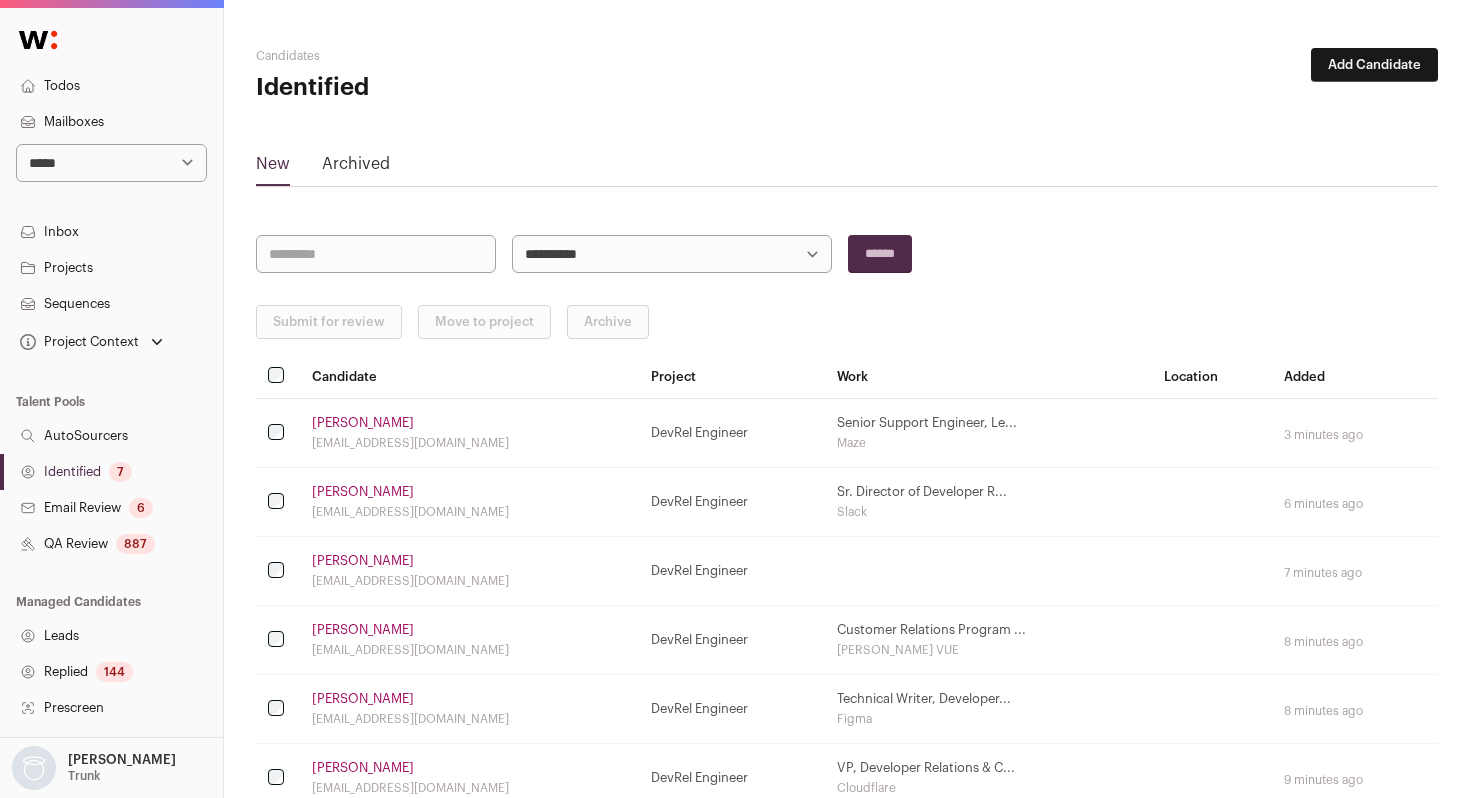 scroll, scrollTop: 0, scrollLeft: 0, axis: both 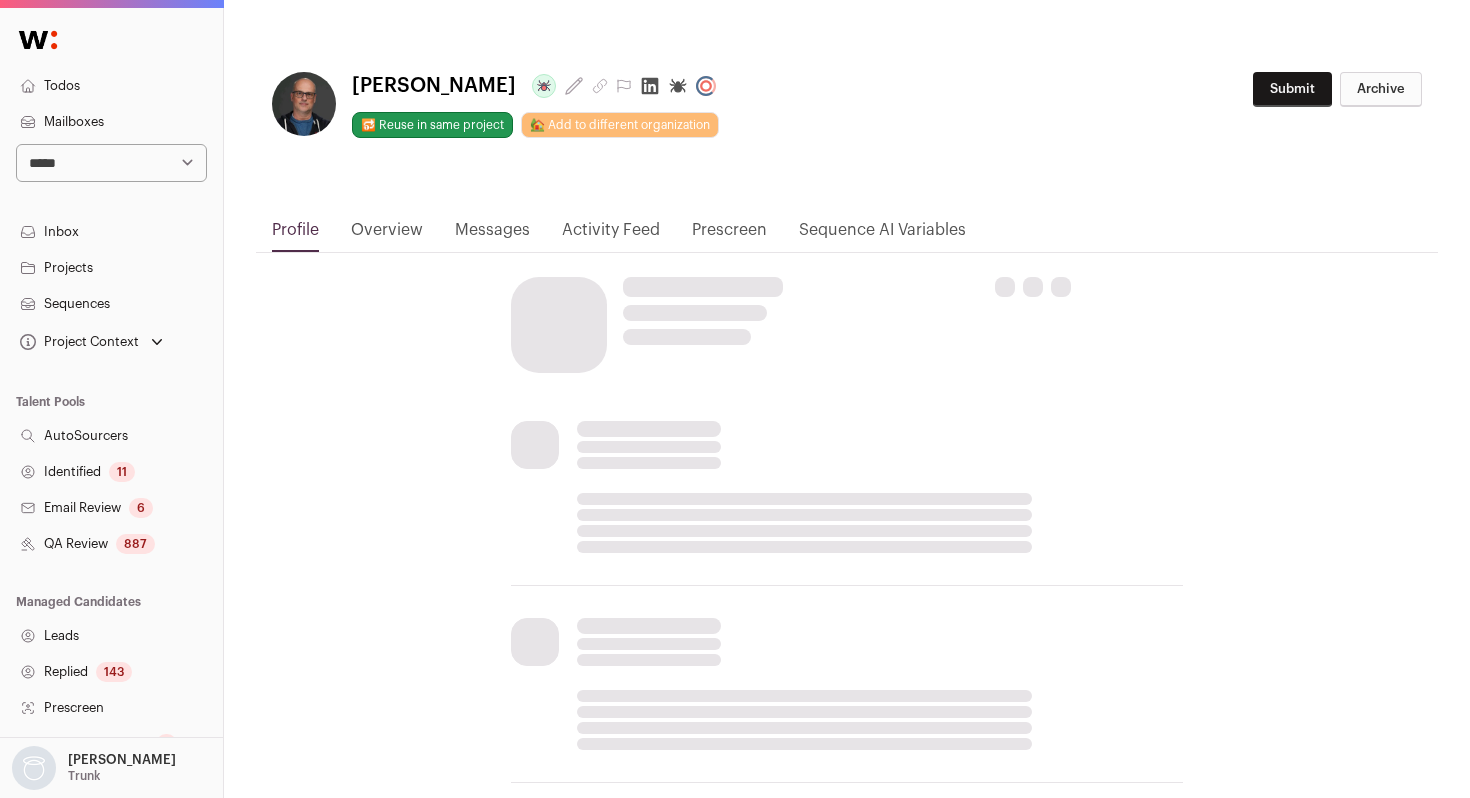 click on "Identified
11" at bounding box center (111, 472) 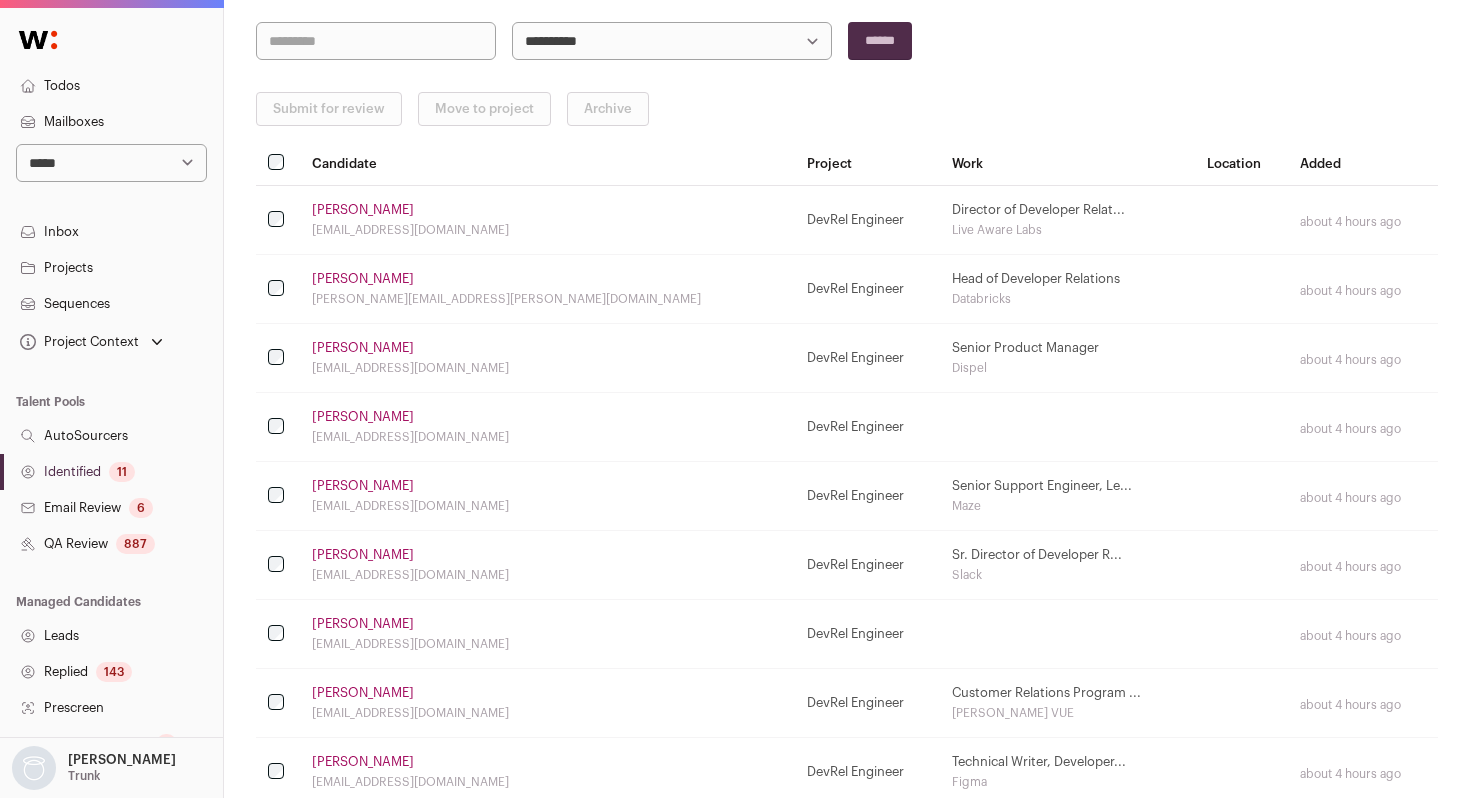scroll, scrollTop: 215, scrollLeft: 0, axis: vertical 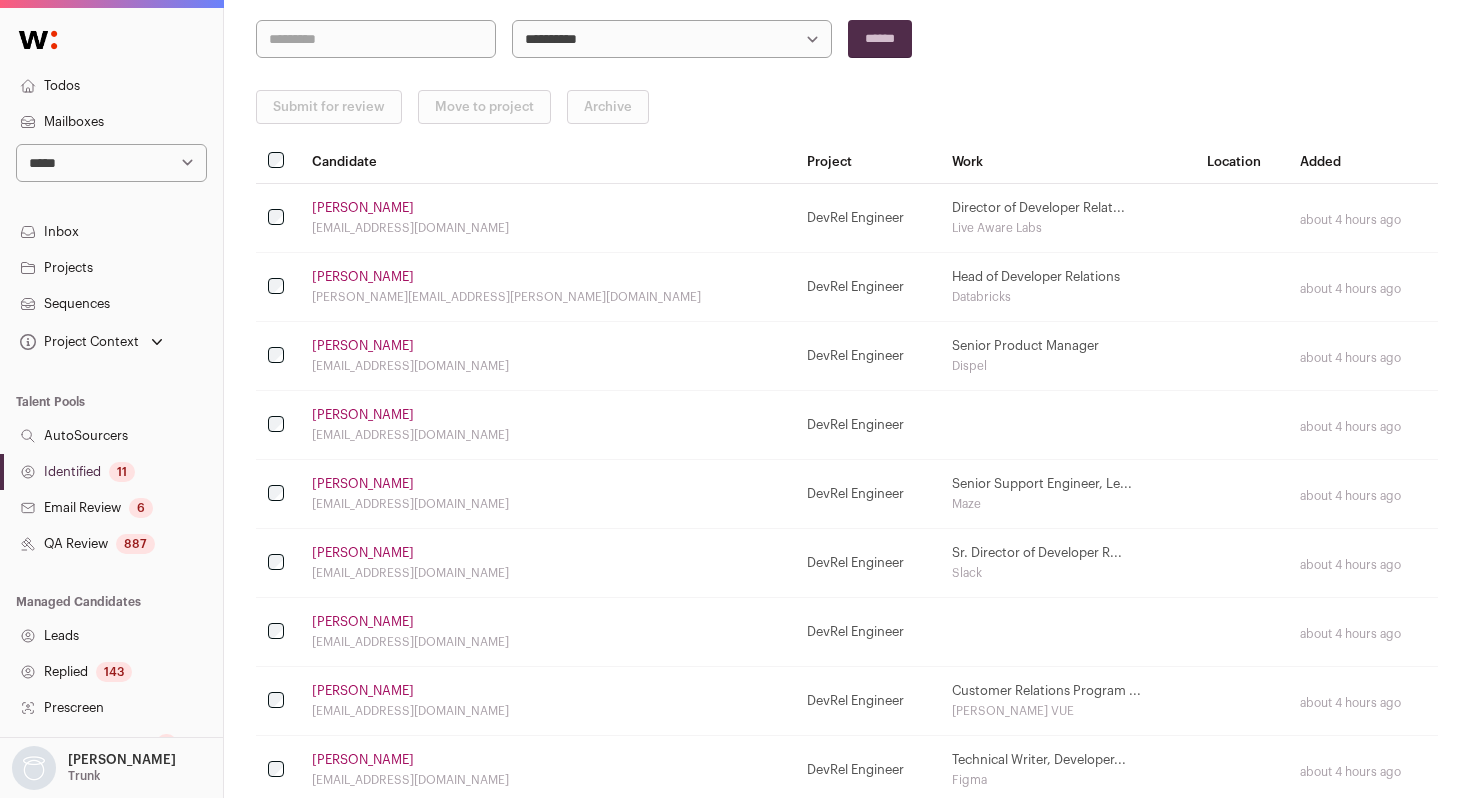 click on "Yvette Johns" at bounding box center (363, 484) 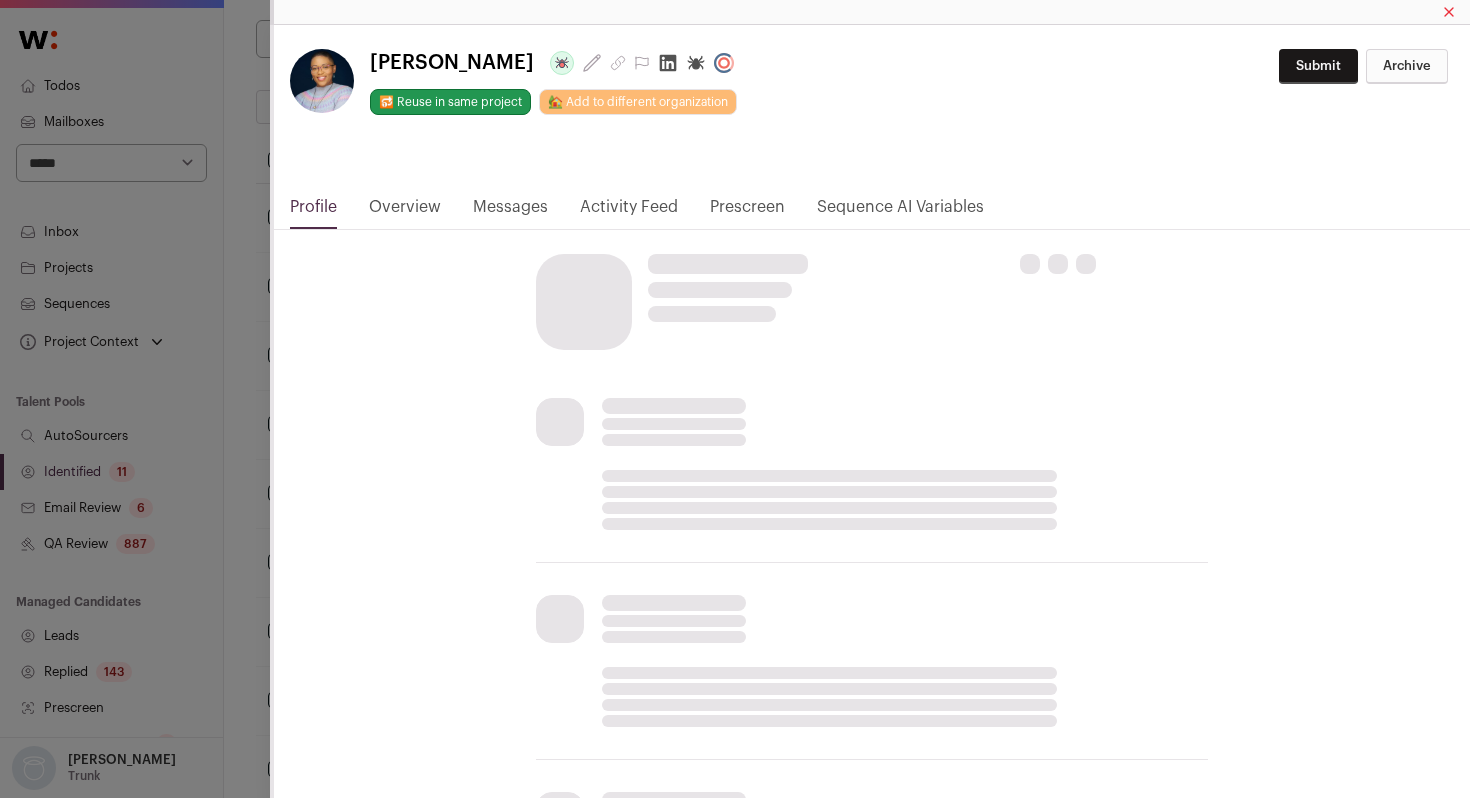 click 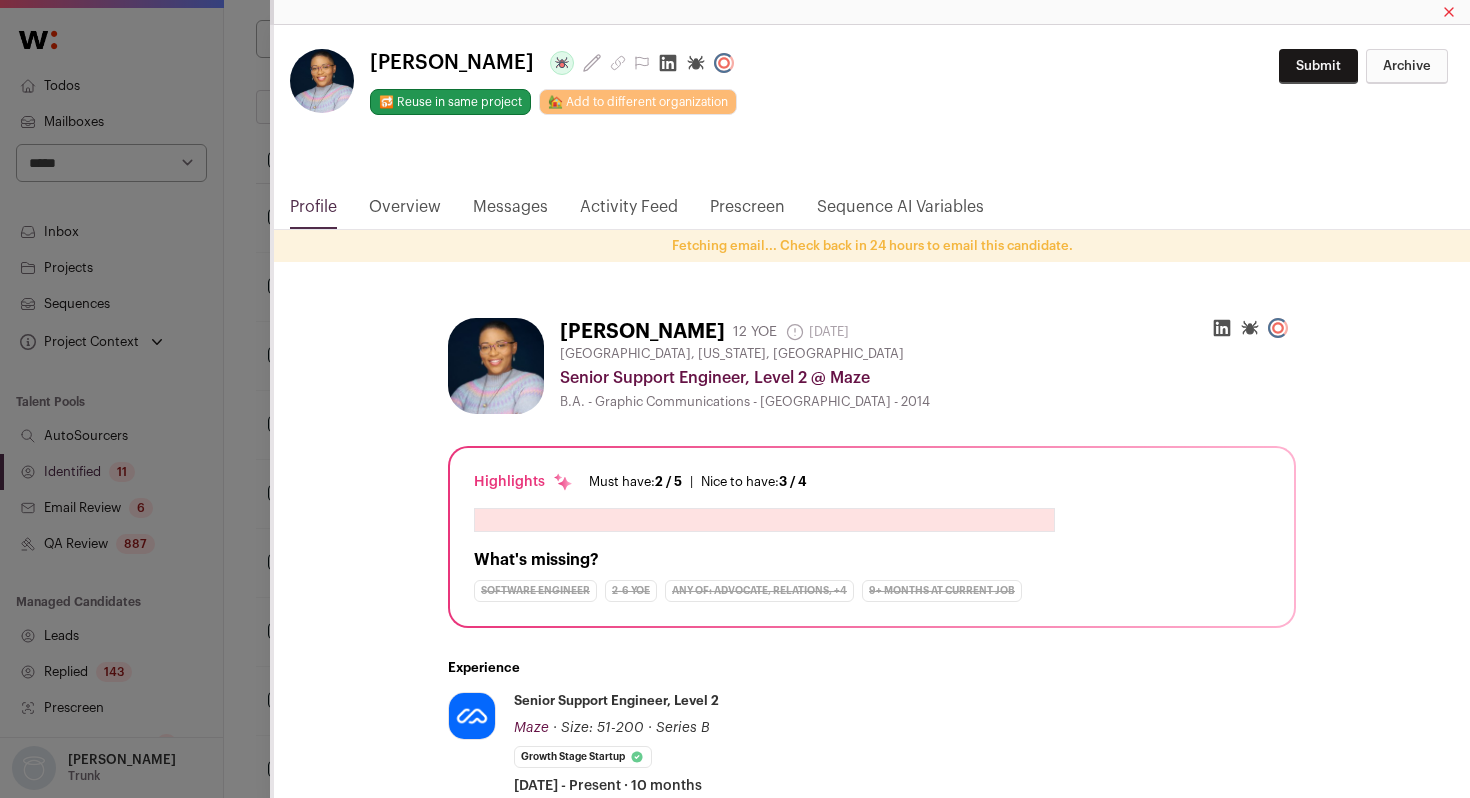click on "**********" at bounding box center [735, 399] 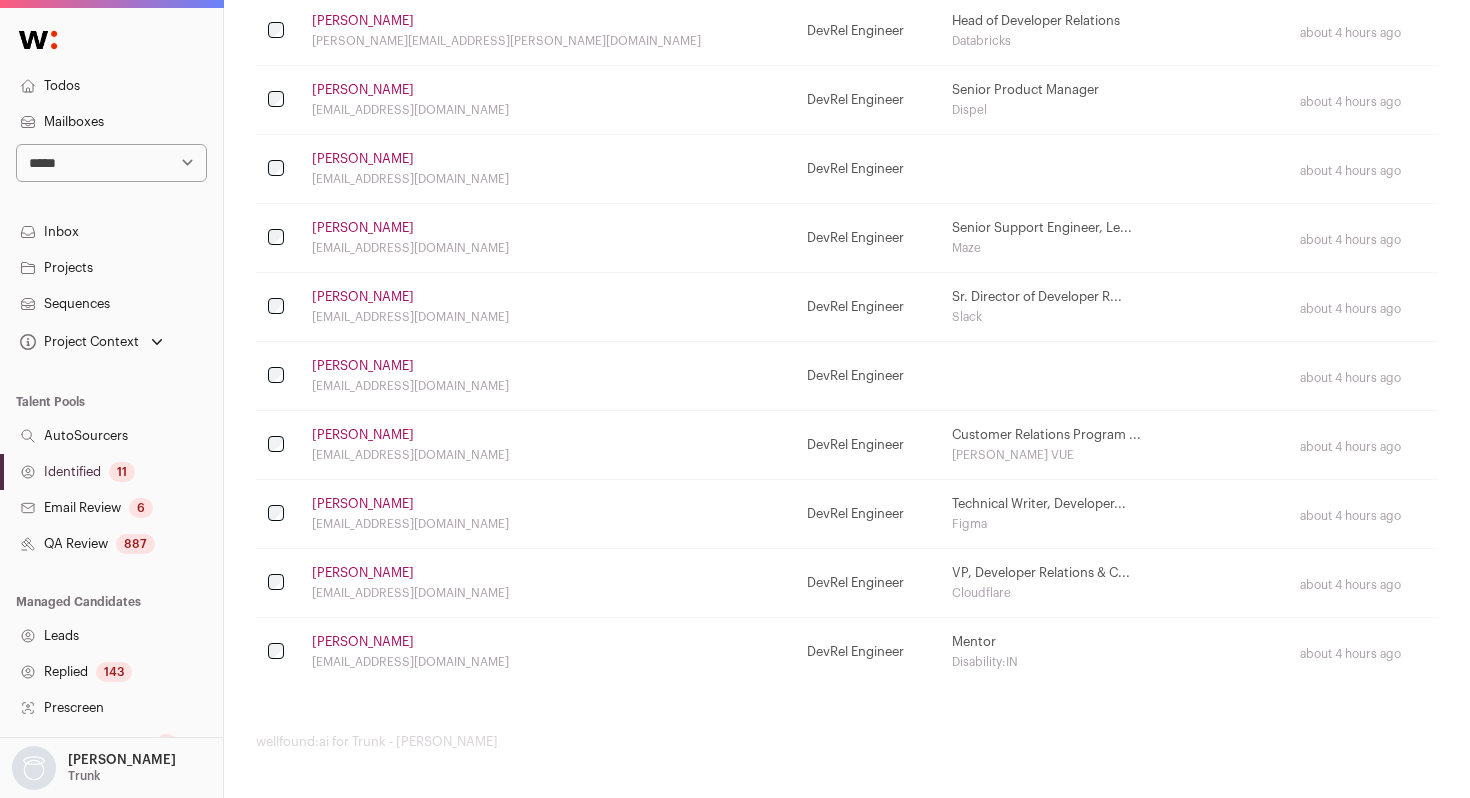 scroll, scrollTop: 0, scrollLeft: 0, axis: both 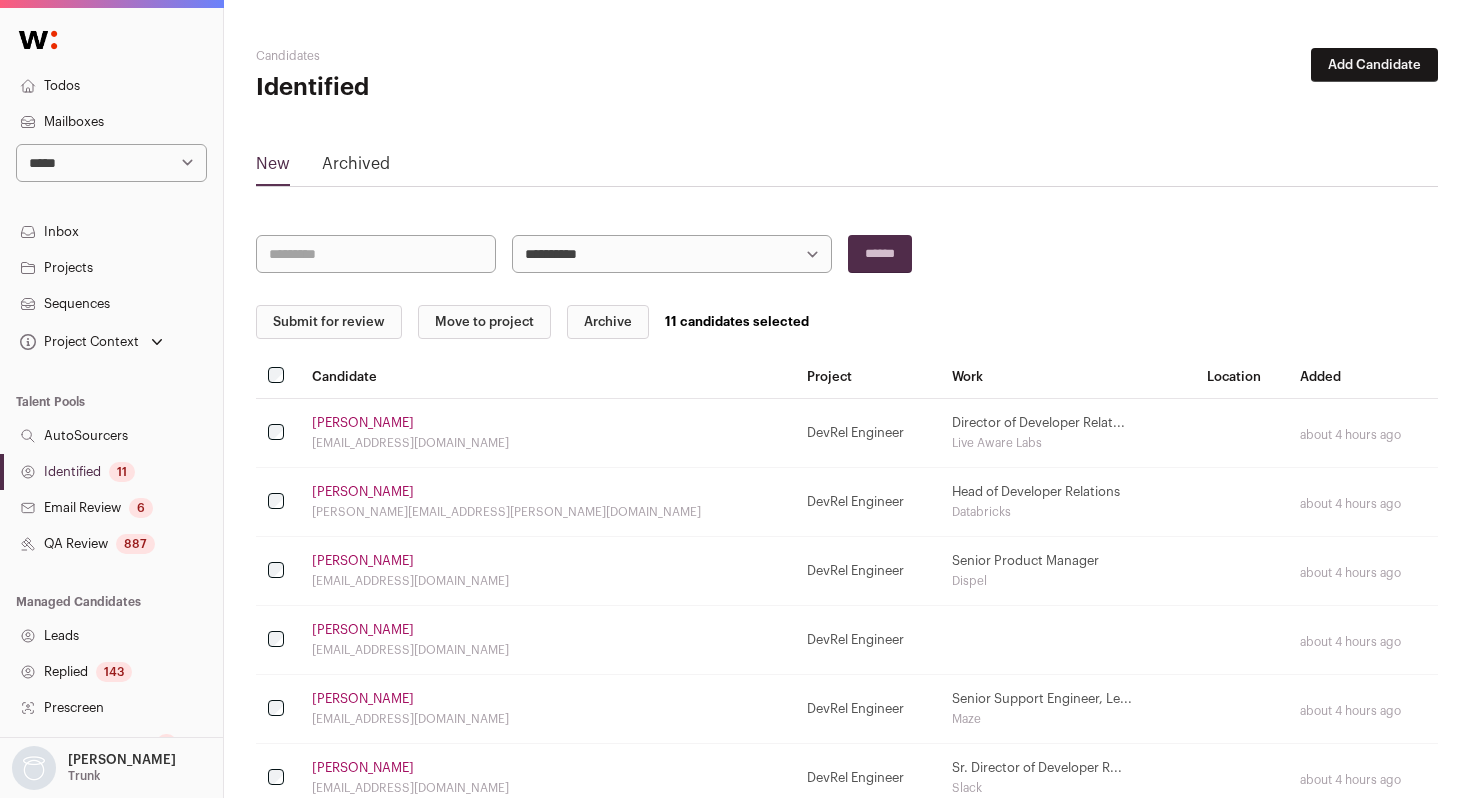 click on "Submit for review" at bounding box center (329, 322) 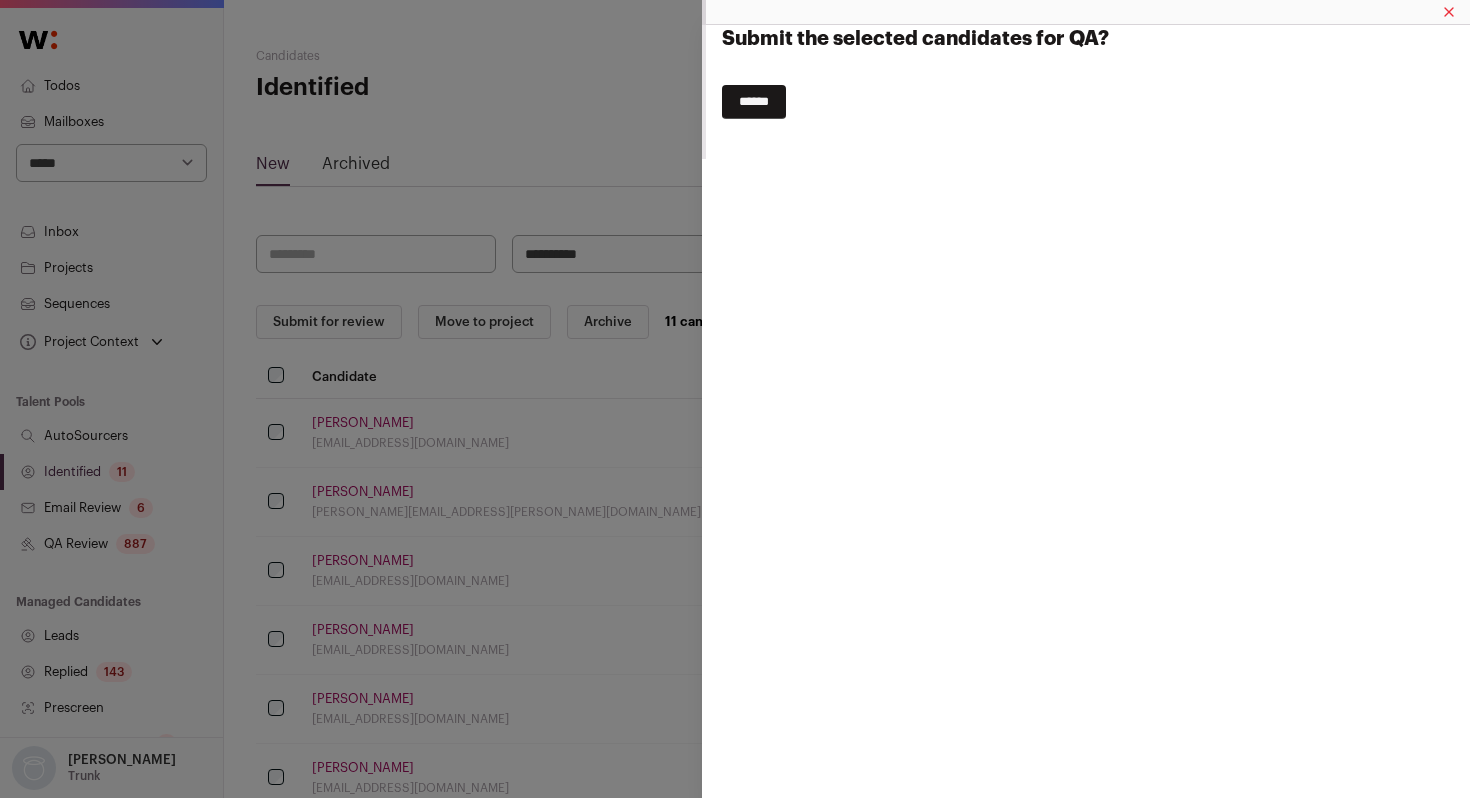 click on "******" at bounding box center (754, 102) 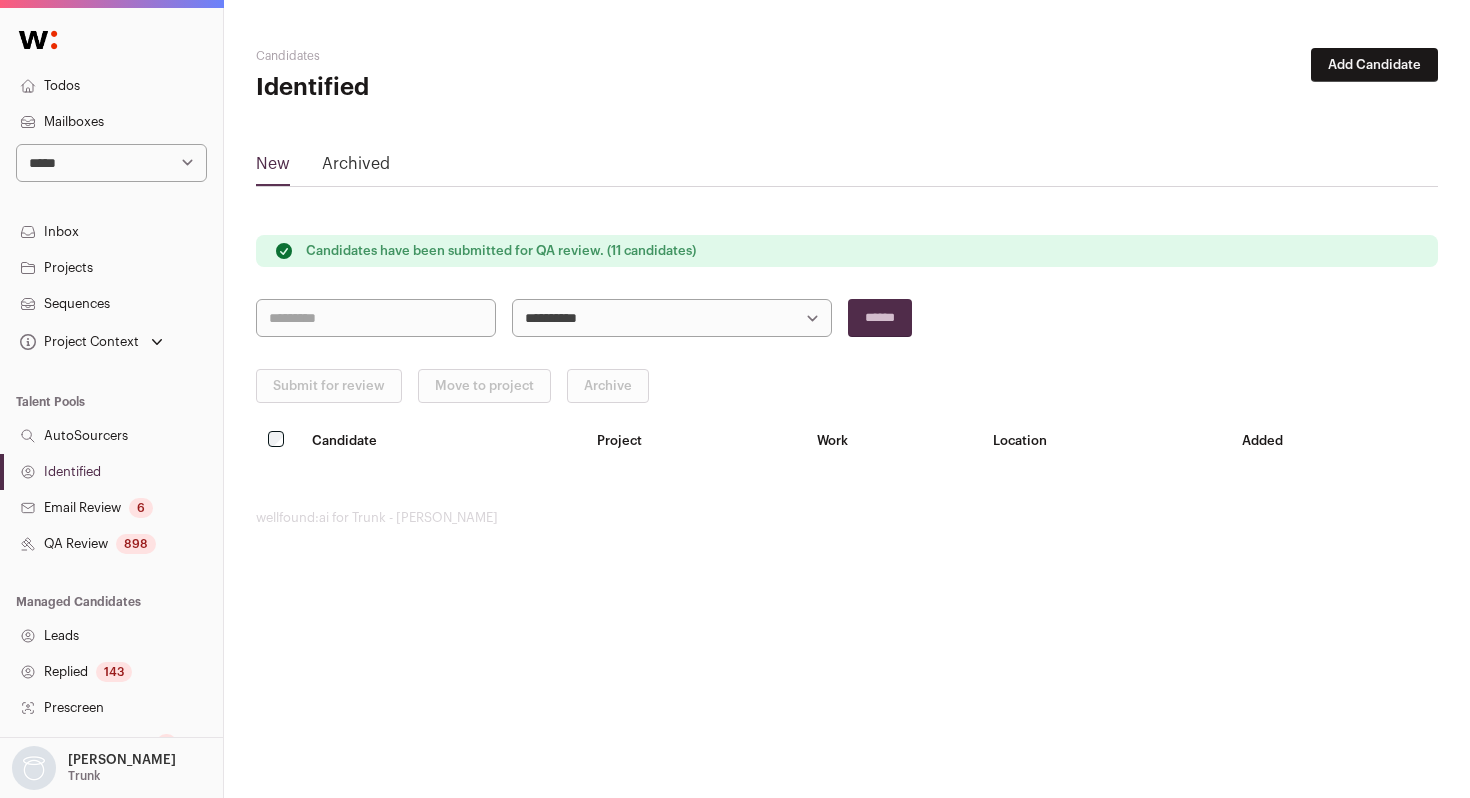 click on "QA Review
898" at bounding box center [111, 544] 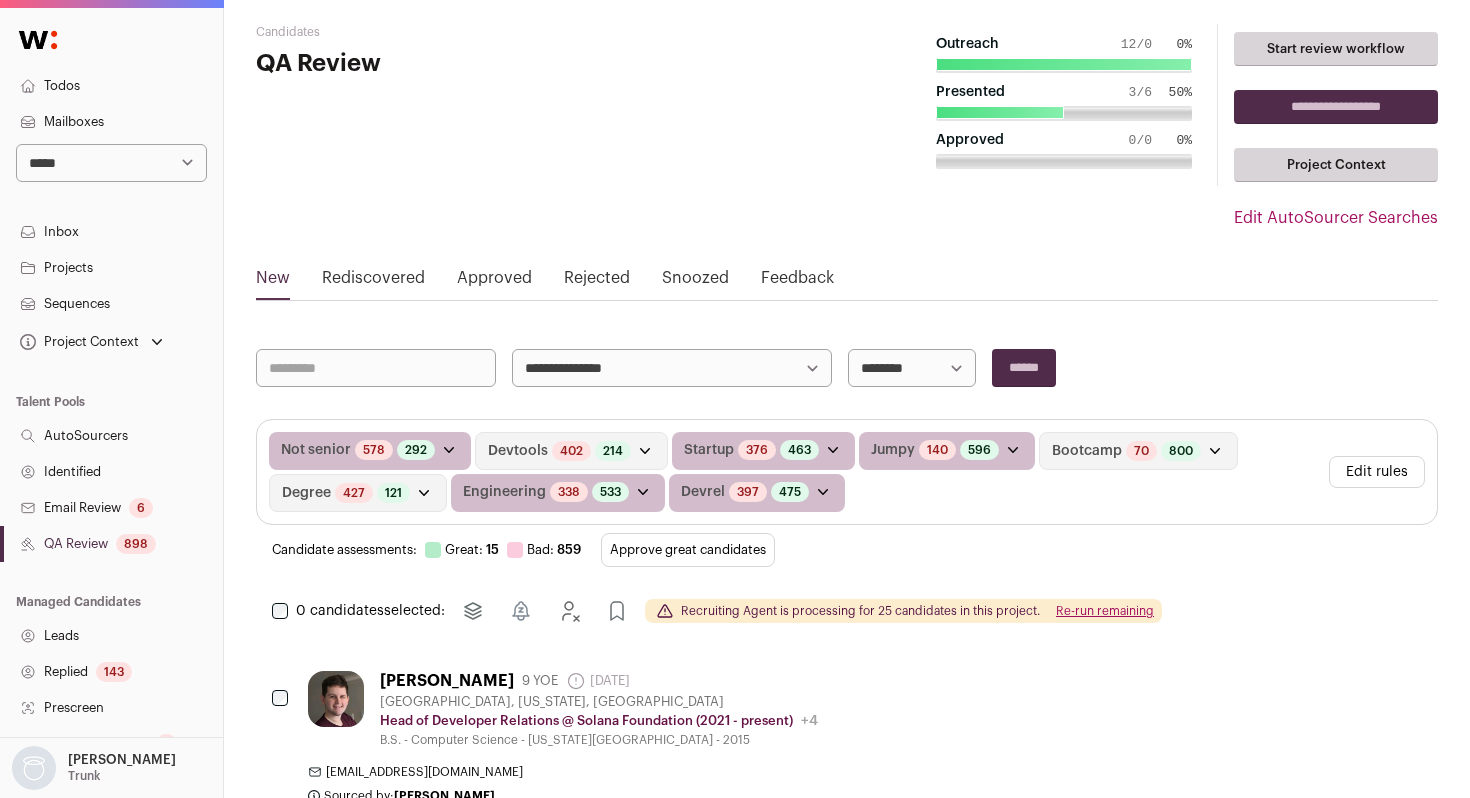 scroll, scrollTop: 0, scrollLeft: 0, axis: both 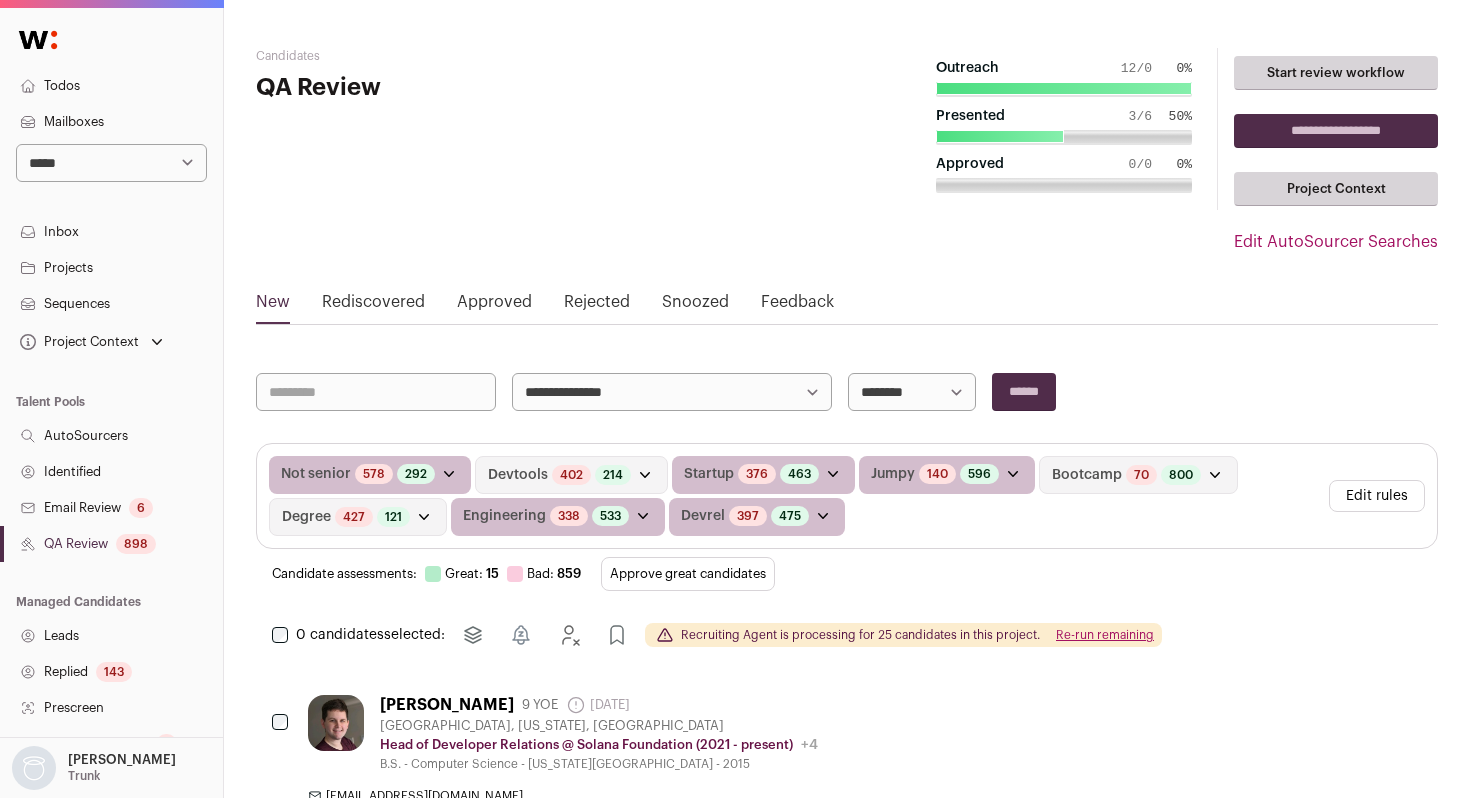 click on "Re-run remaining" at bounding box center [1105, 635] 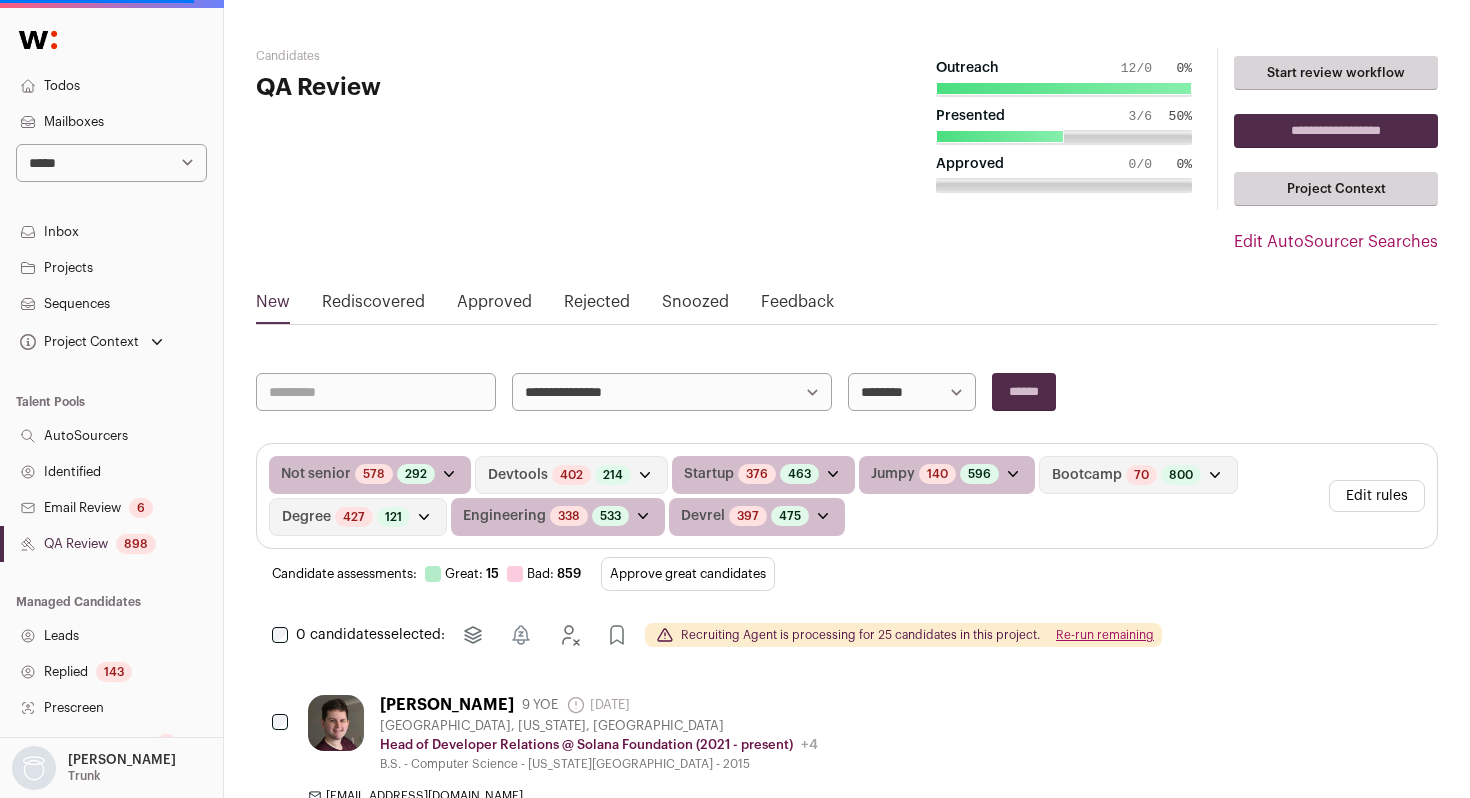 click on "Identified" at bounding box center [111, 472] 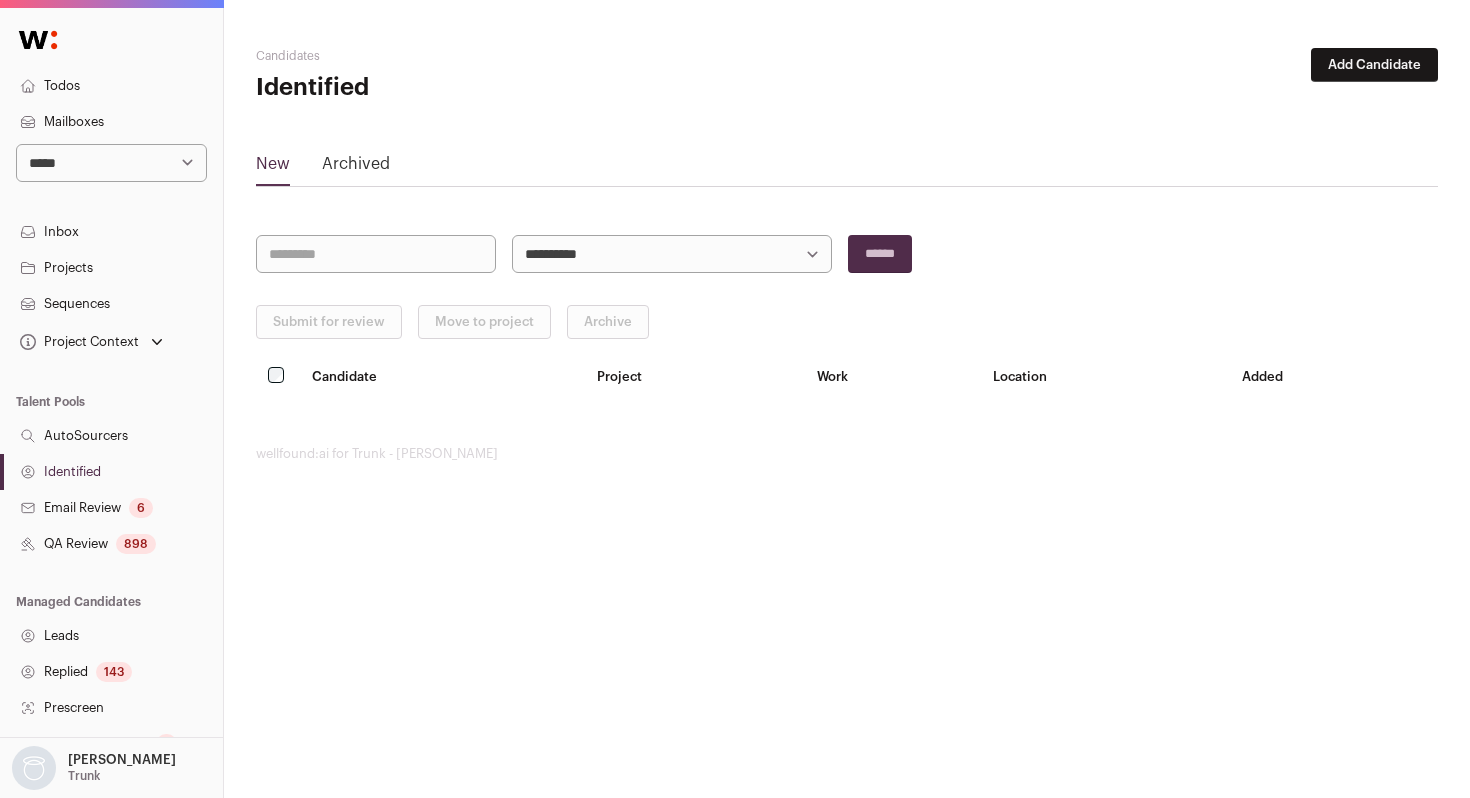 click on "QA Review
898" at bounding box center (111, 544) 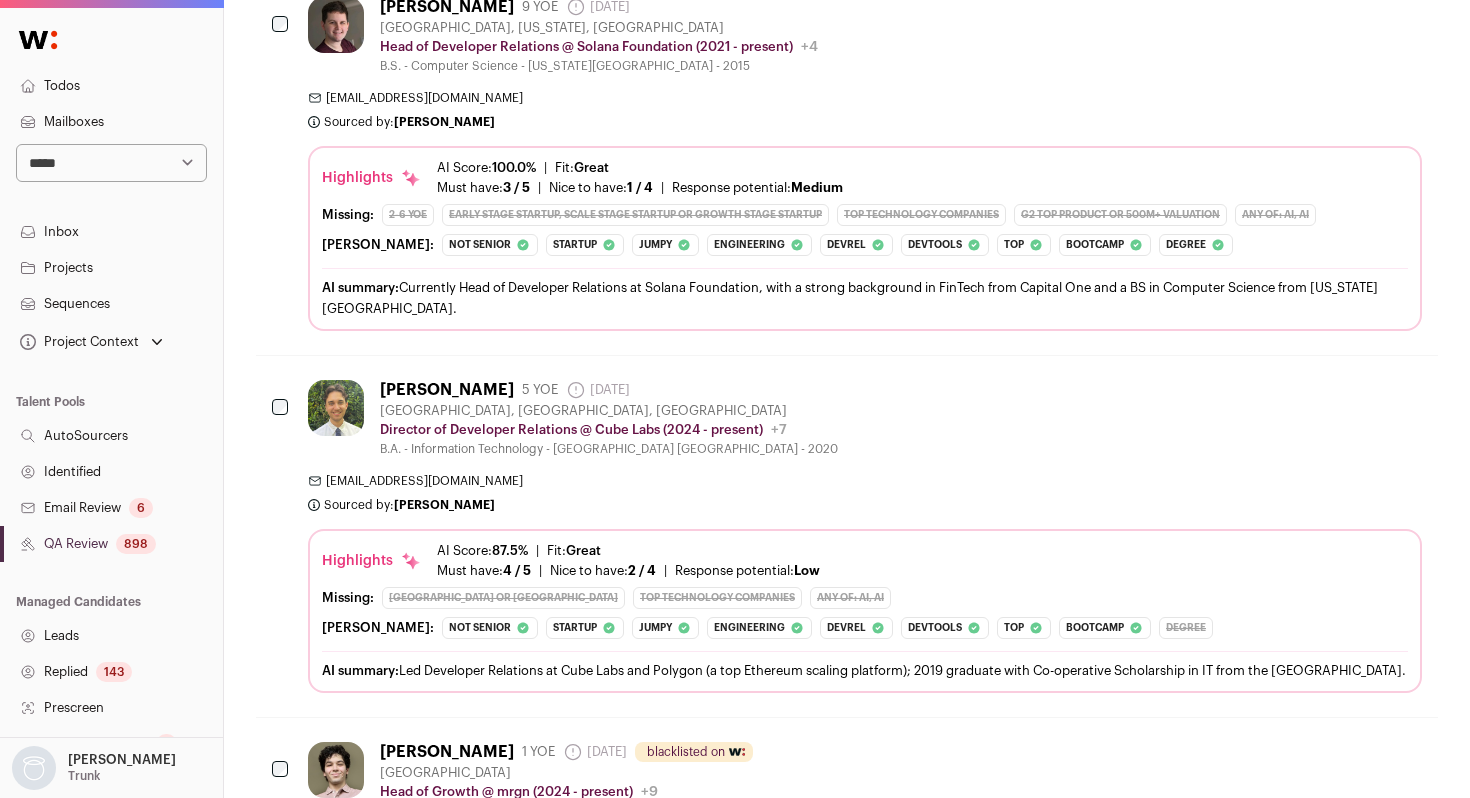 scroll, scrollTop: 0, scrollLeft: 0, axis: both 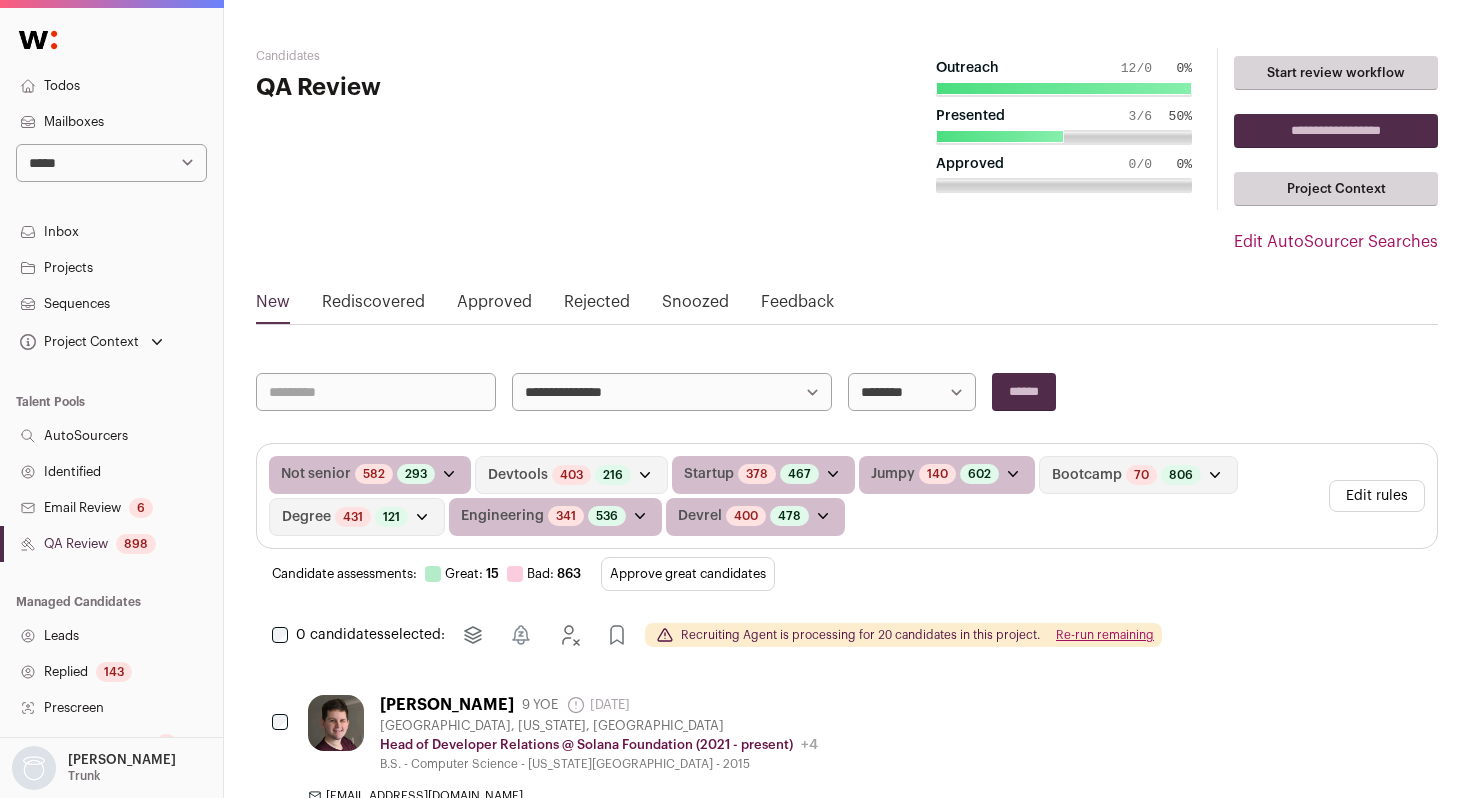 click on "**********" at bounding box center [912, 392] 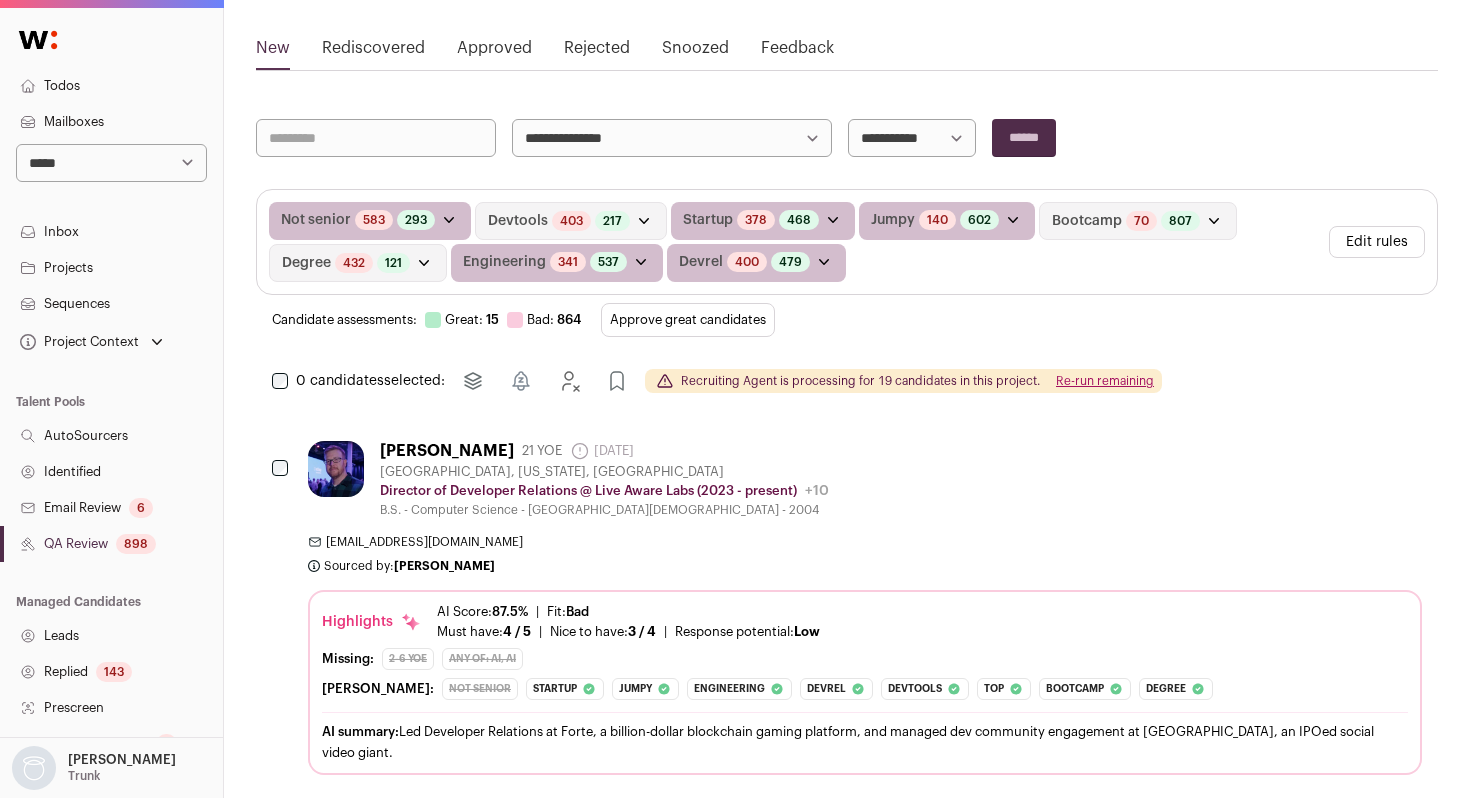 scroll, scrollTop: 255, scrollLeft: 0, axis: vertical 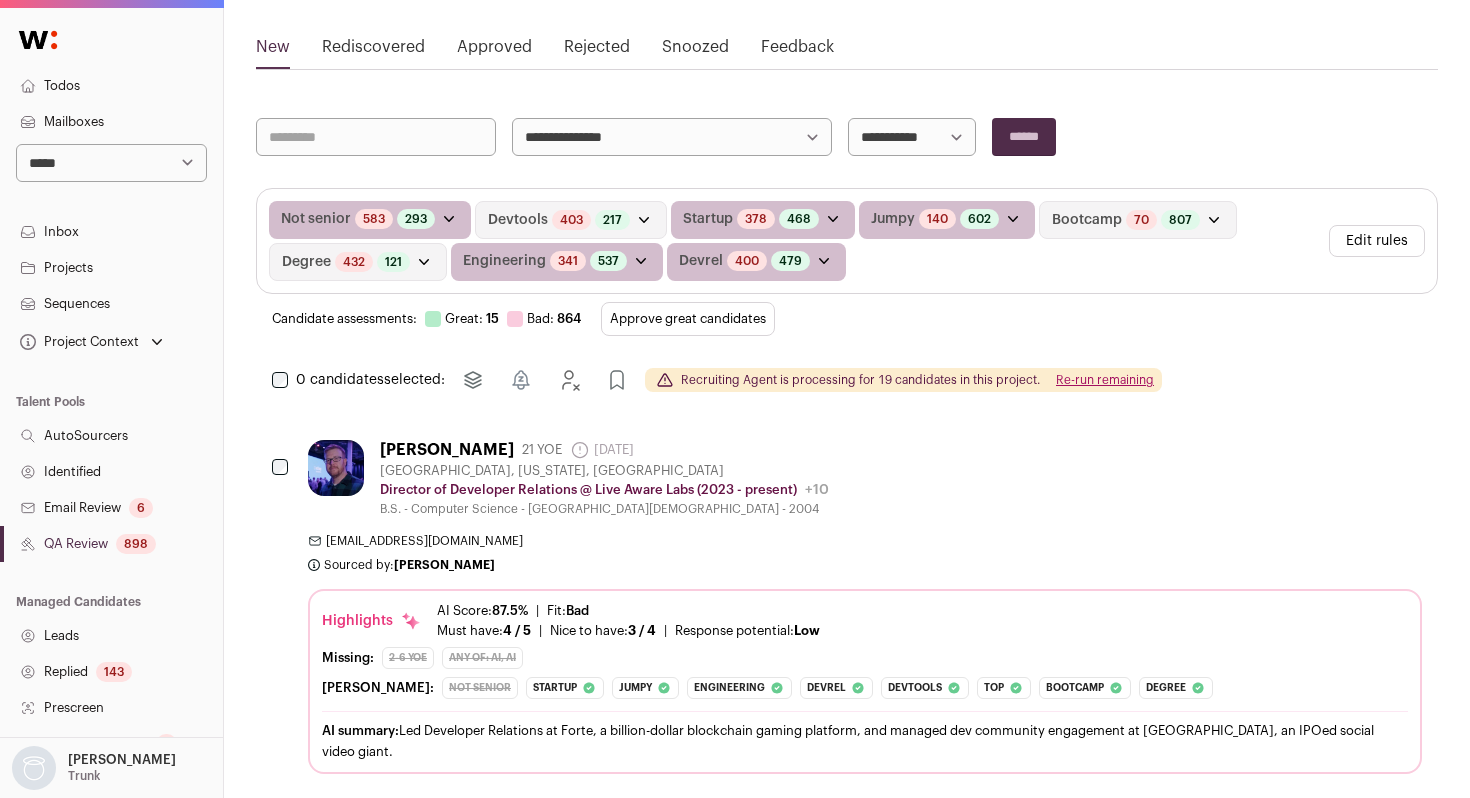 click on "travispbrown@gmail.com" at bounding box center (865, 541) 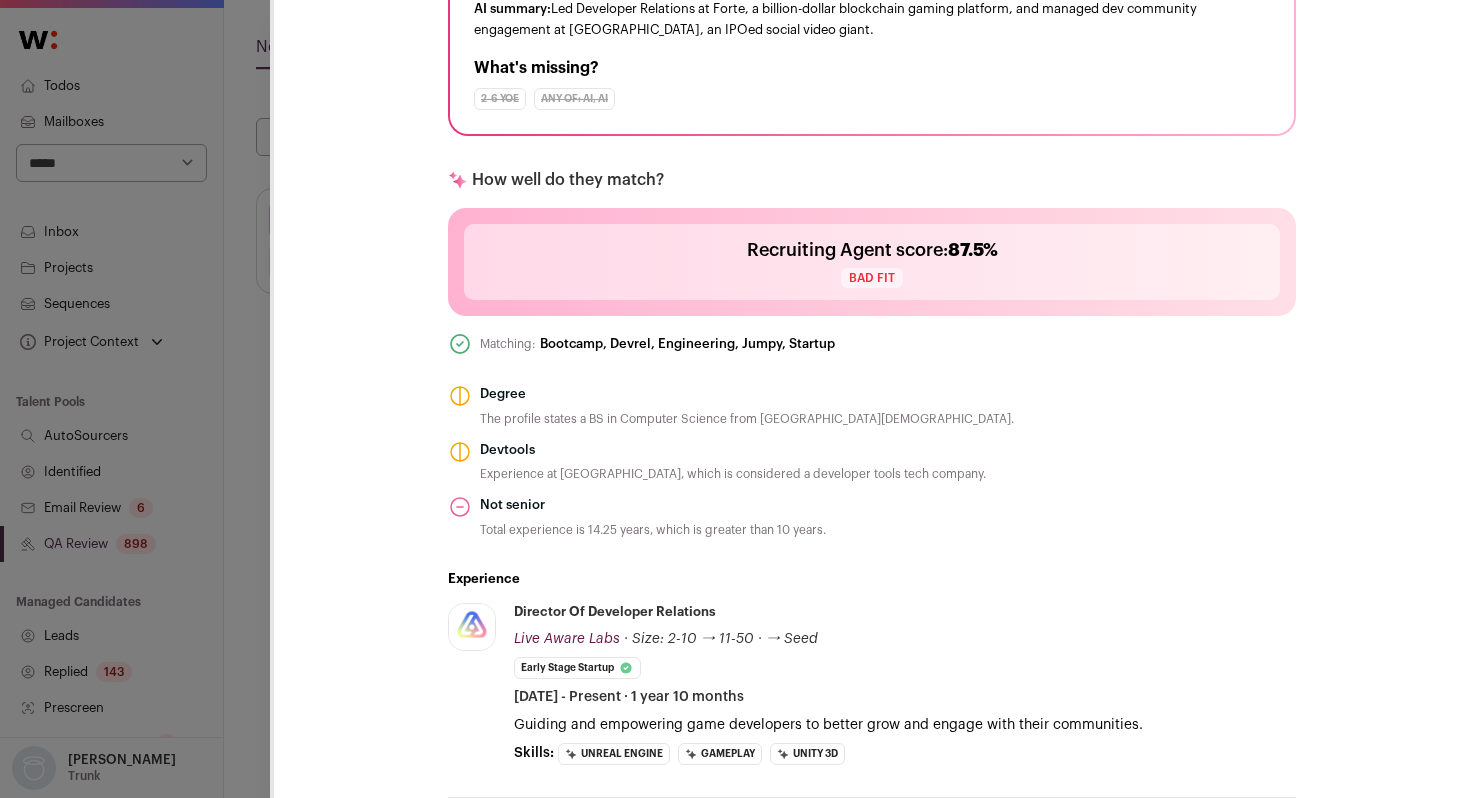 scroll, scrollTop: 471, scrollLeft: 0, axis: vertical 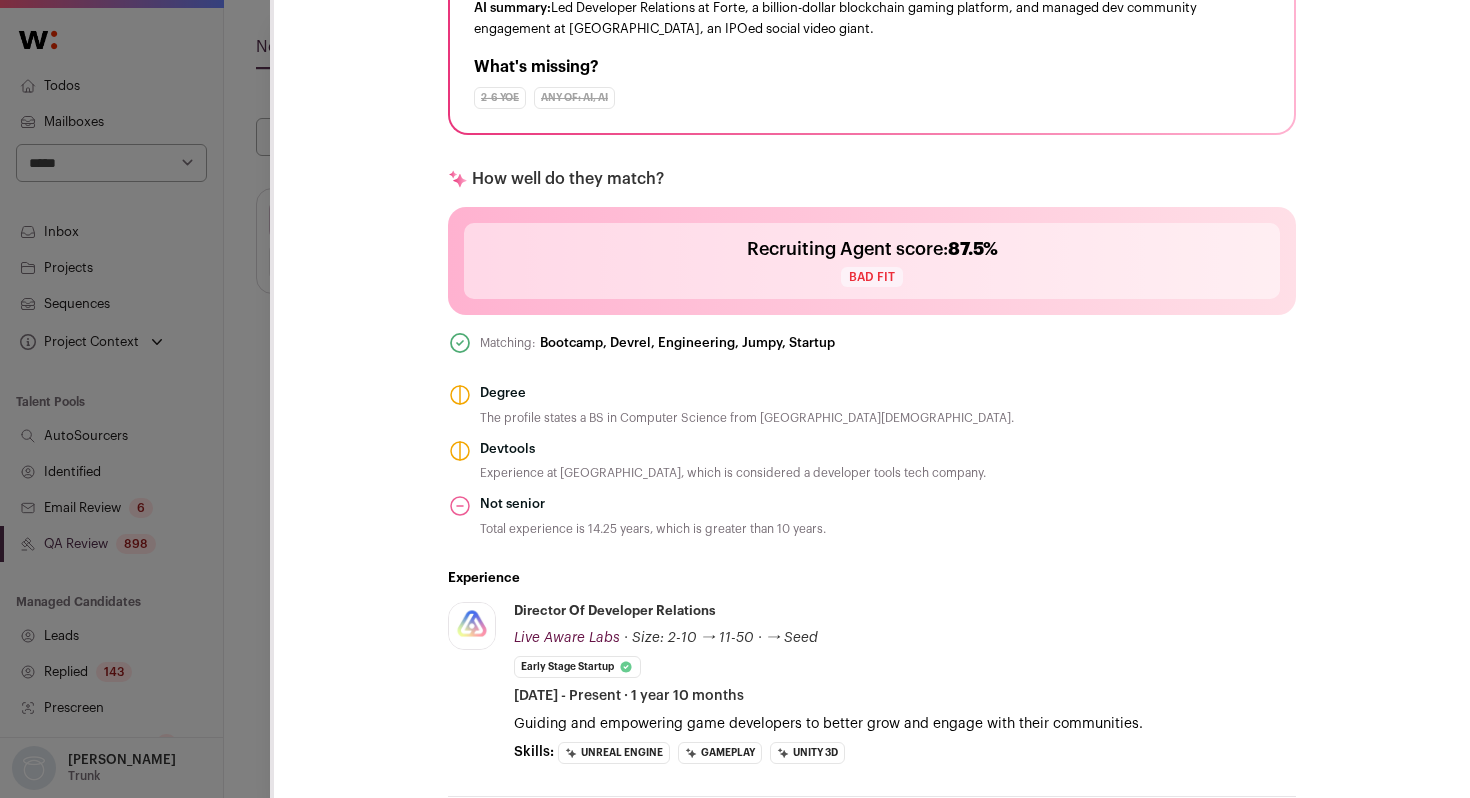 click on "**********" at bounding box center (735, 399) 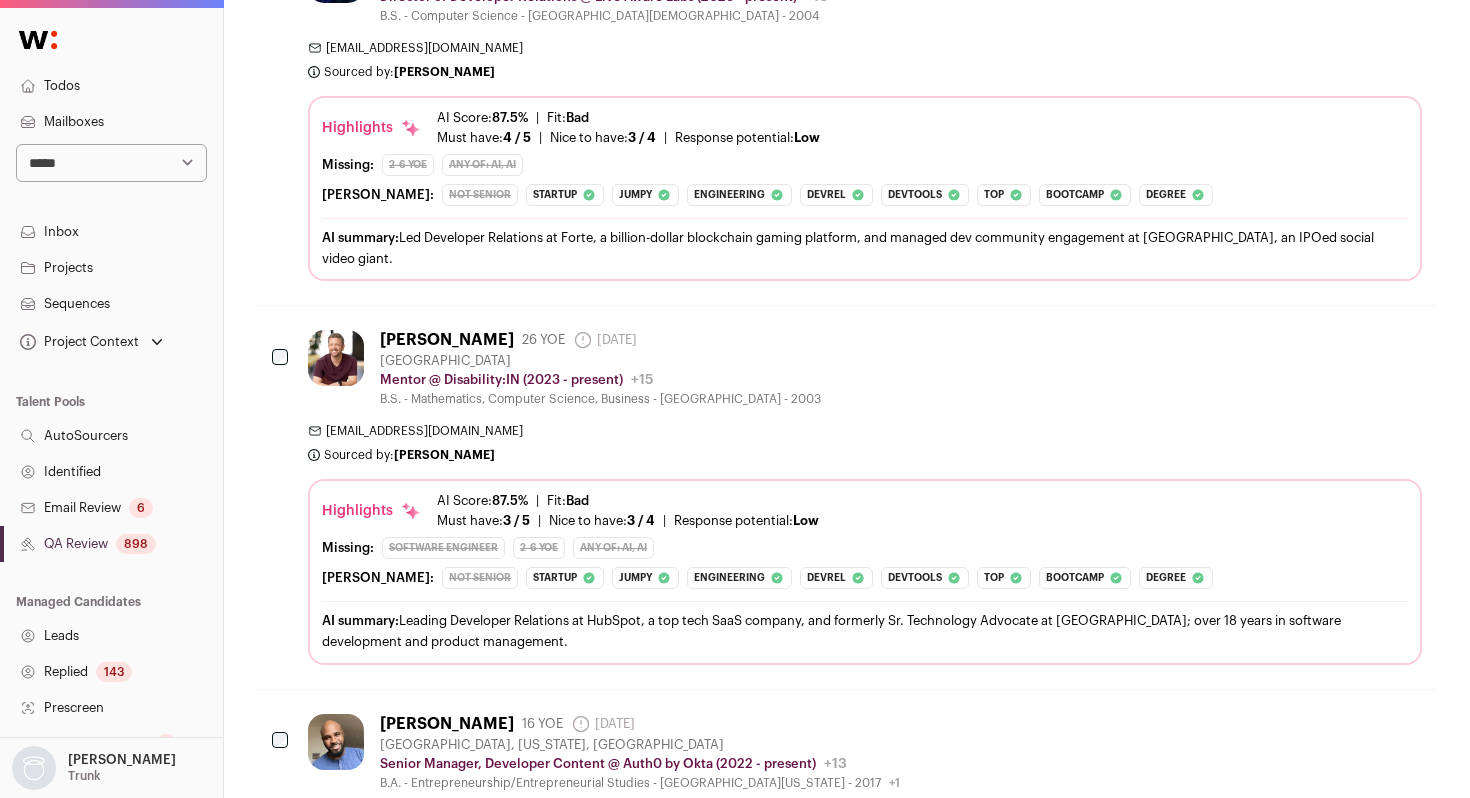 scroll, scrollTop: 751, scrollLeft: 0, axis: vertical 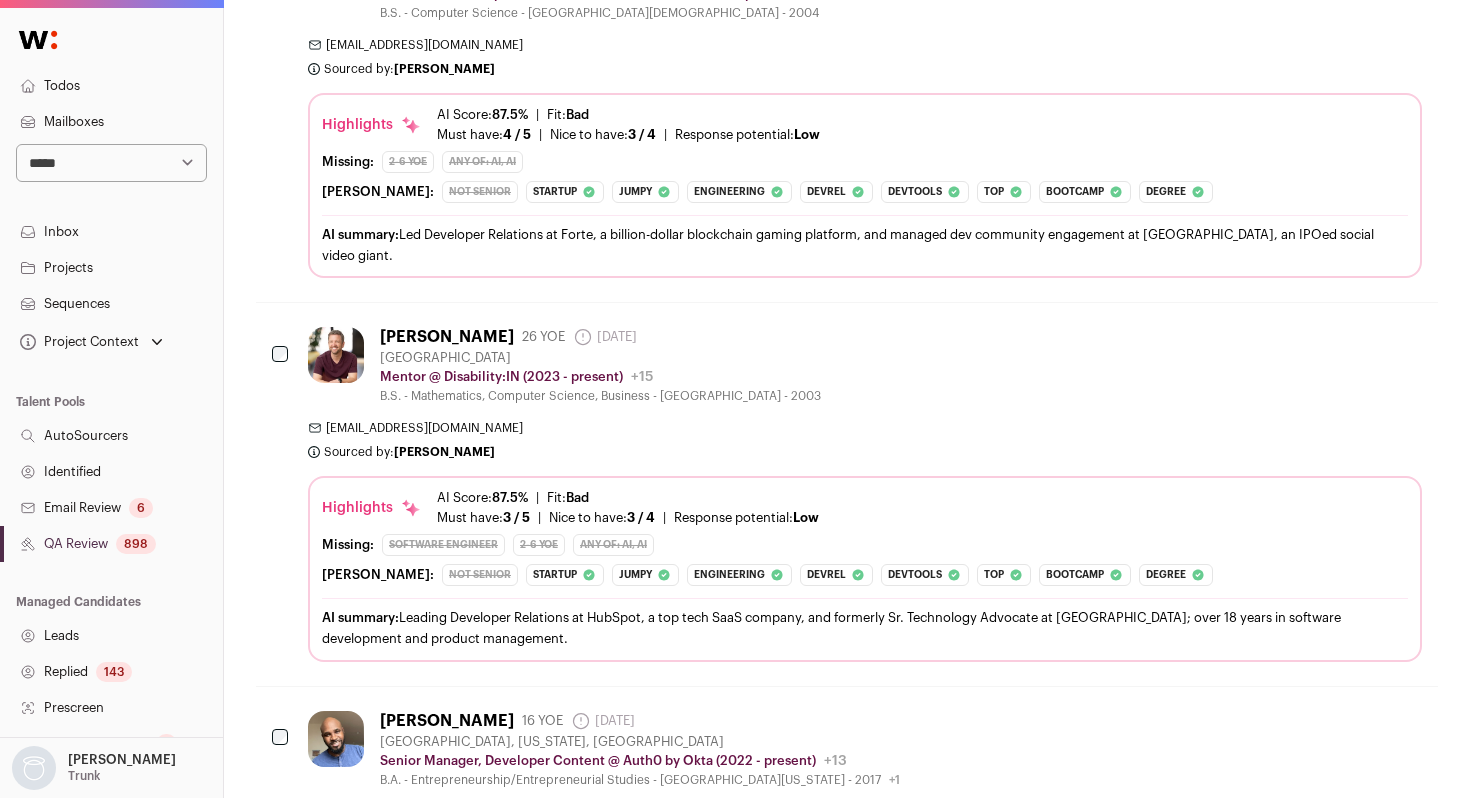 click on "Chris Riley
26 YOE
9 days ago
Admin only. The last time the profile was updated.
Denver Metropolitan Area
Mentor @ Disability:IN
(2023 - present)
Disability:IN
Public / Private
Private
Valuation
Unknown
Company size
101-250
1994" at bounding box center [600, 365] 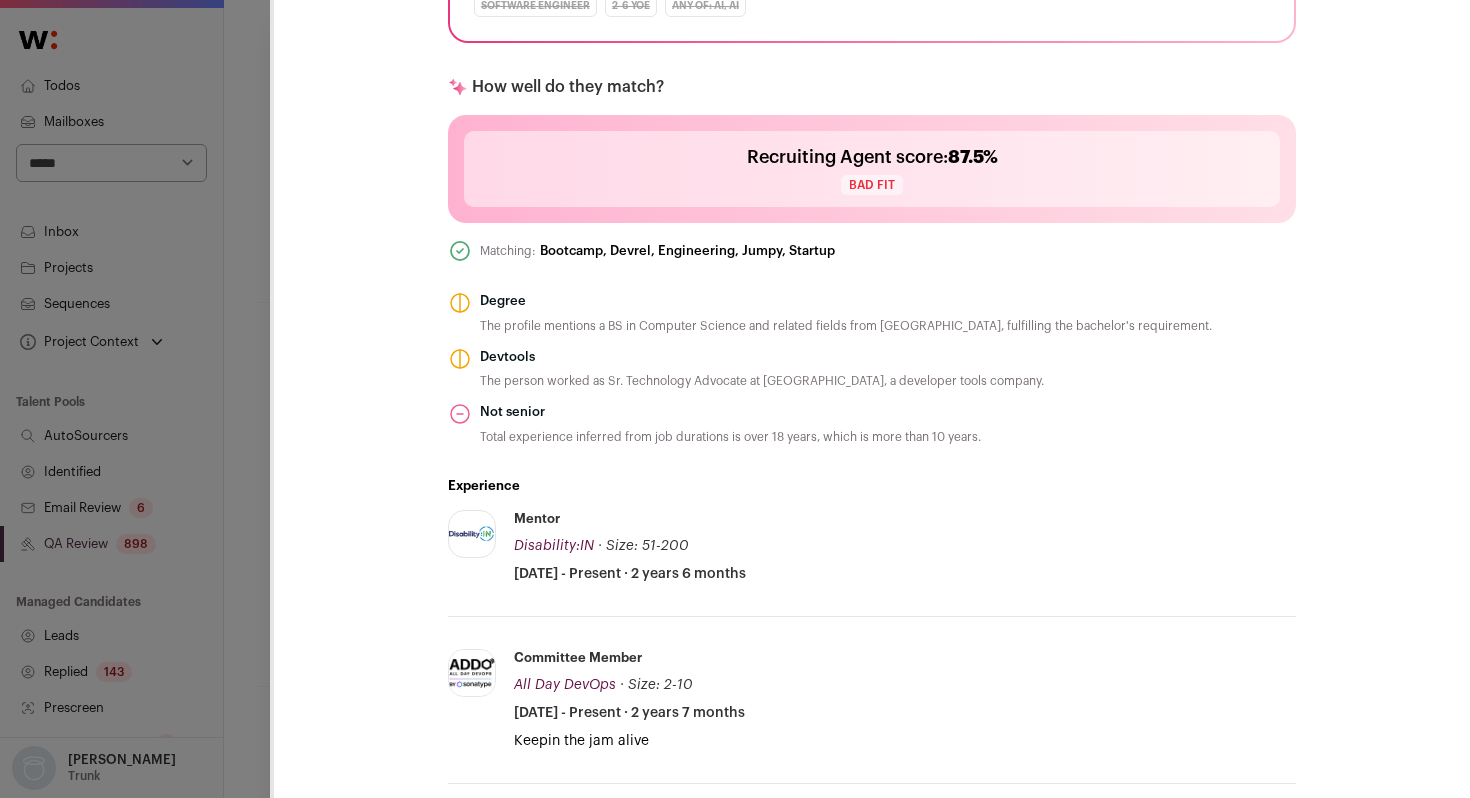 scroll, scrollTop: 592, scrollLeft: 0, axis: vertical 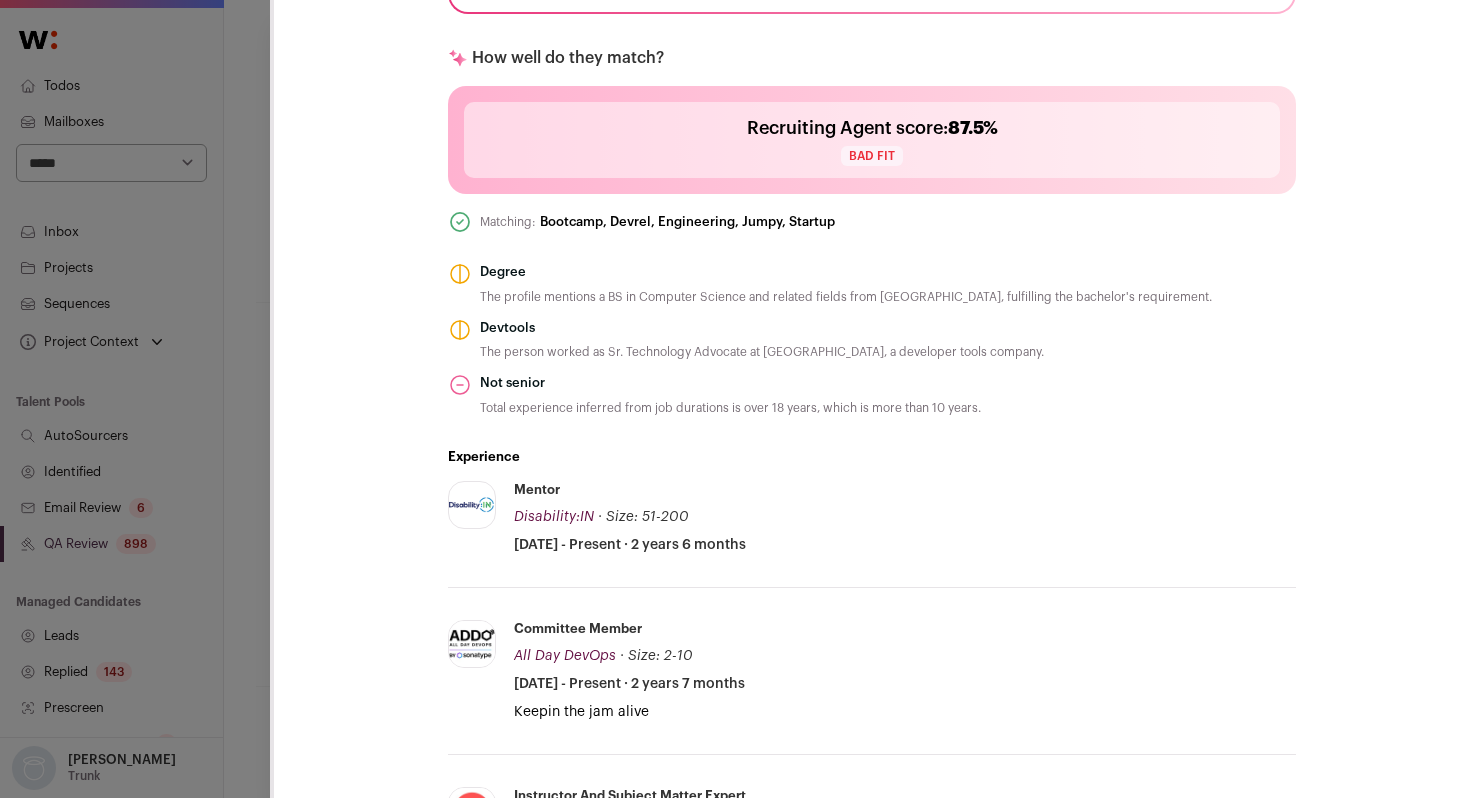 click on "**********" at bounding box center (735, 399) 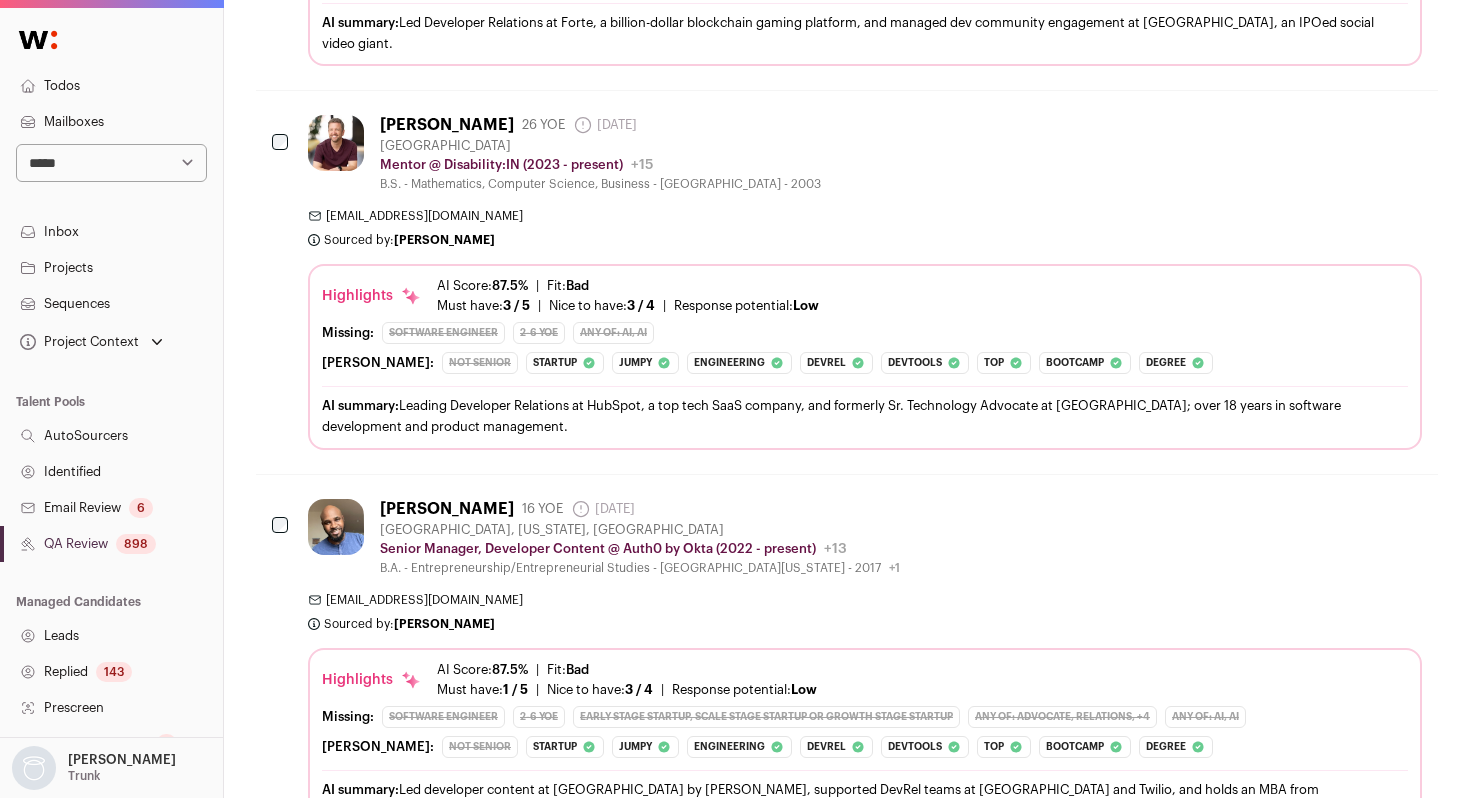 scroll, scrollTop: 965, scrollLeft: 0, axis: vertical 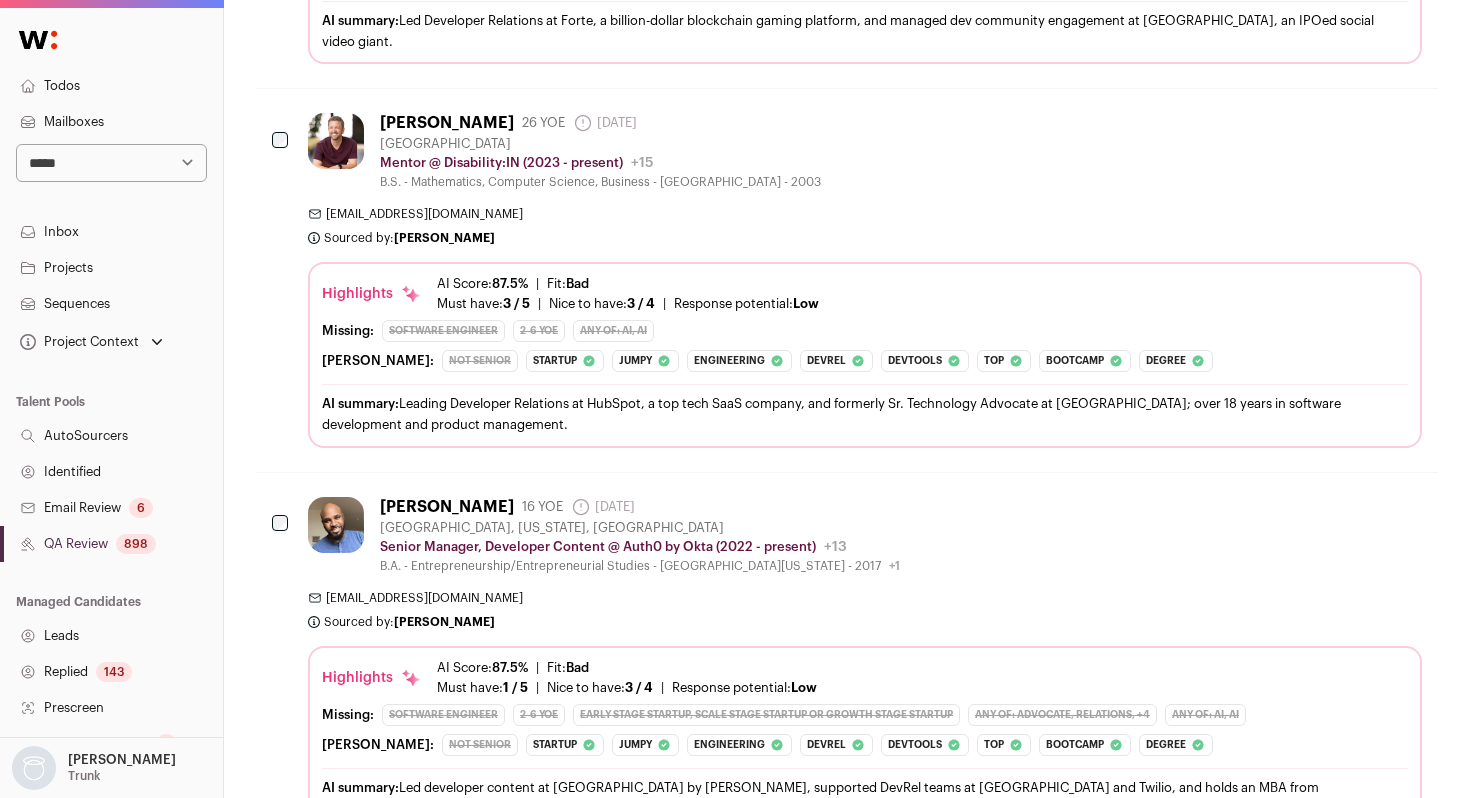 click on "clw895@msn.com
Sourced by:
Sarah Xue
Sourced about 5 hours ago" at bounding box center [865, 610] 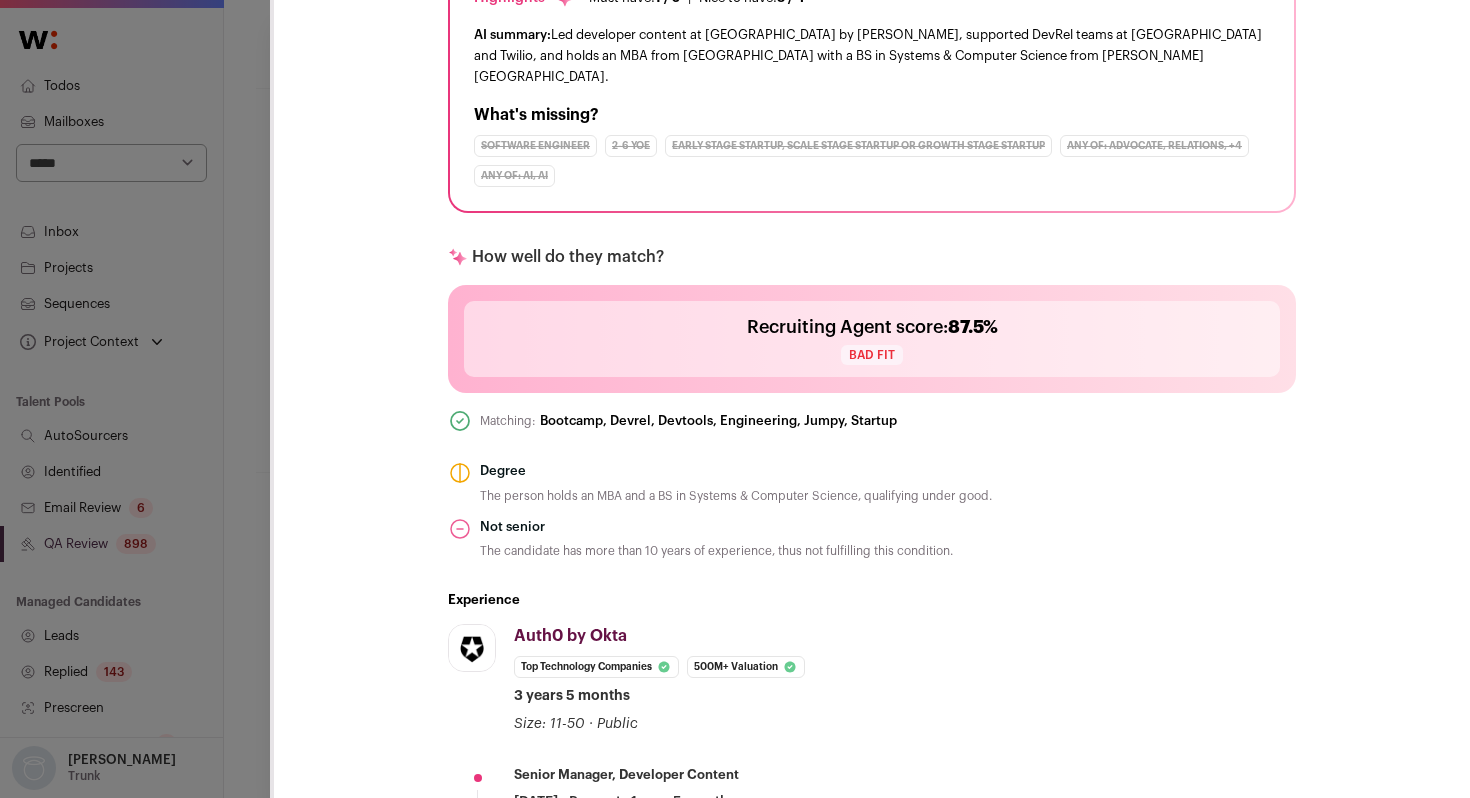scroll, scrollTop: 496, scrollLeft: 0, axis: vertical 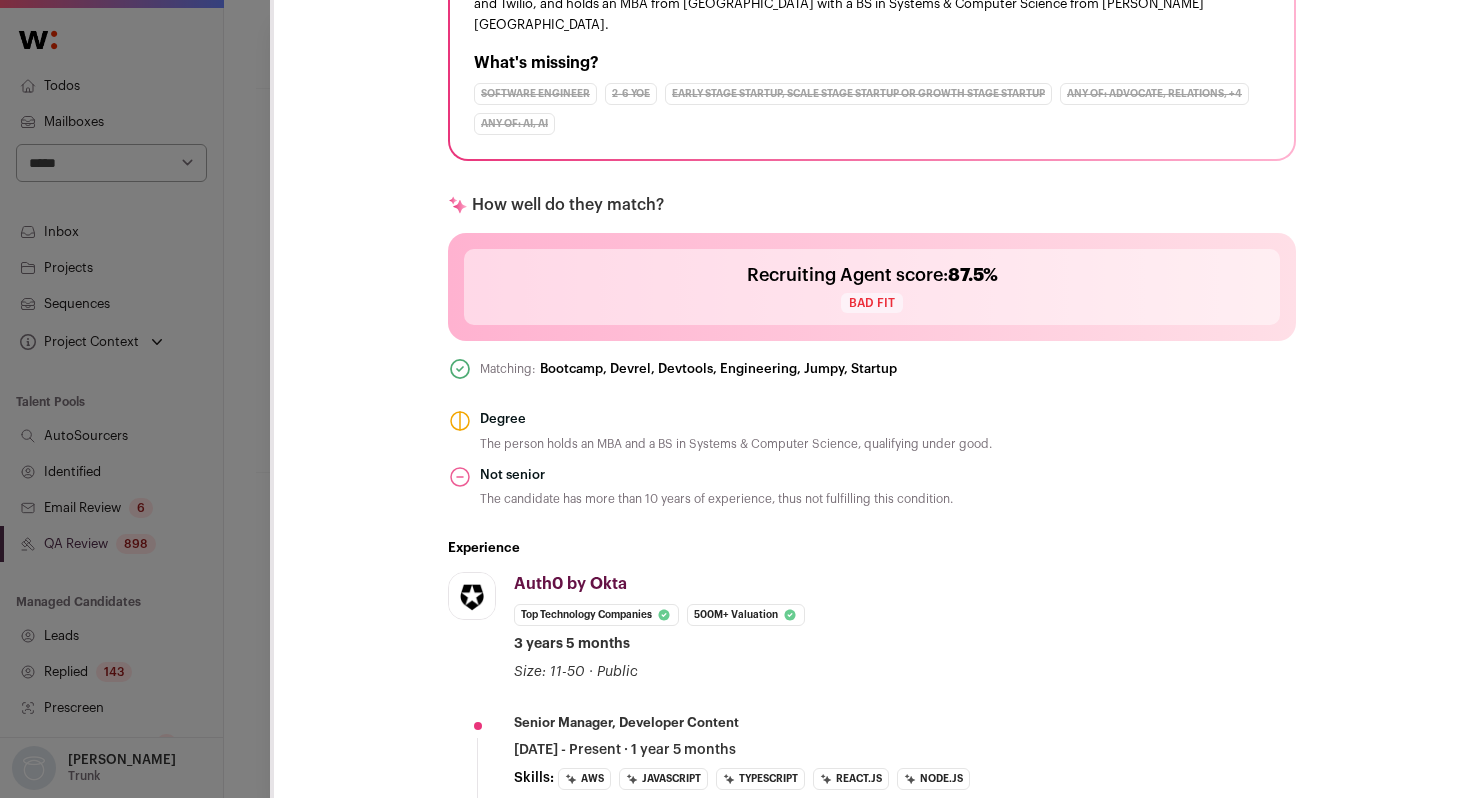 click on "**********" at bounding box center [735, 399] 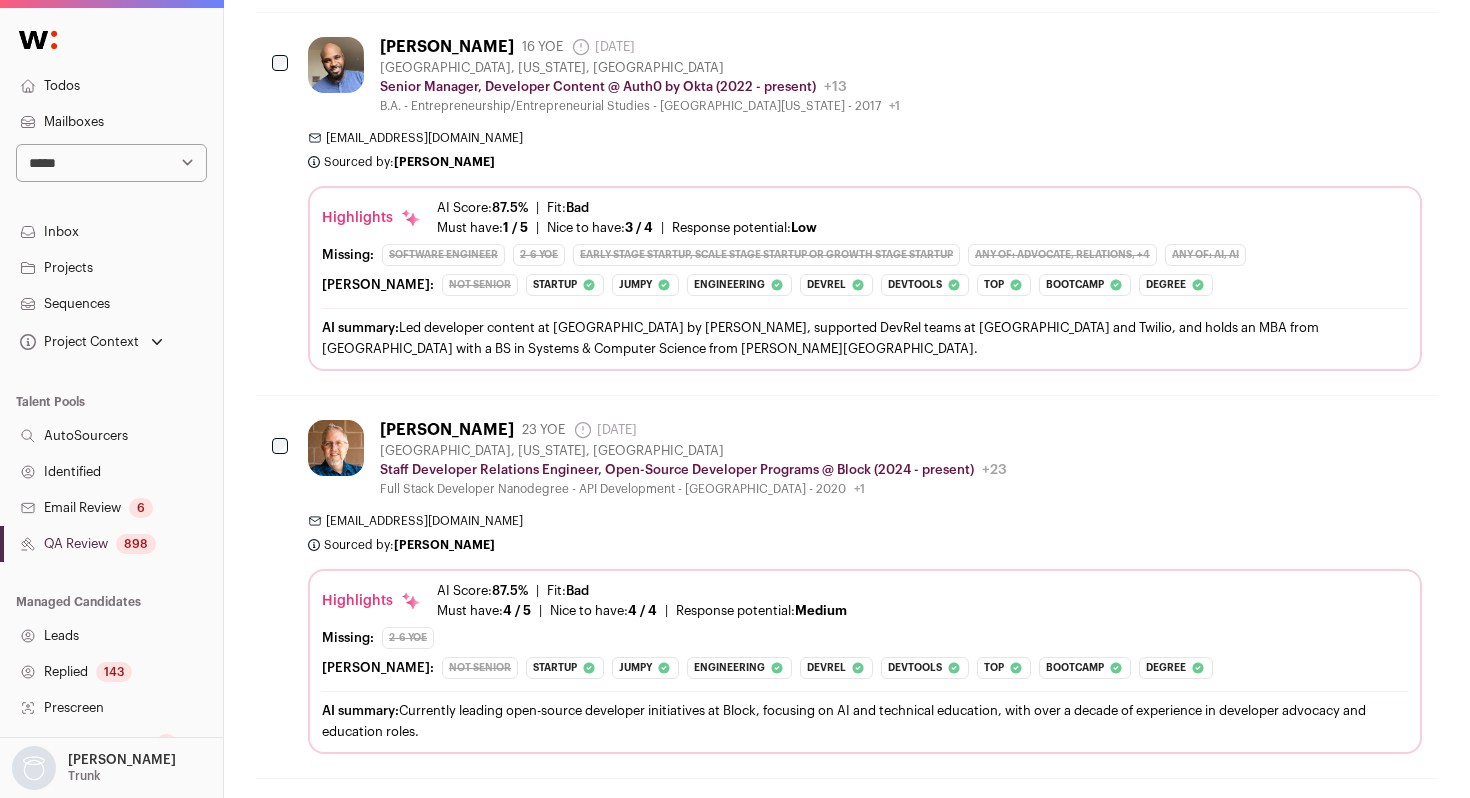 scroll, scrollTop: 1465, scrollLeft: 0, axis: vertical 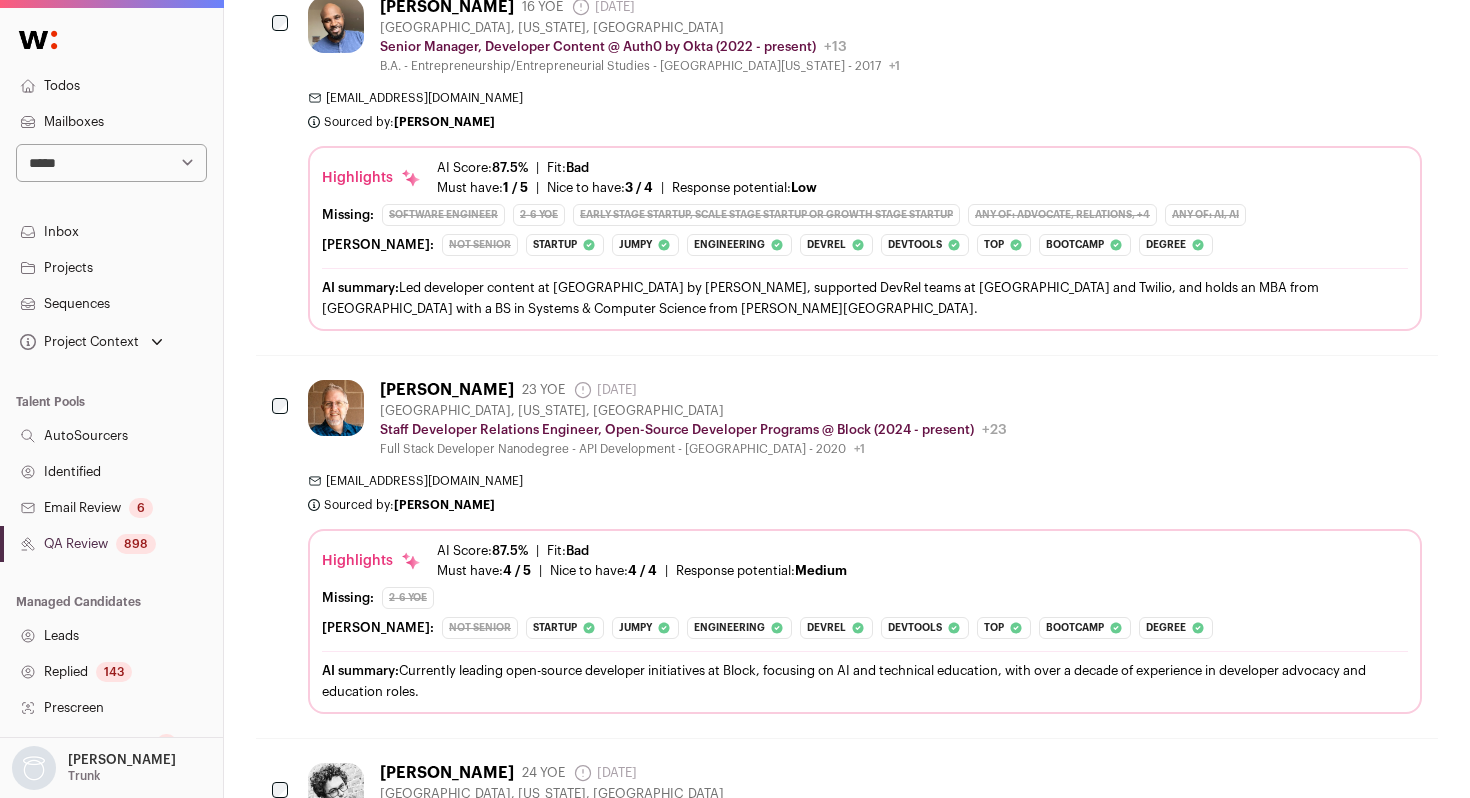 click on "mobilesewaste@gmail.com" at bounding box center (865, 481) 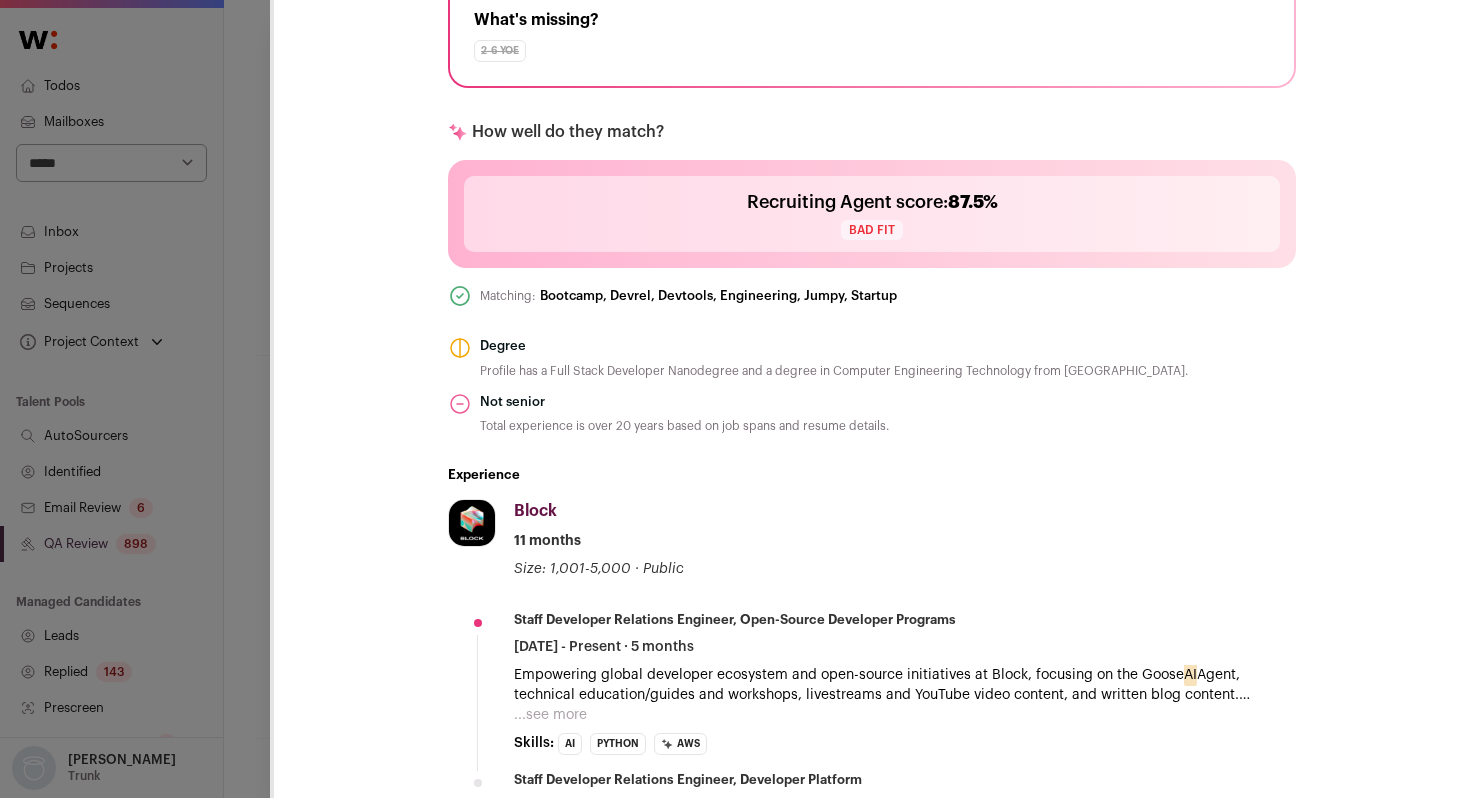 scroll, scrollTop: 565, scrollLeft: 0, axis: vertical 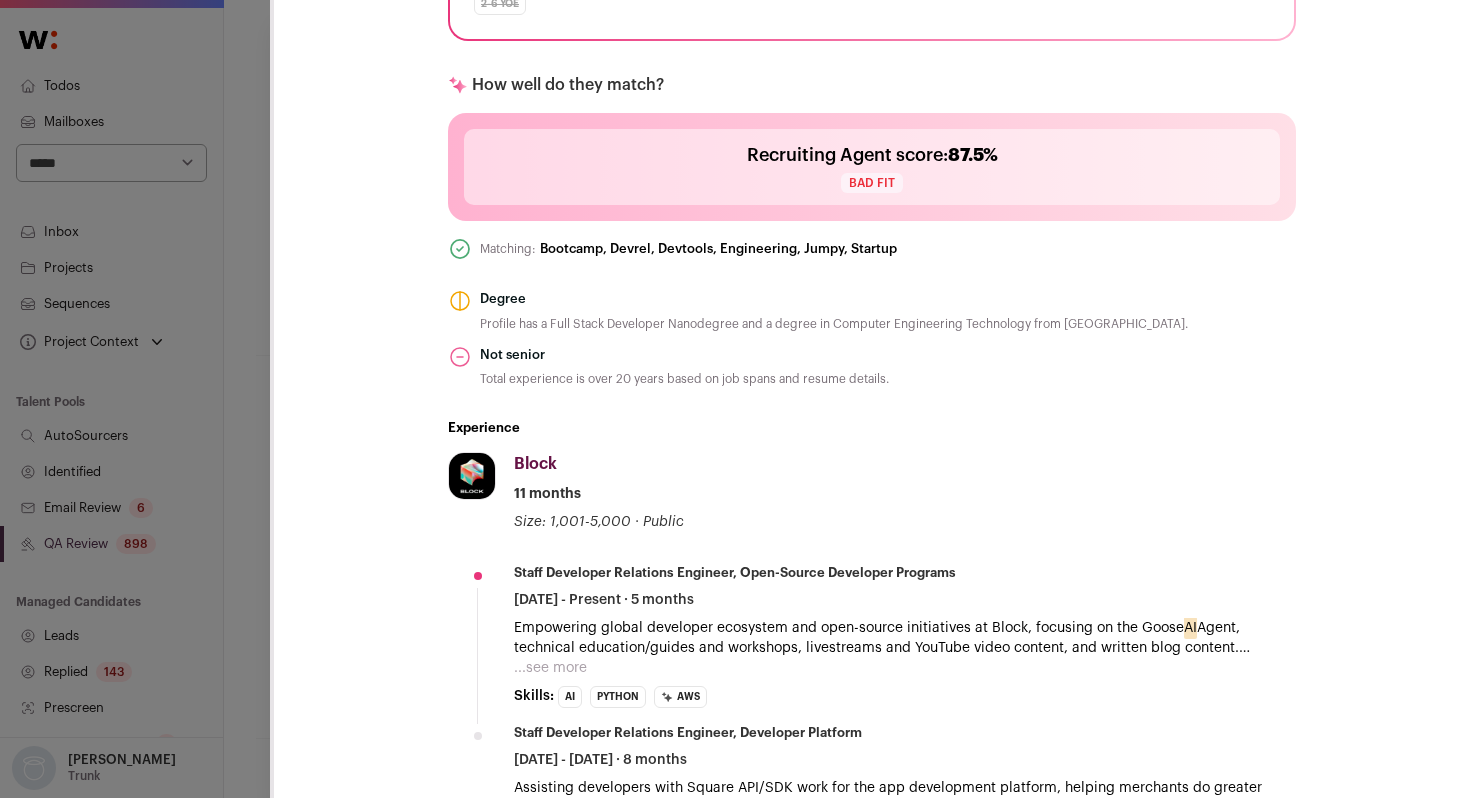 click on "**********" at bounding box center [735, 399] 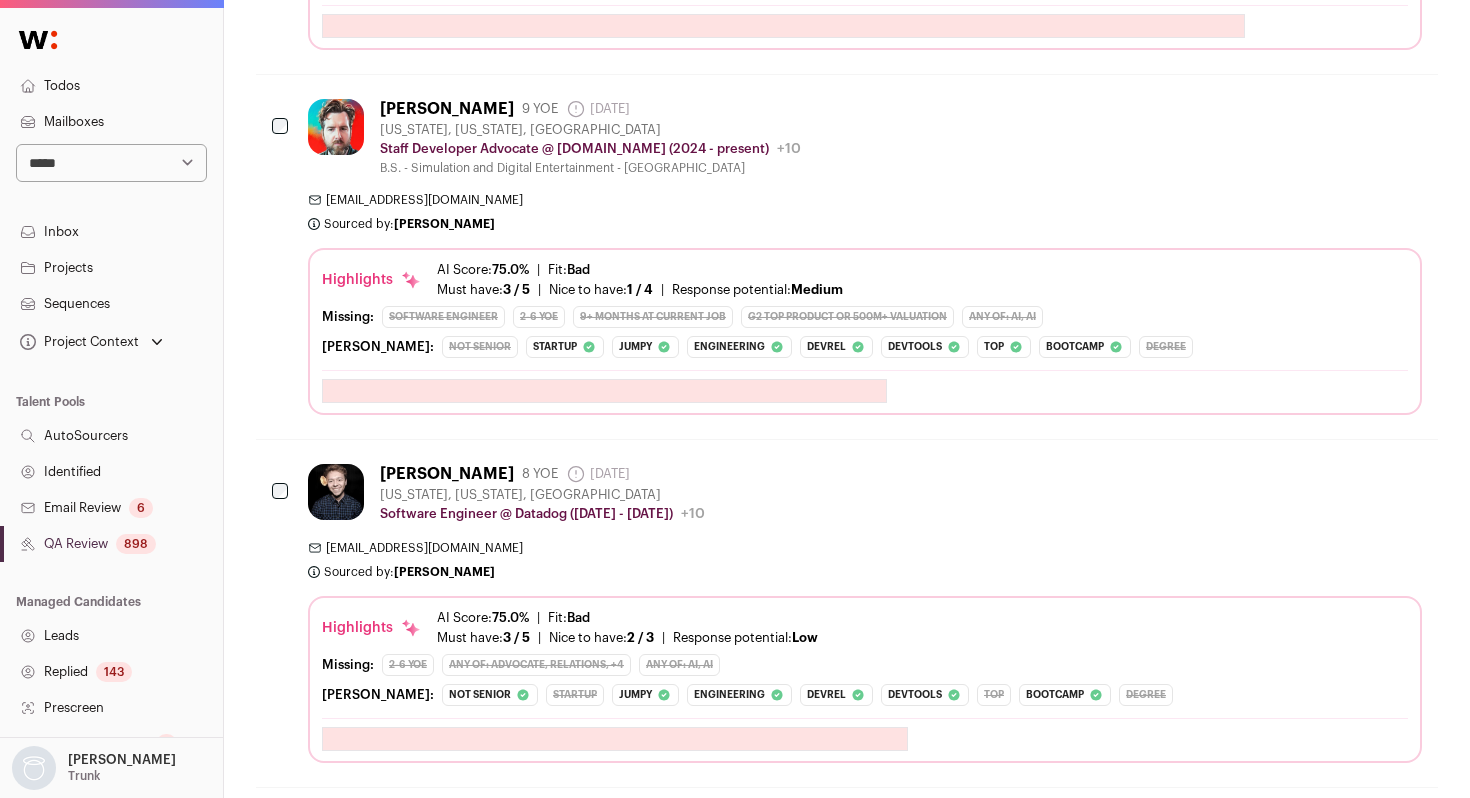 scroll, scrollTop: 3581, scrollLeft: 0, axis: vertical 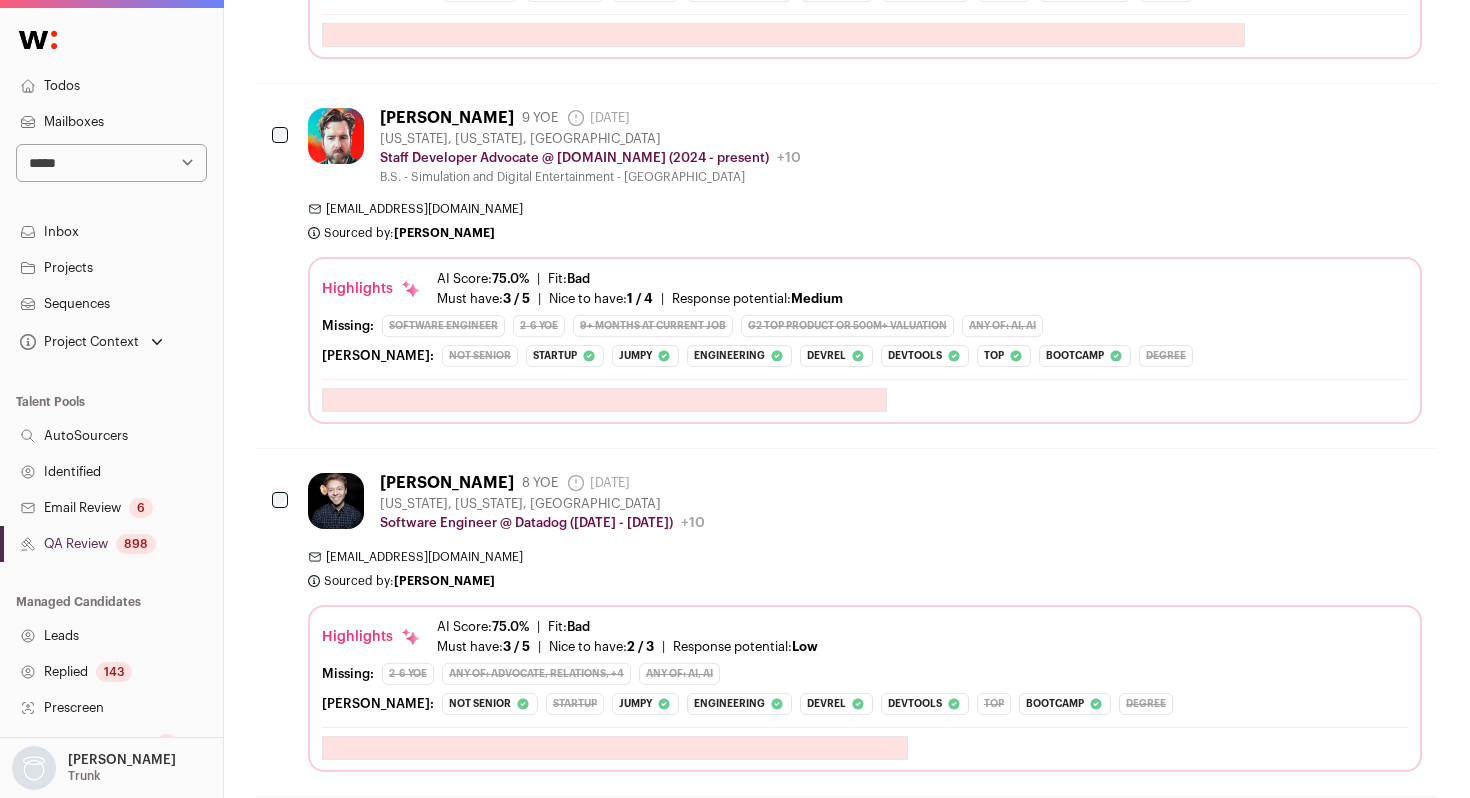 click on "Brian Doyle
9 YOE
18 days ago
Admin only. The last time the profile was updated.
Washington, District of Columbia, United States
Staff Developer Advocate @ Flow.com
(2024 - present)
Flow.com
Public / Private
Private
Valuation
Unknown
101-250" at bounding box center [865, 266] 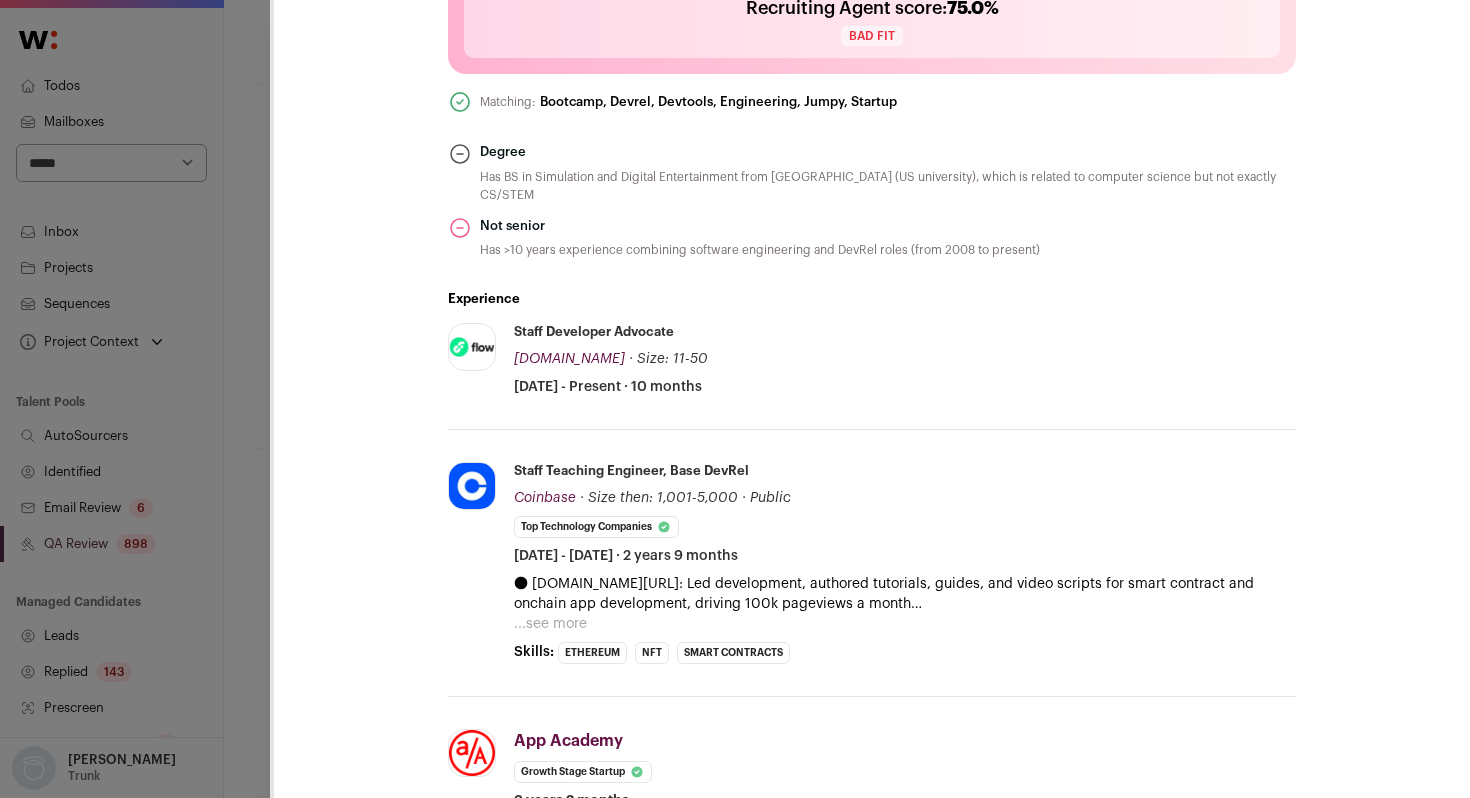 scroll, scrollTop: 708, scrollLeft: 0, axis: vertical 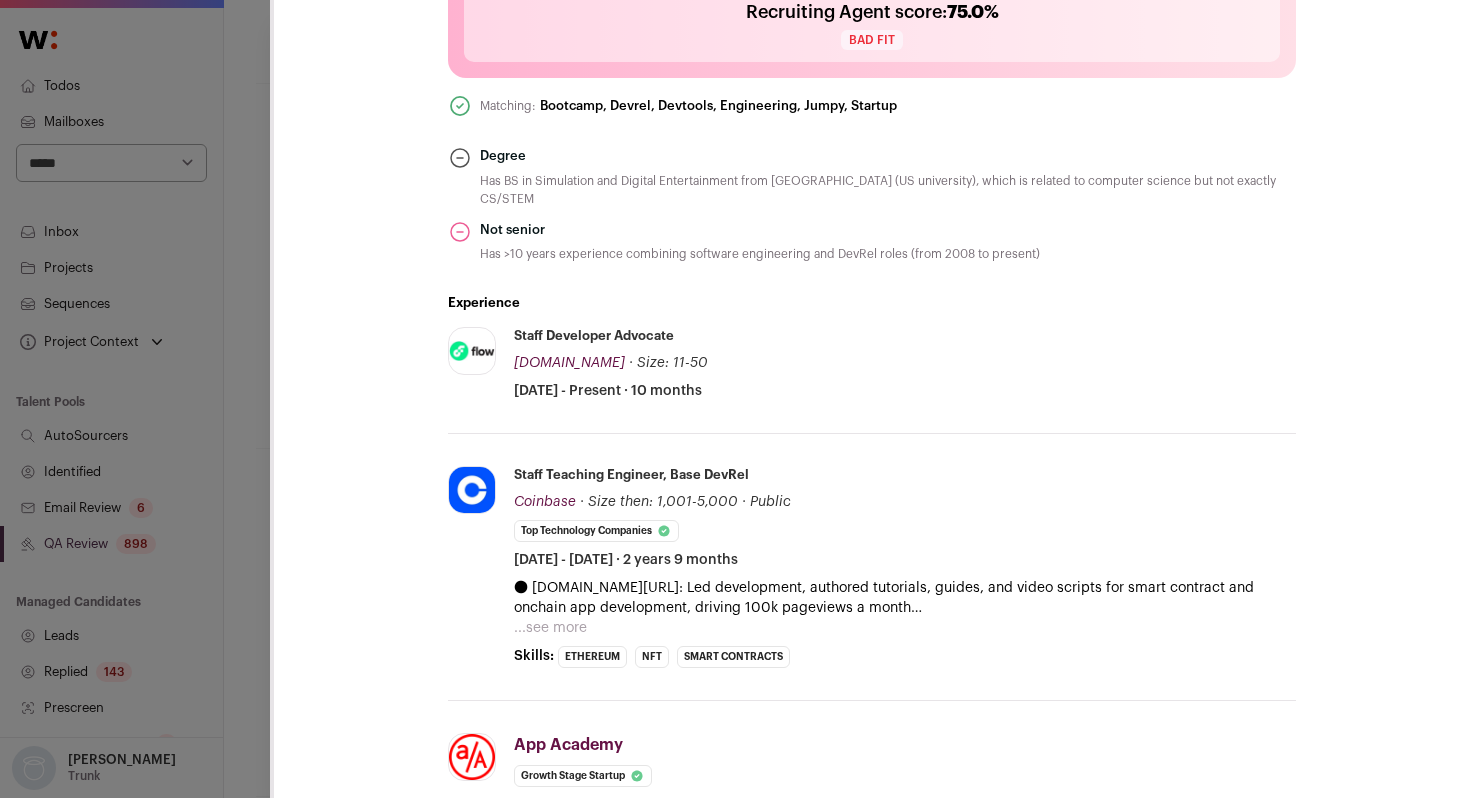 click on "**********" at bounding box center [735, 399] 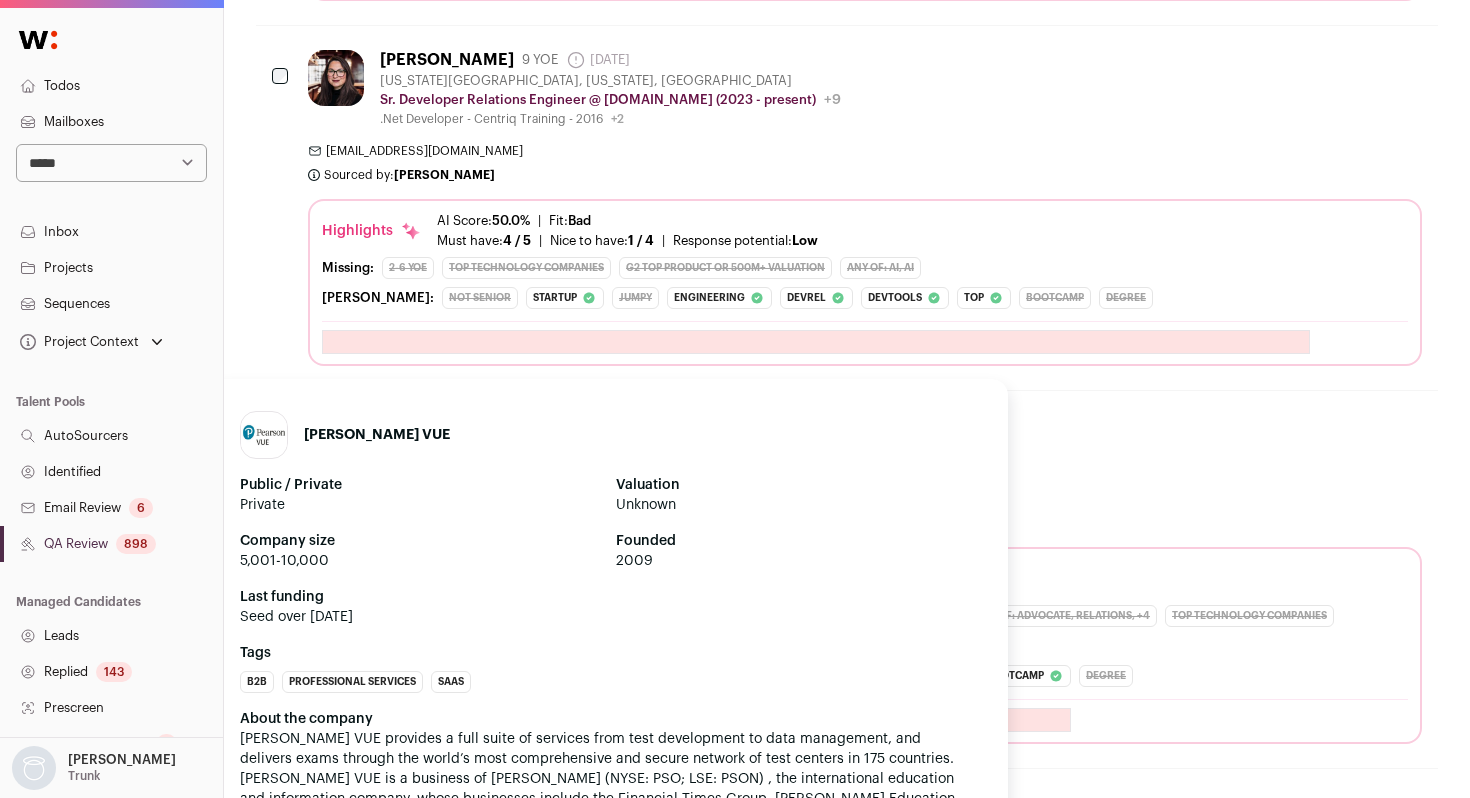 scroll, scrollTop: 6856, scrollLeft: 0, axis: vertical 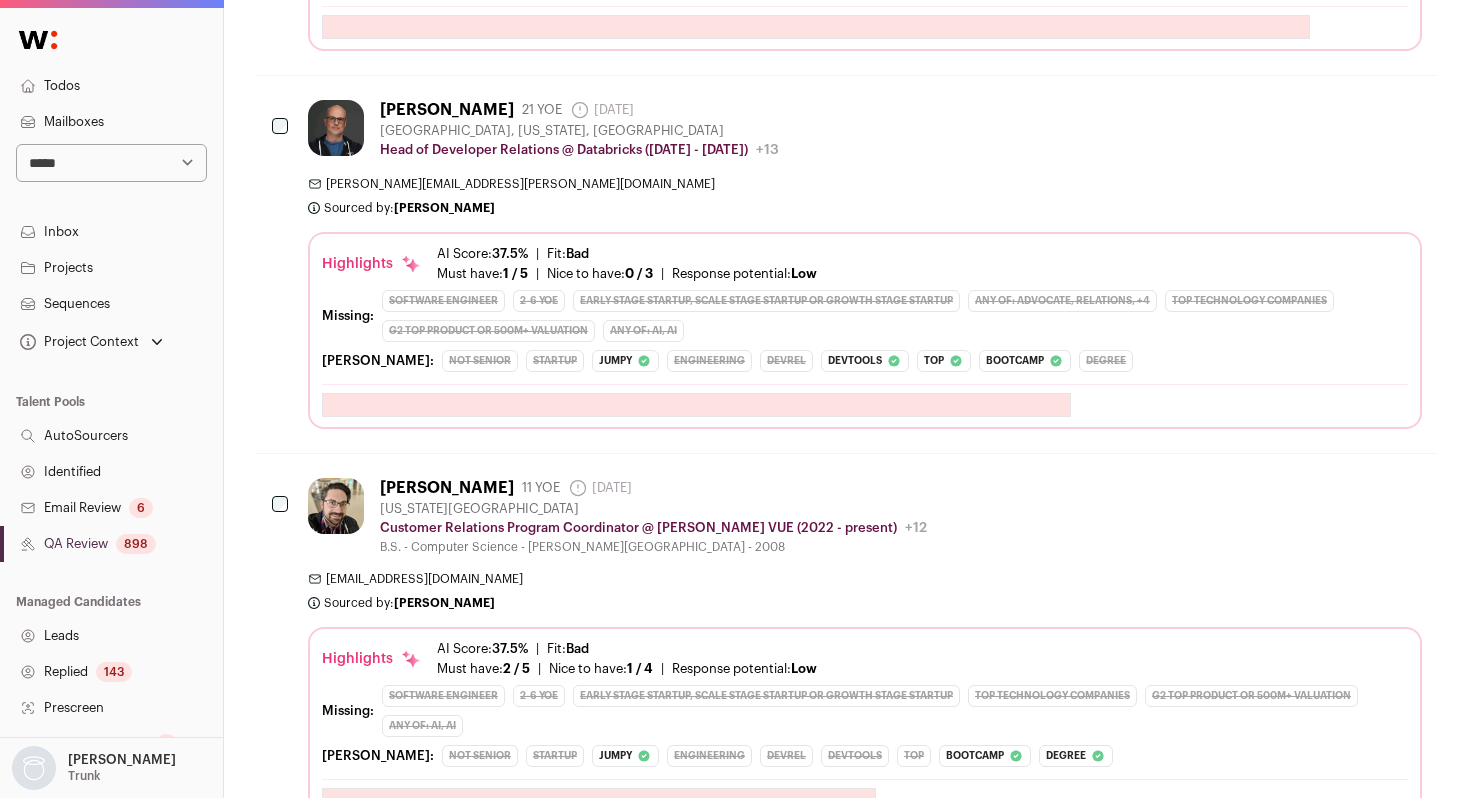 click on "QA Review
898" at bounding box center [111, 544] 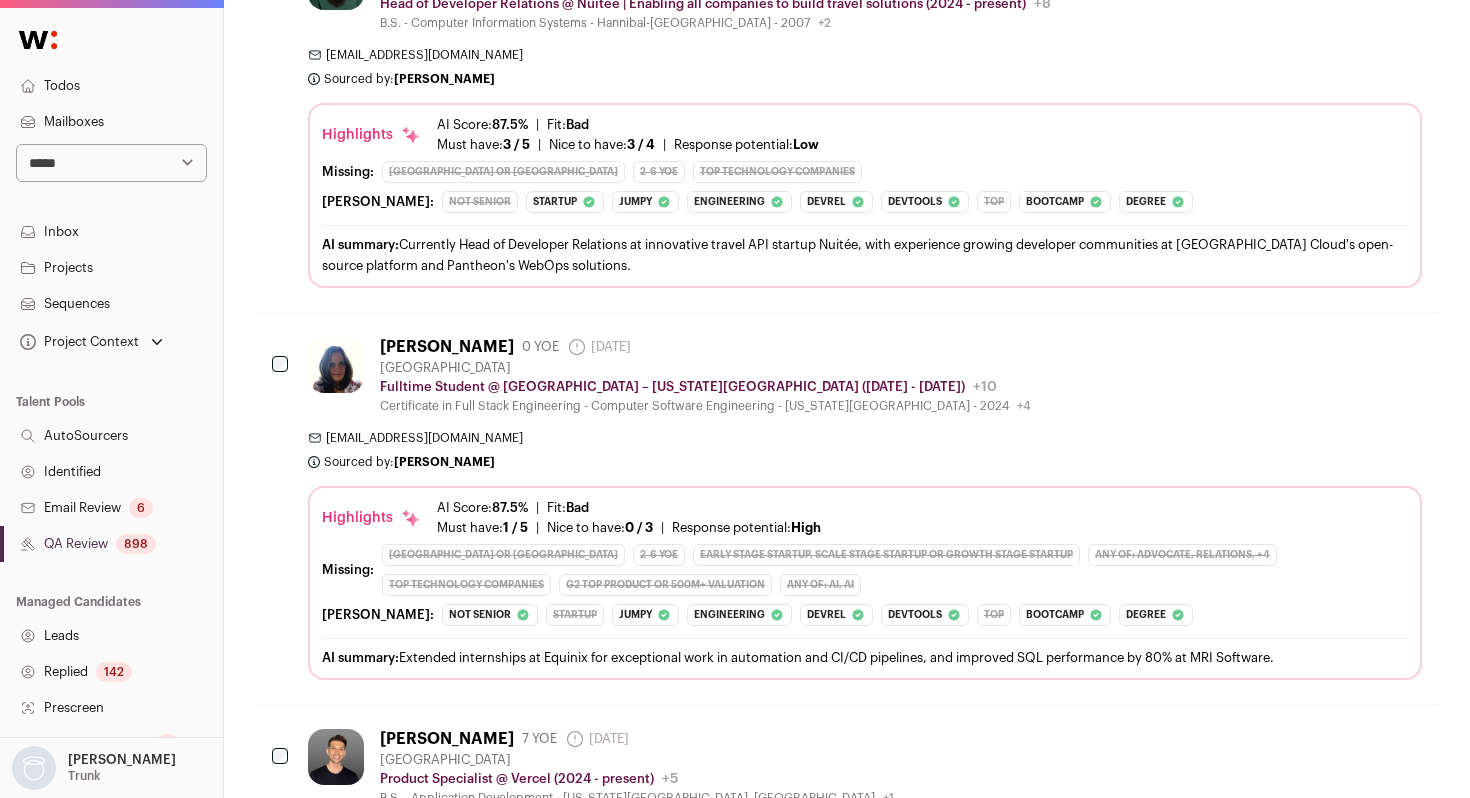 scroll, scrollTop: 0, scrollLeft: 0, axis: both 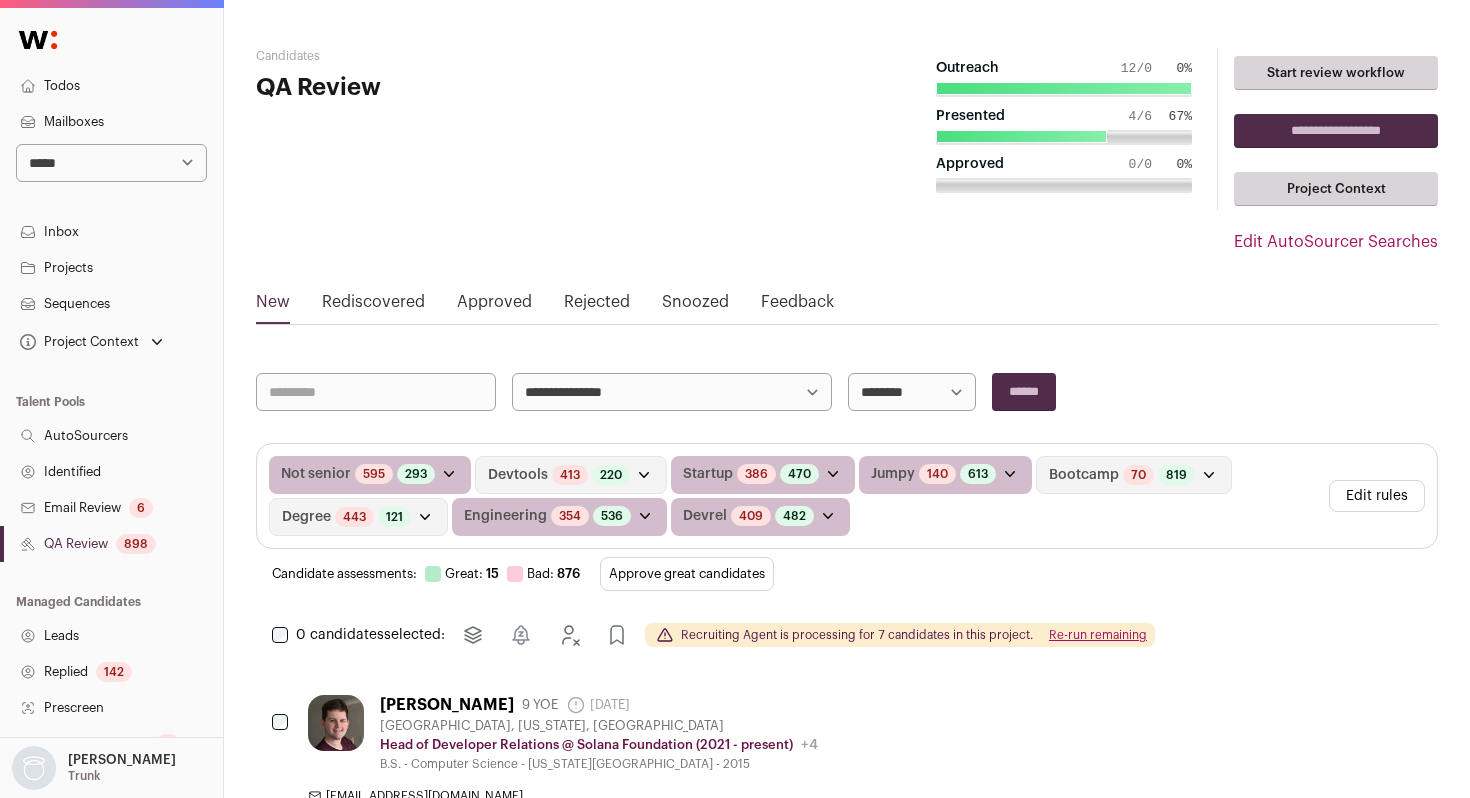 click on "**********" at bounding box center [111, 163] 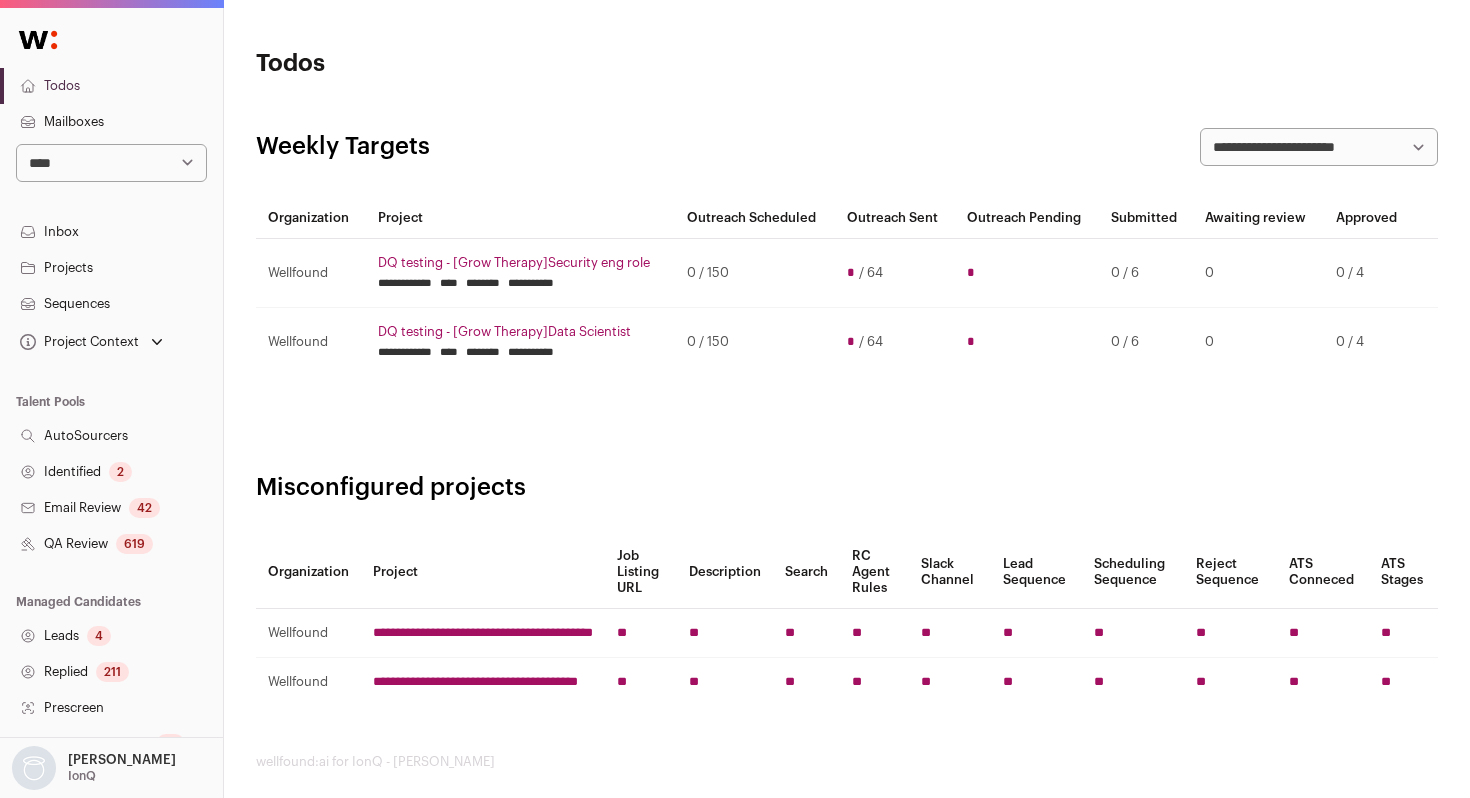 scroll, scrollTop: 0, scrollLeft: 0, axis: both 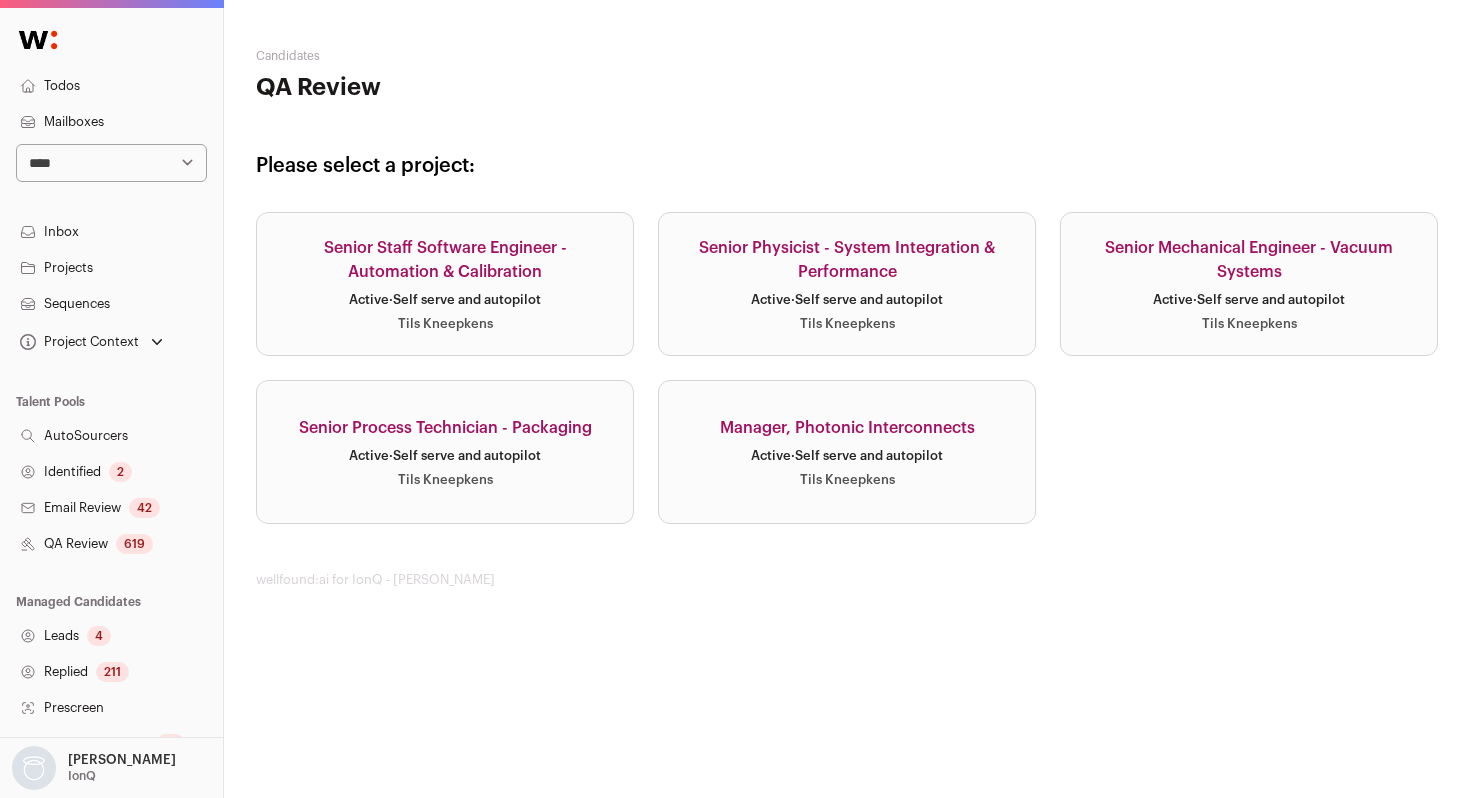 click on "Active
·
Self serve and autopilot" at bounding box center (1249, 300) 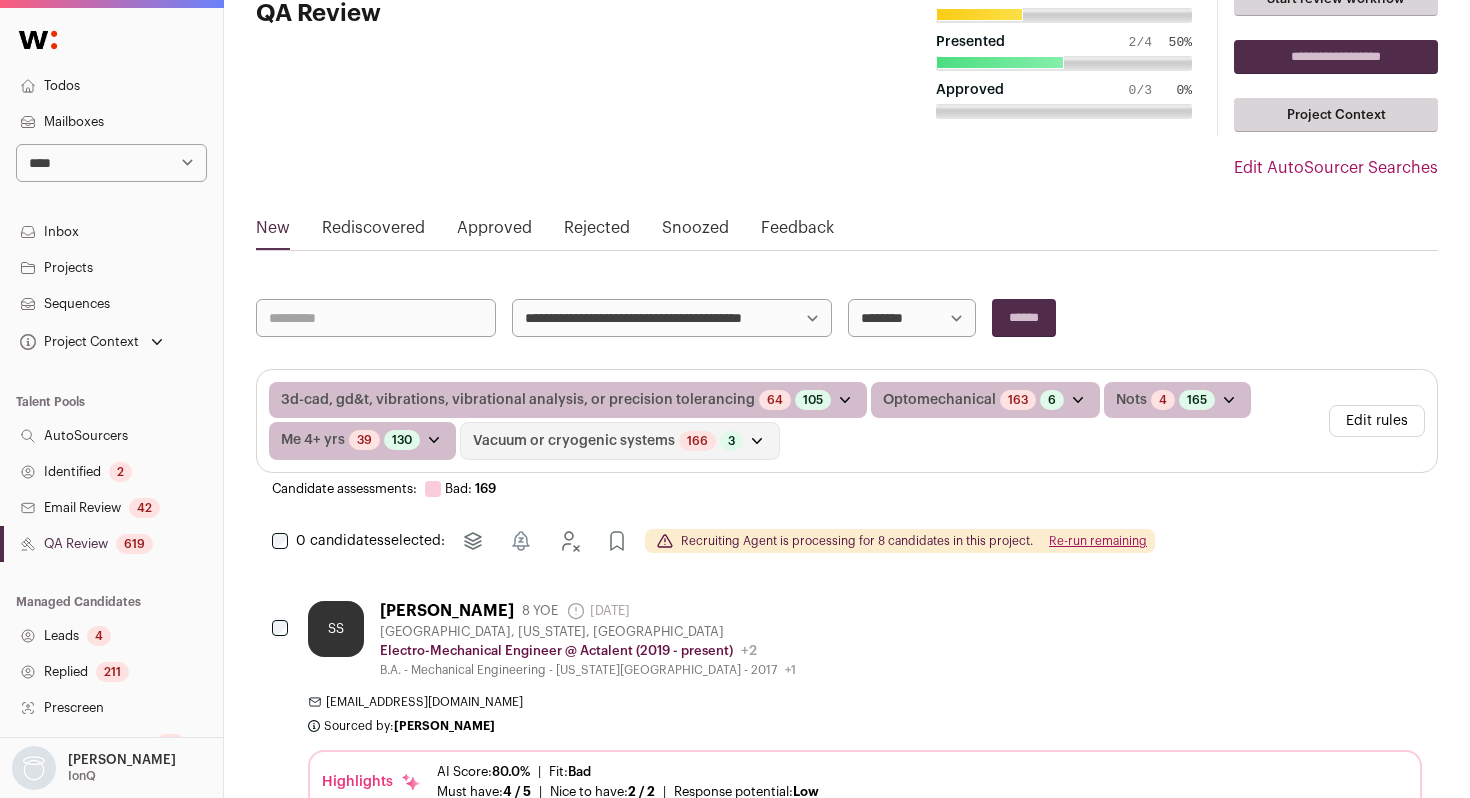 scroll, scrollTop: 97, scrollLeft: 0, axis: vertical 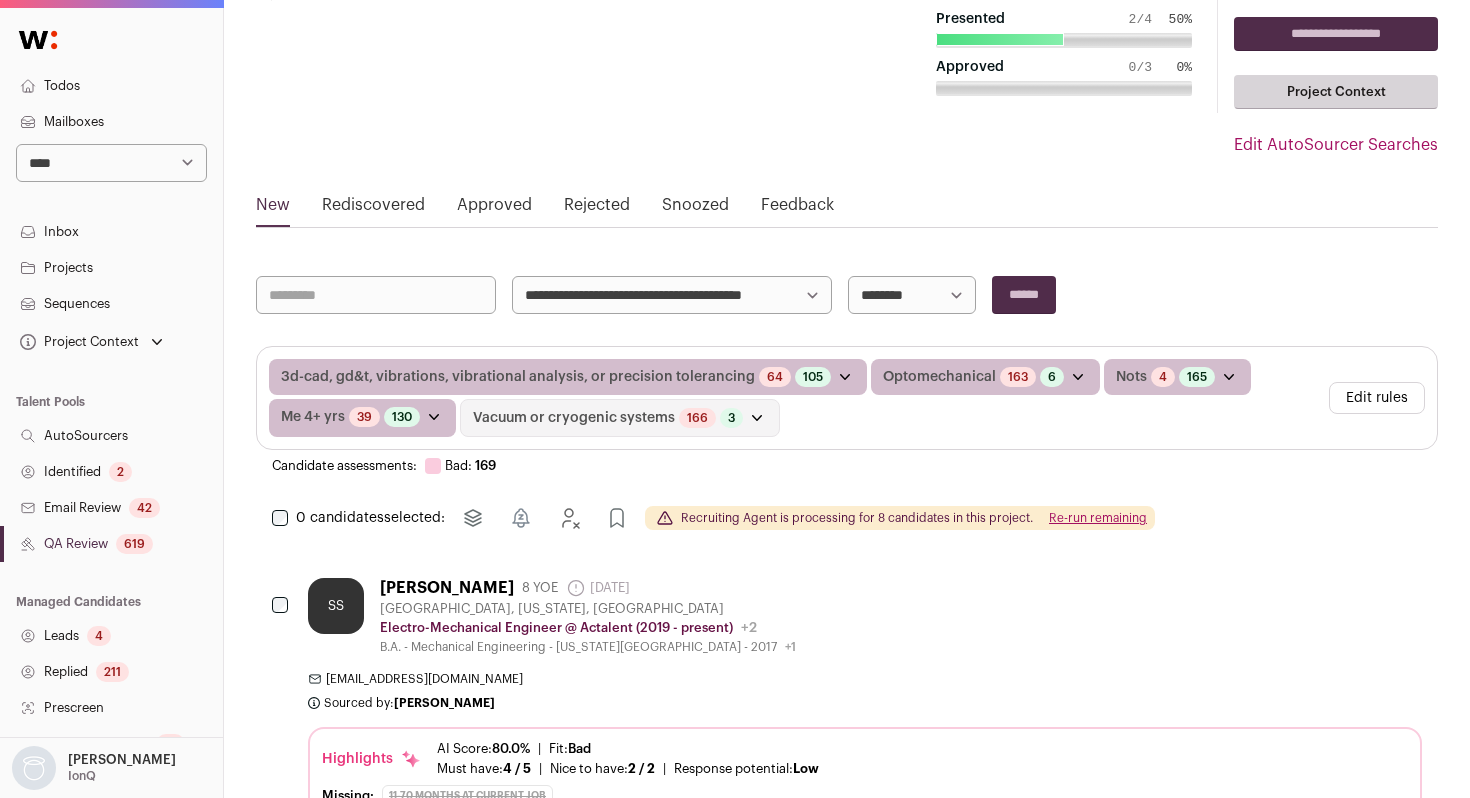 click on "Approved" at bounding box center (494, 209) 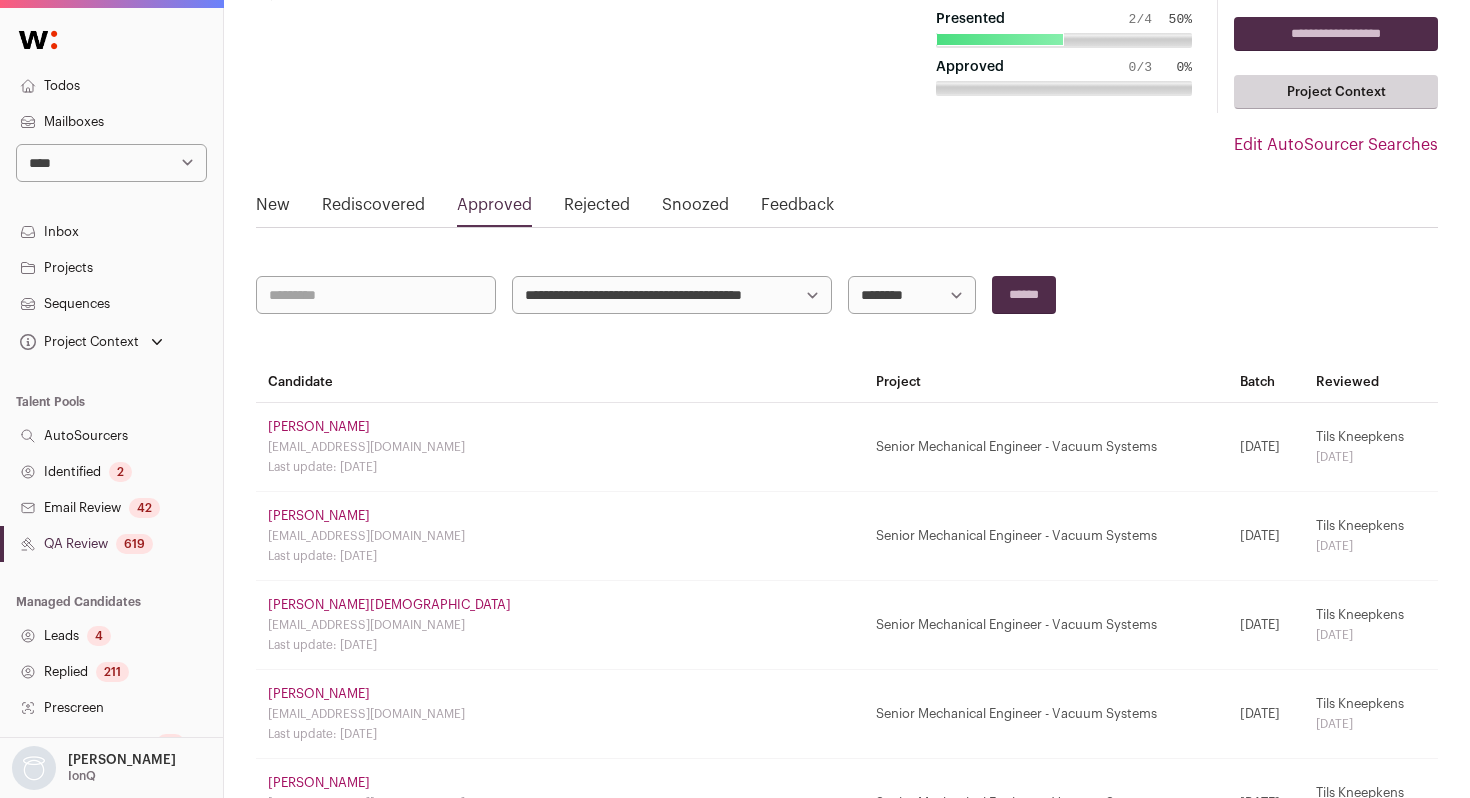 scroll, scrollTop: 0, scrollLeft: 0, axis: both 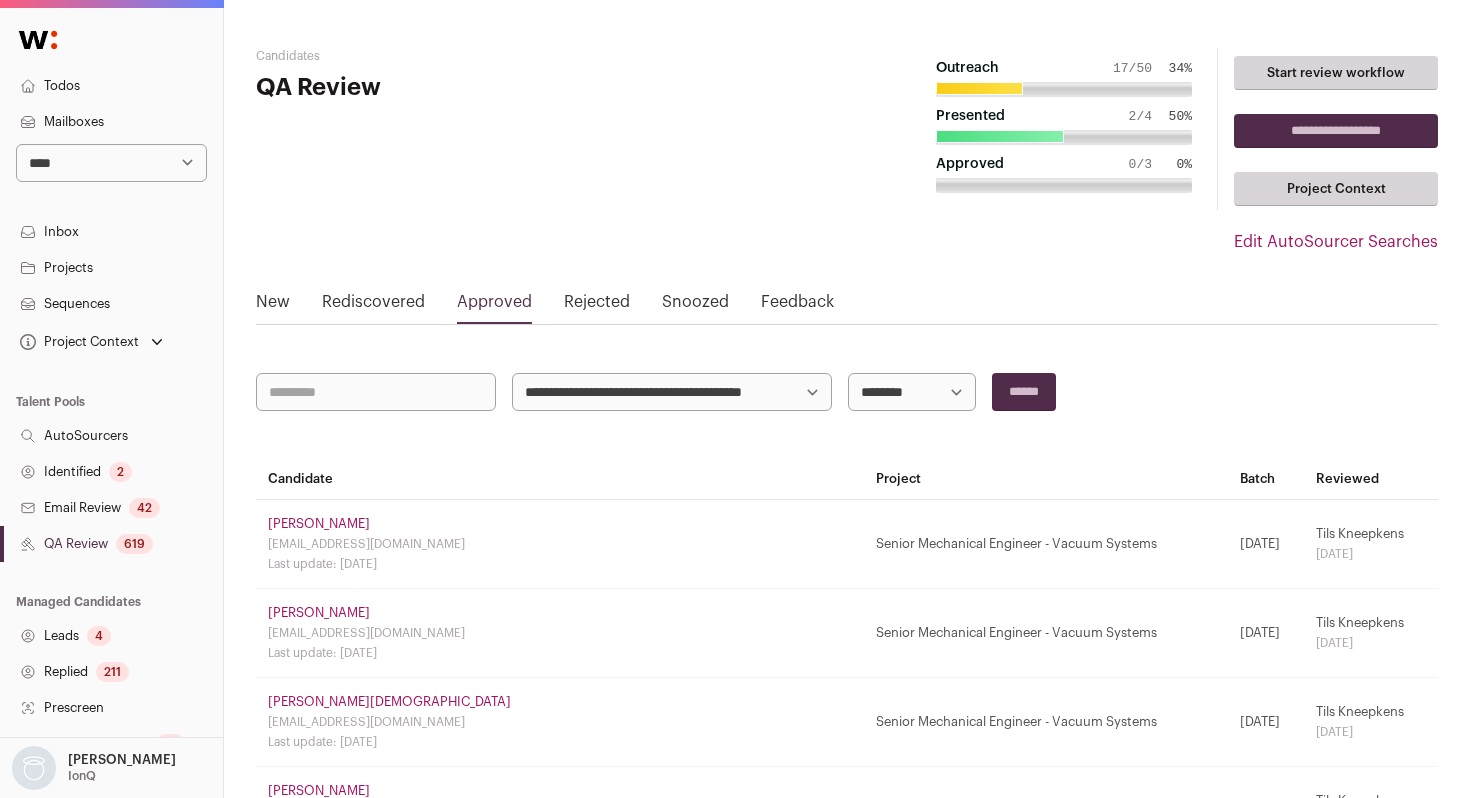 click on "**********" at bounding box center (912, 392) 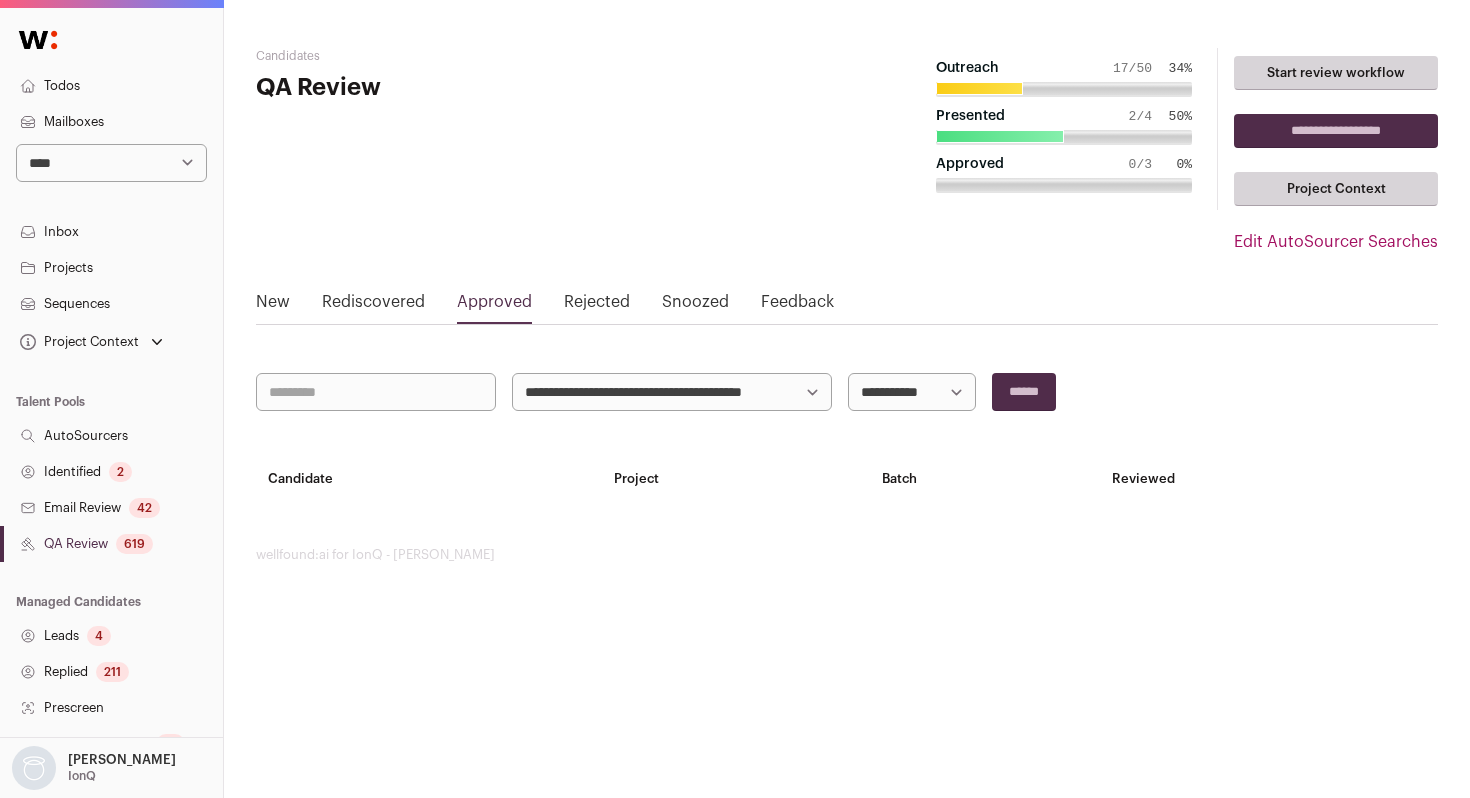 click on "New" at bounding box center [273, 306] 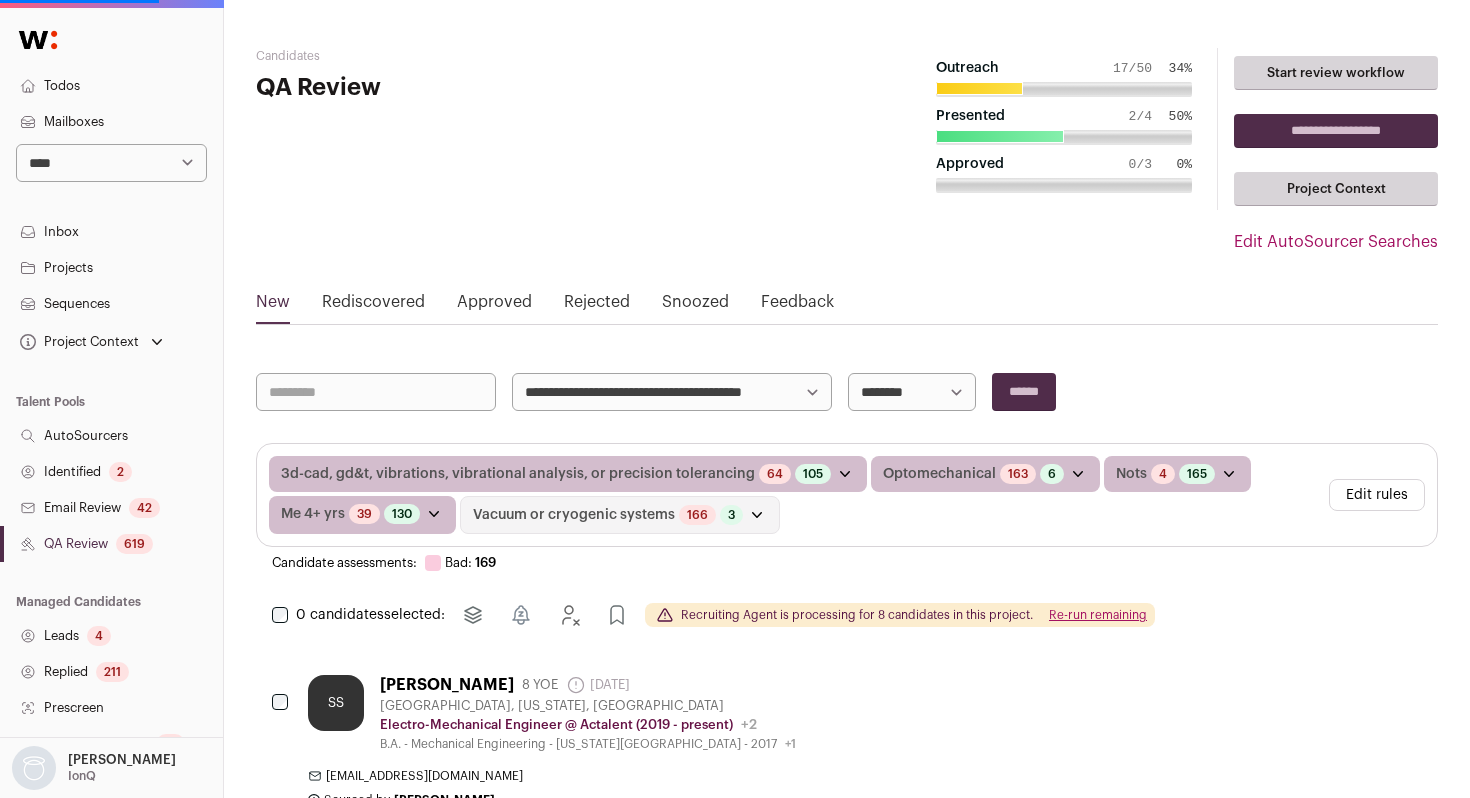 click on "**********" at bounding box center (912, 392) 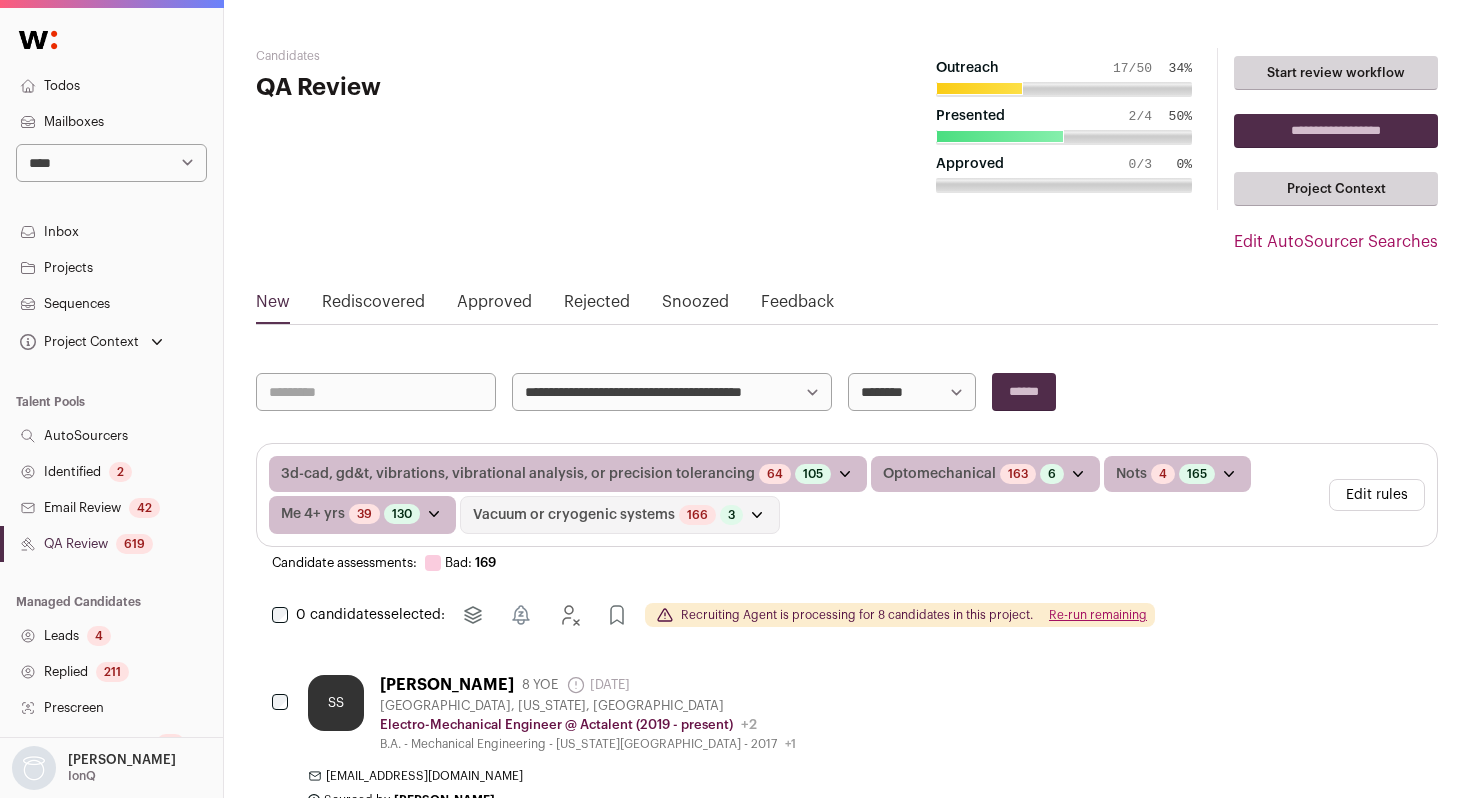 click on "**********" at bounding box center [912, 392] 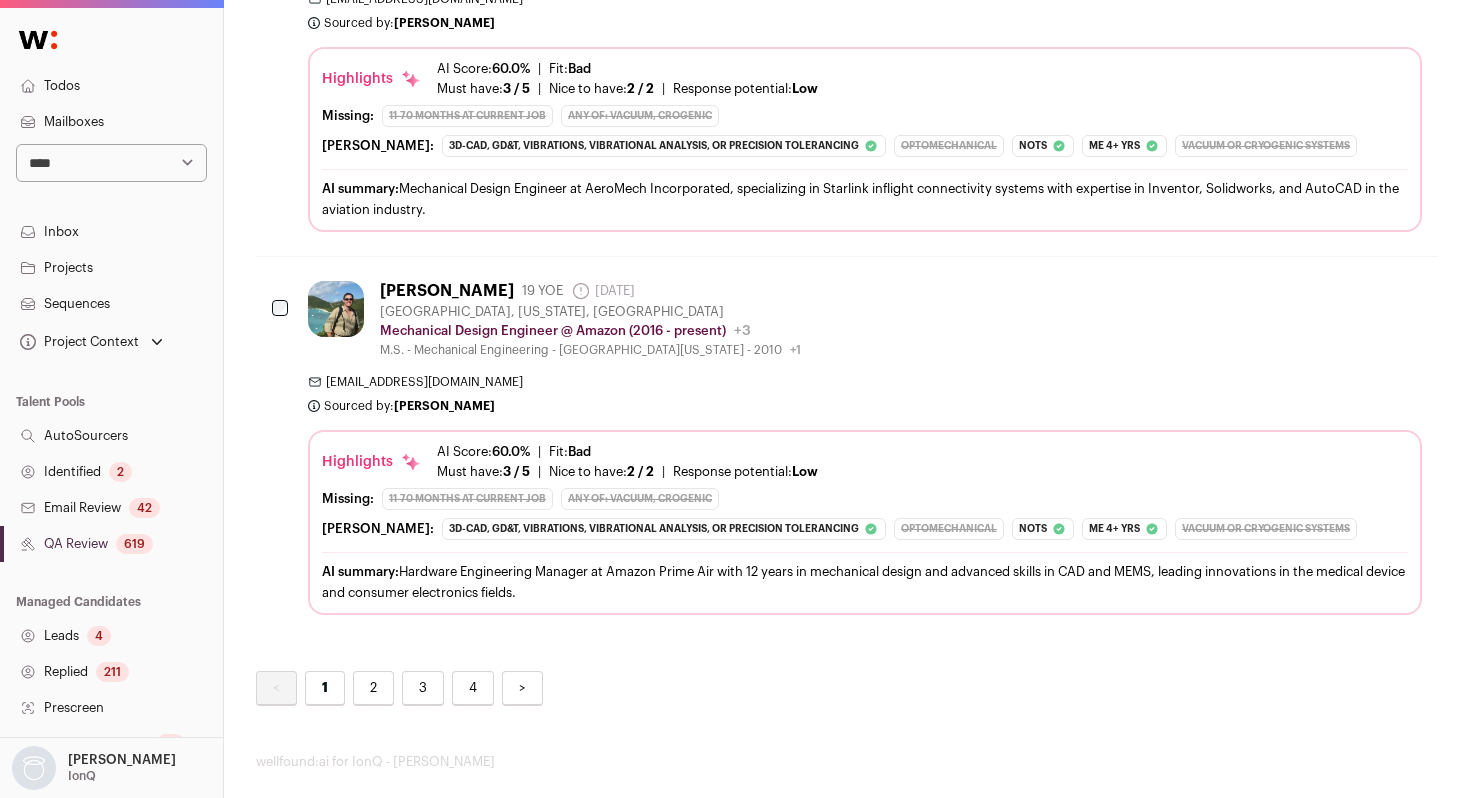 scroll, scrollTop: 7516, scrollLeft: 0, axis: vertical 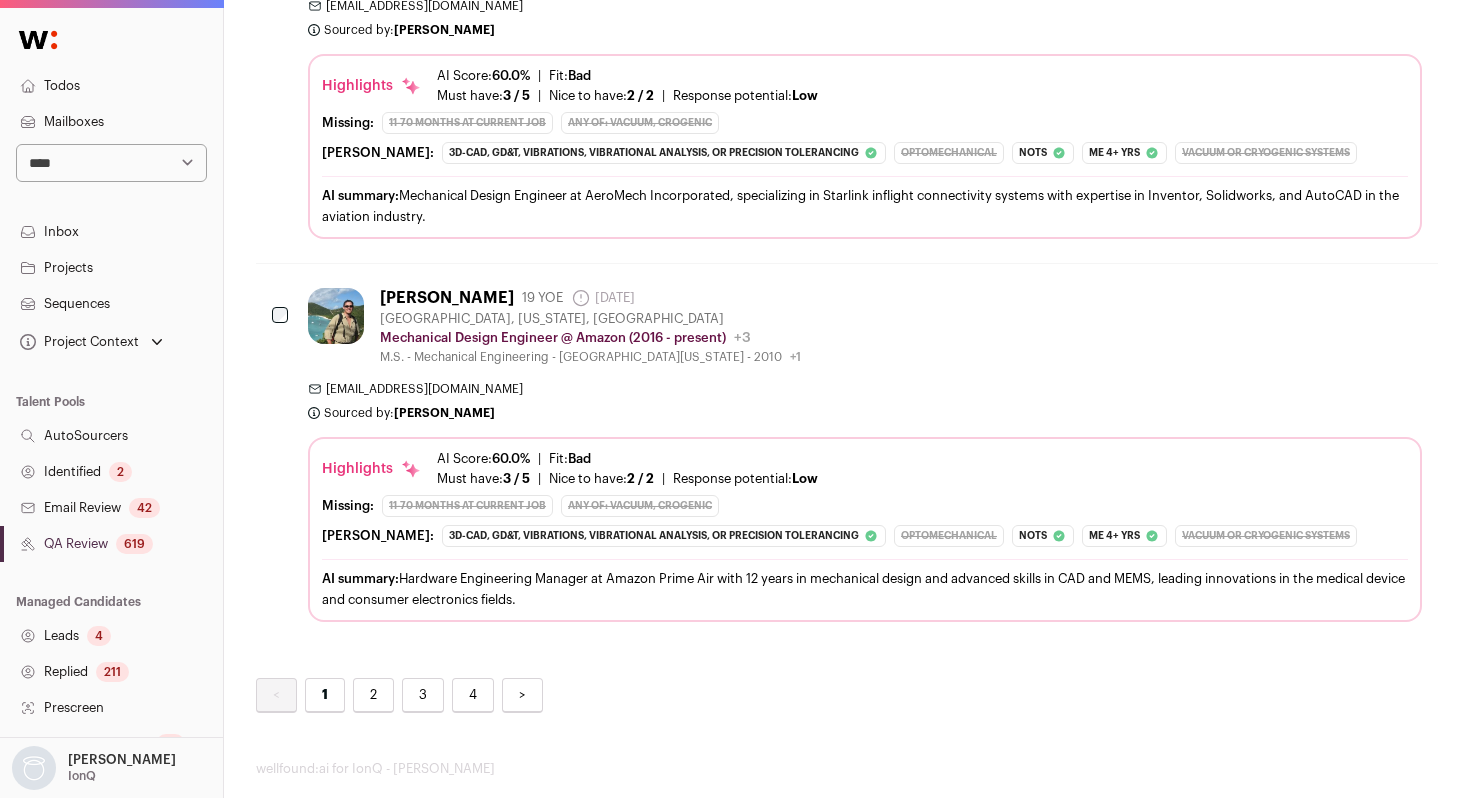 click on "[EMAIL_ADDRESS][DOMAIN_NAME]" at bounding box center [865, 389] 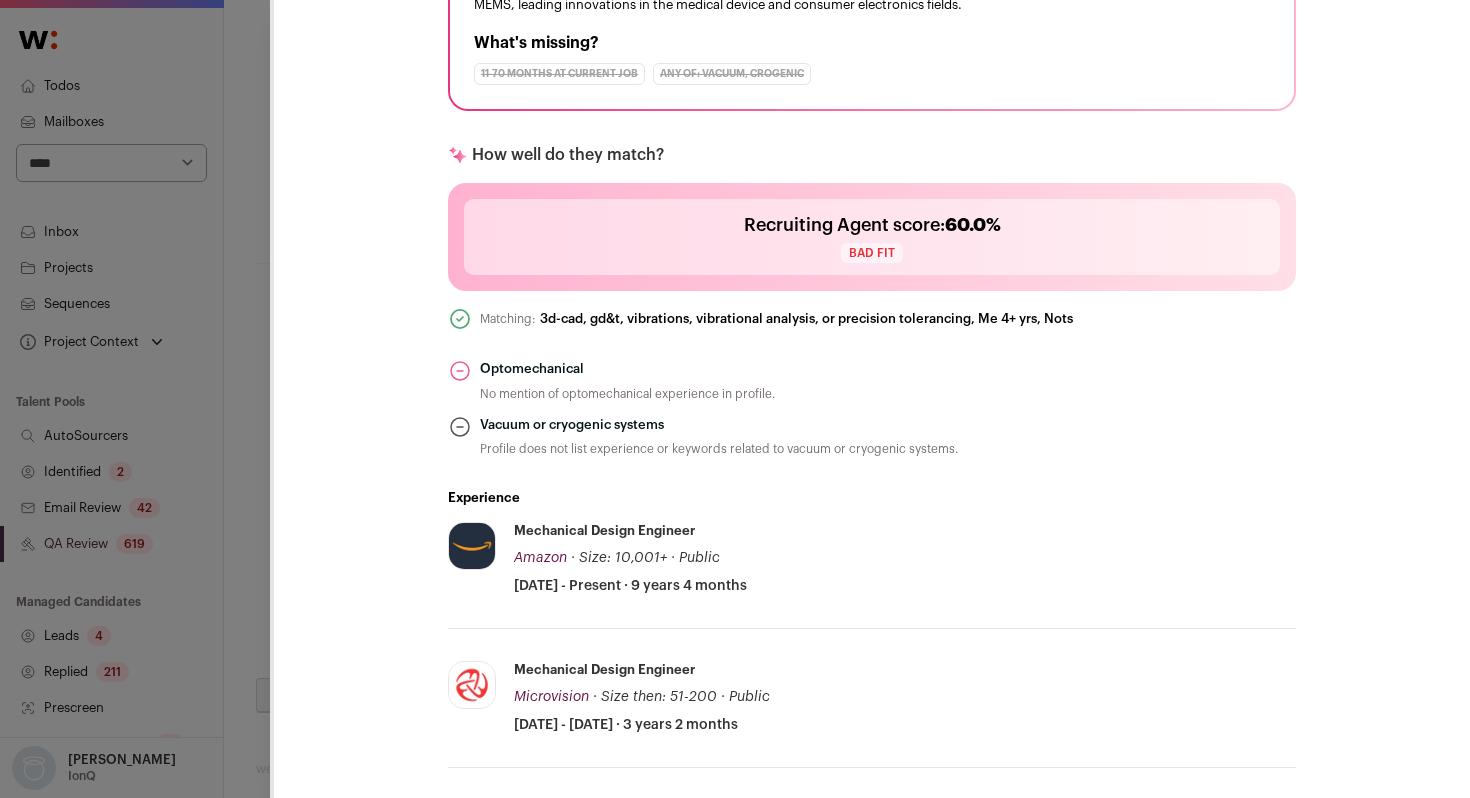 scroll, scrollTop: 510, scrollLeft: 0, axis: vertical 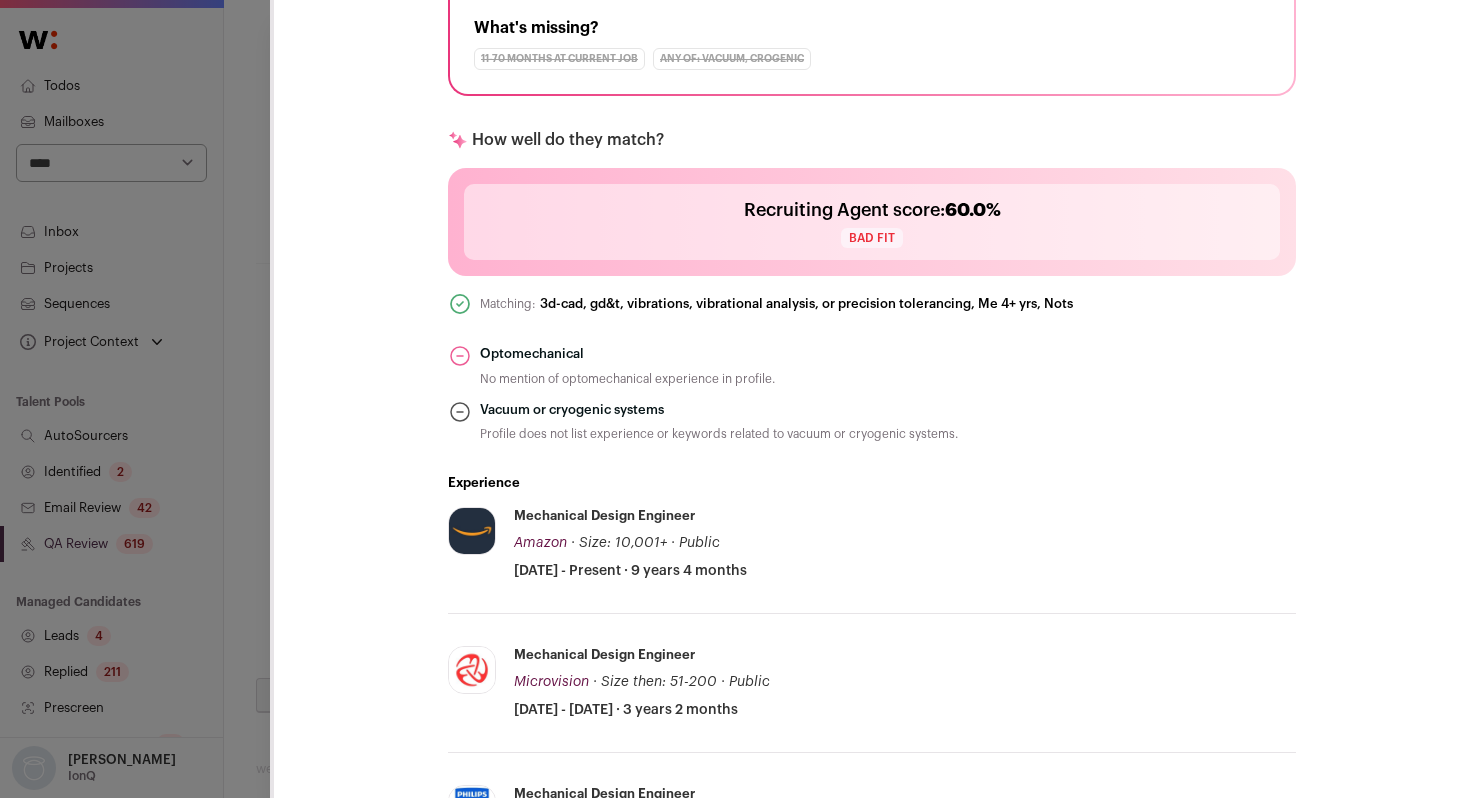 click on "**********" at bounding box center (735, 399) 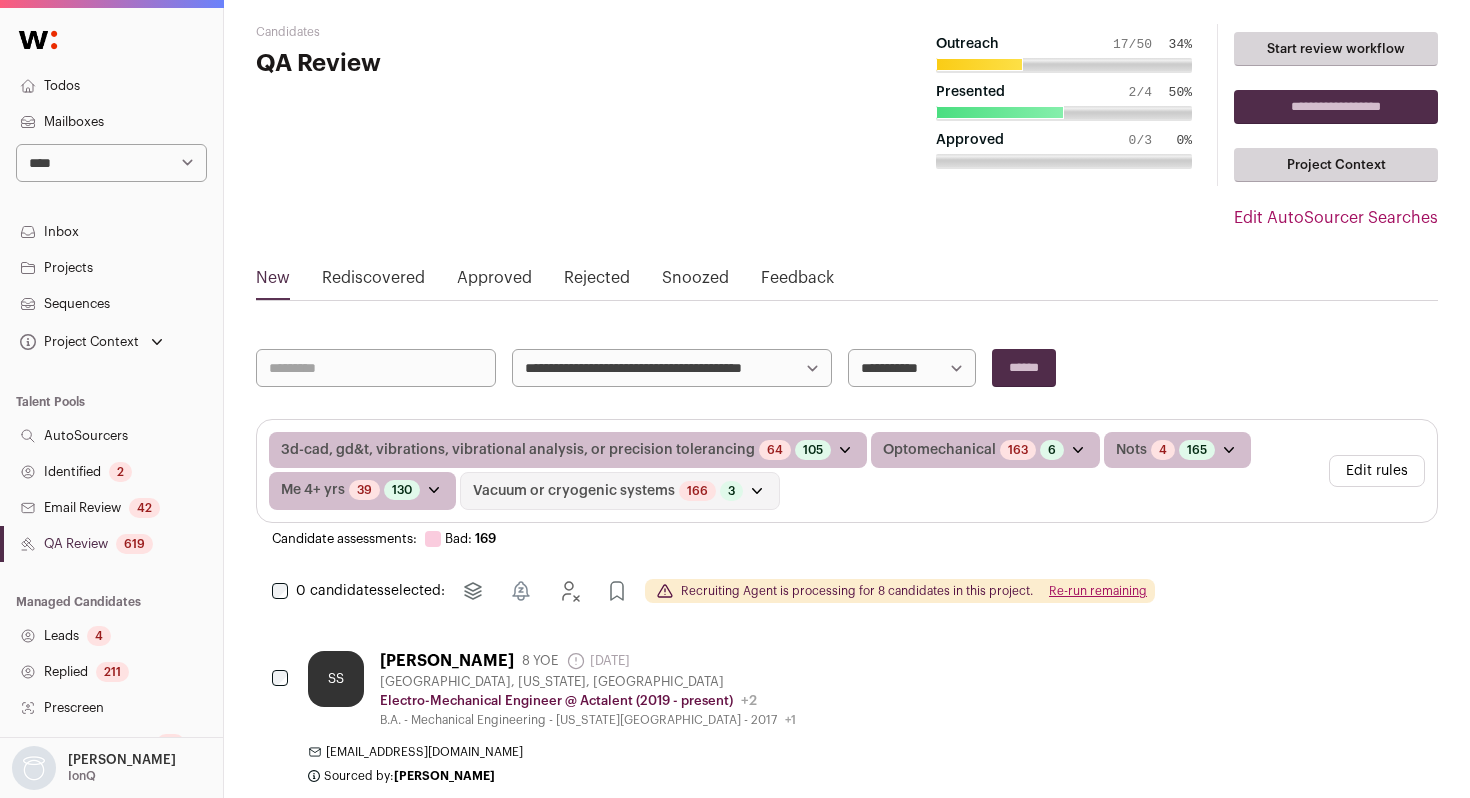 scroll, scrollTop: 0, scrollLeft: 0, axis: both 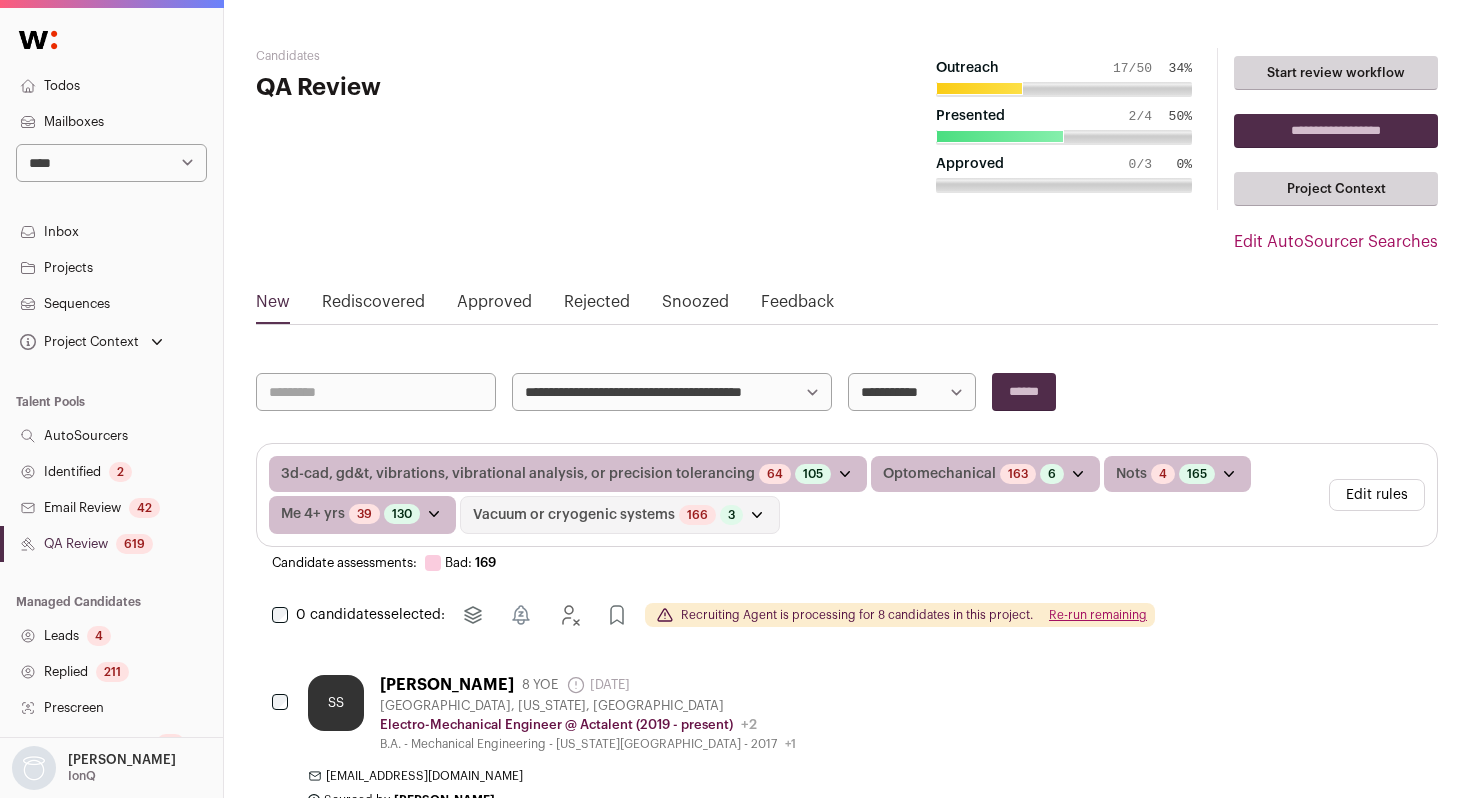 click on "Approved" at bounding box center [494, 306] 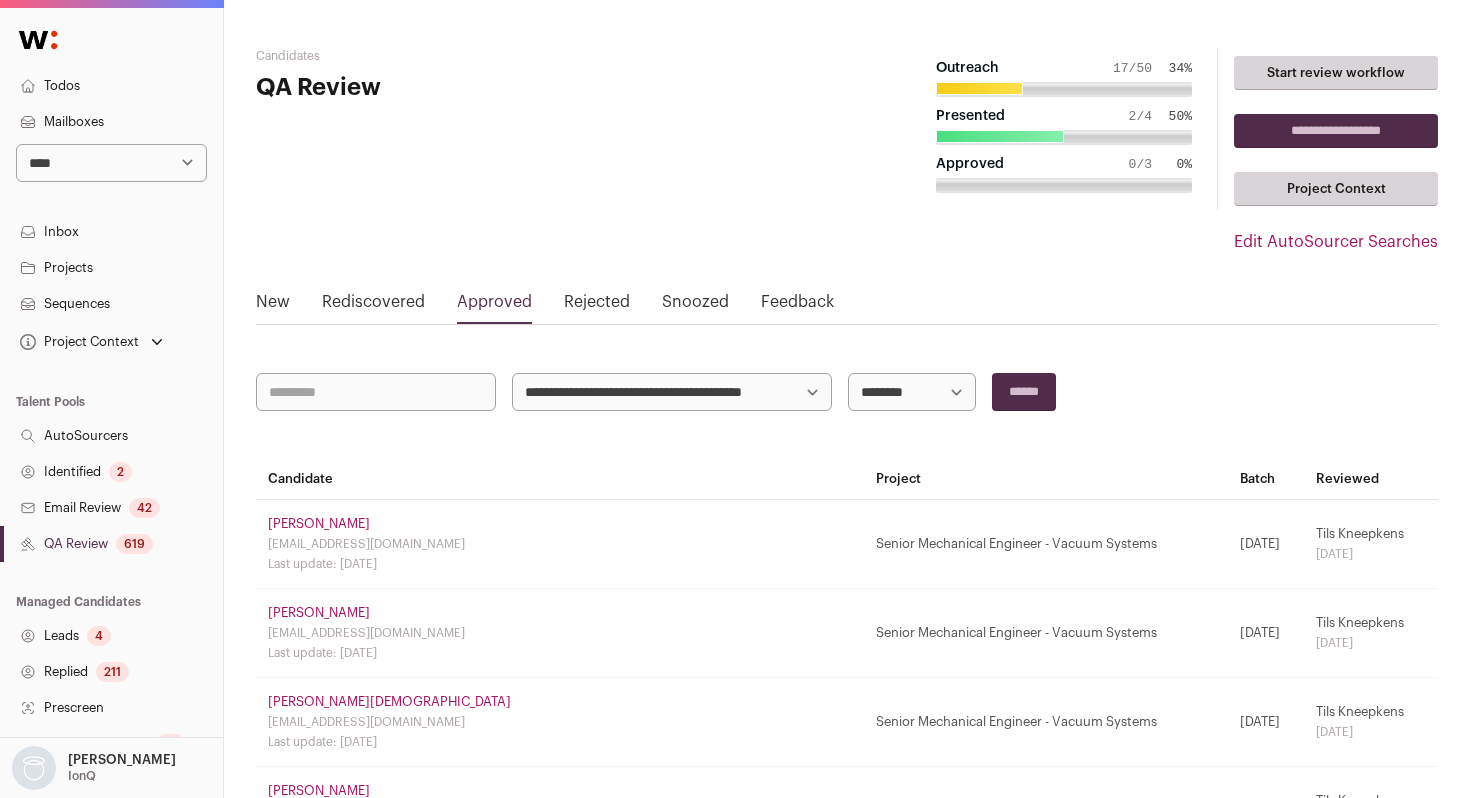 click on "Rediscovered" at bounding box center (373, 306) 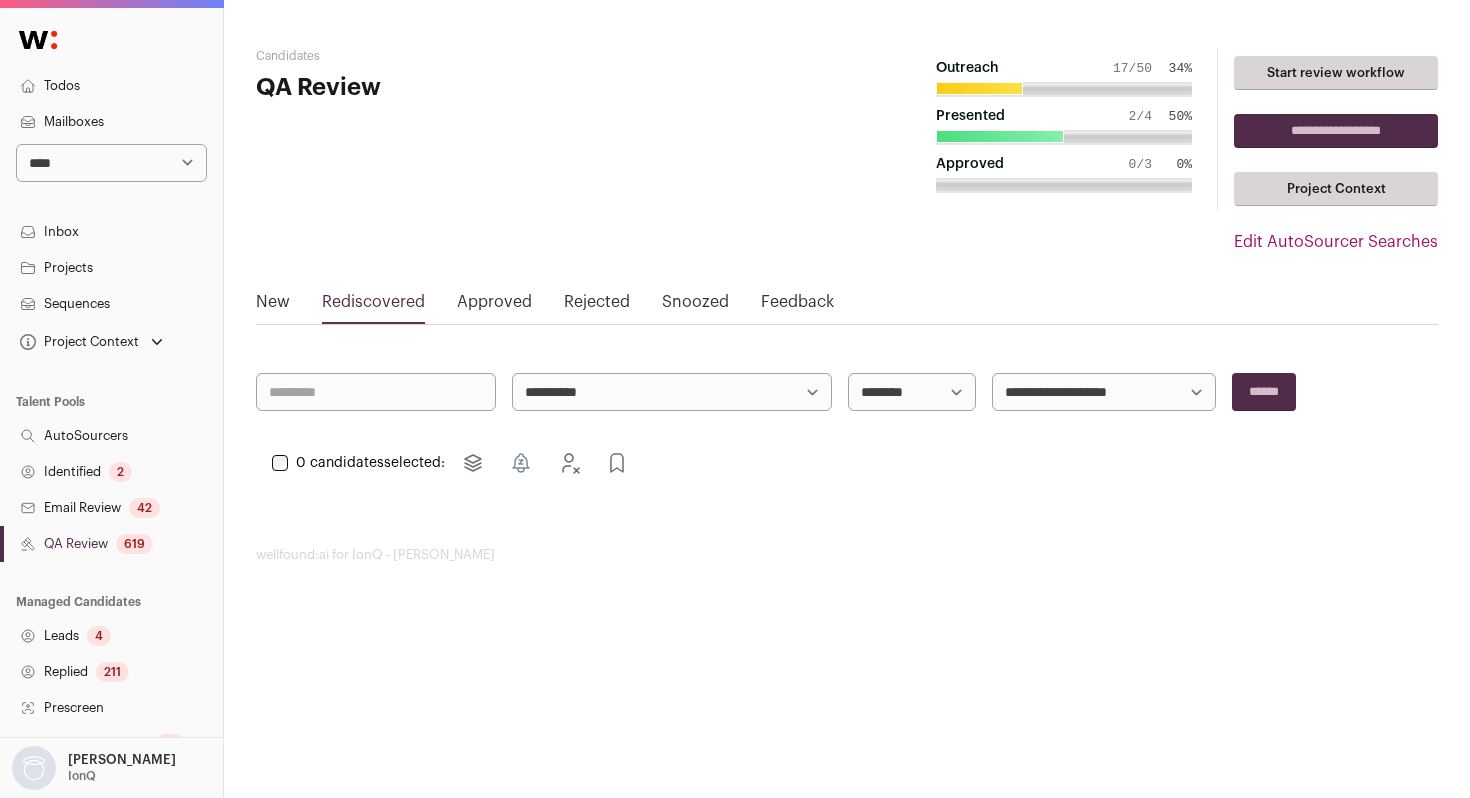 click on "New" at bounding box center (273, 306) 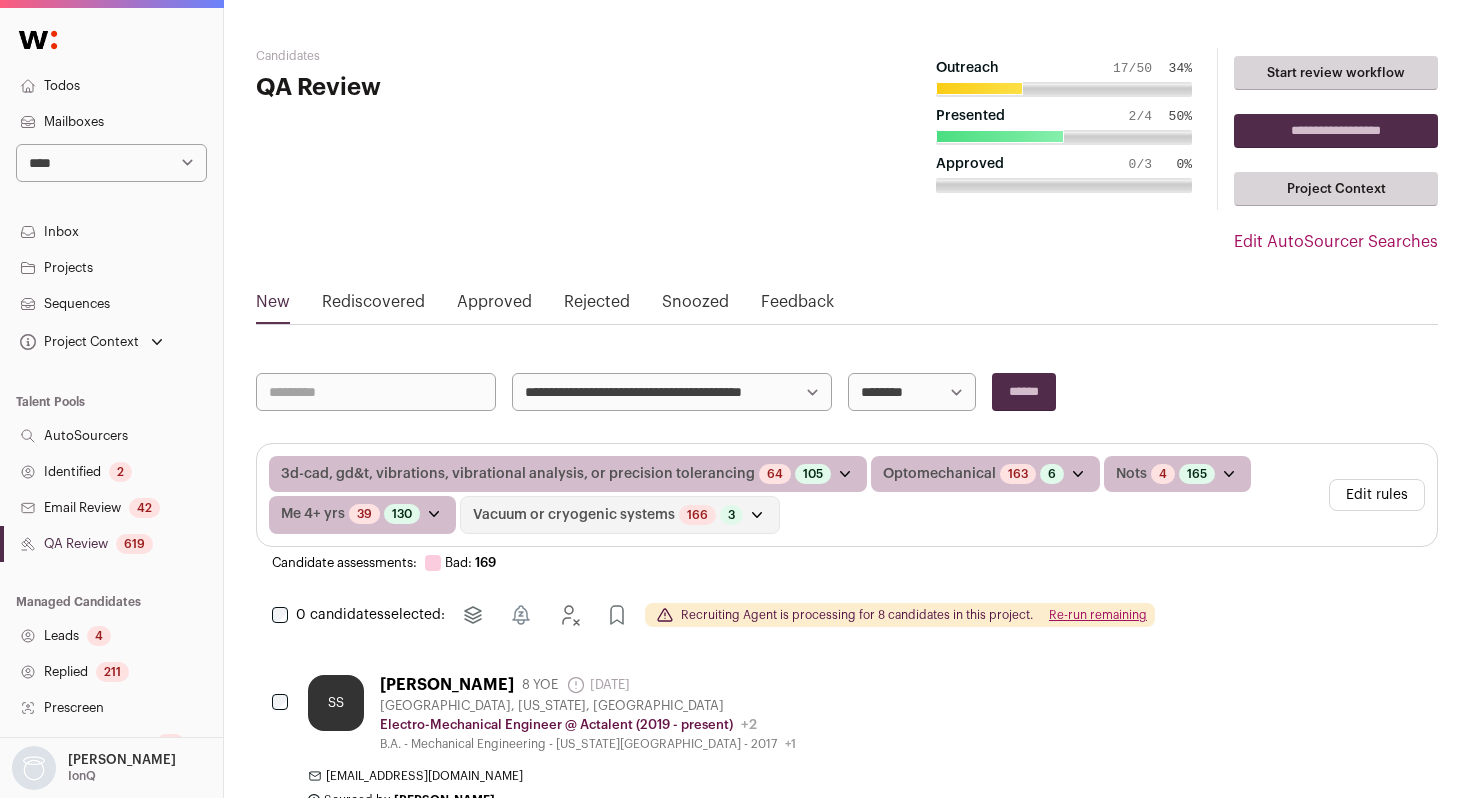 click on "Approved" at bounding box center (494, 306) 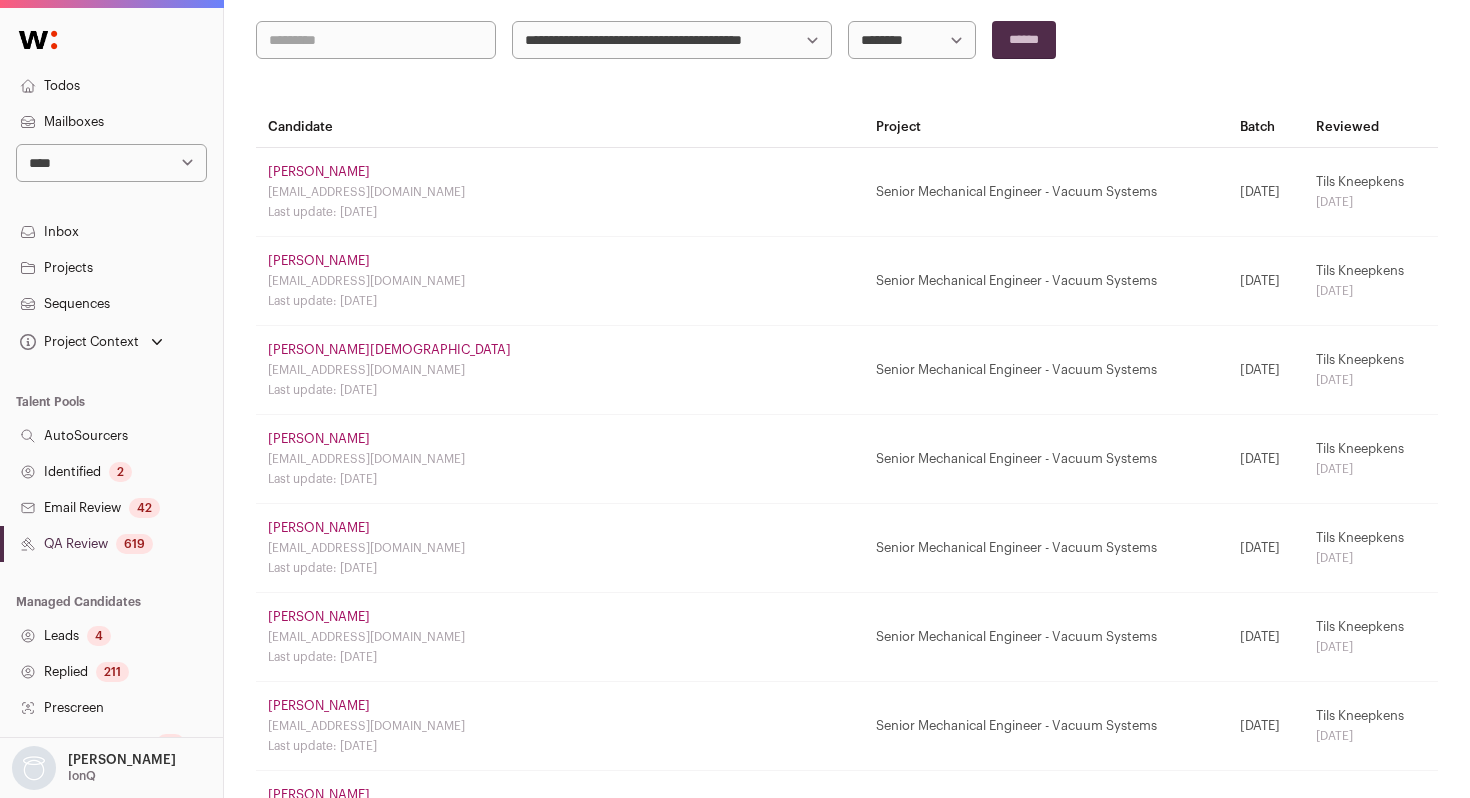 scroll, scrollTop: 346, scrollLeft: 0, axis: vertical 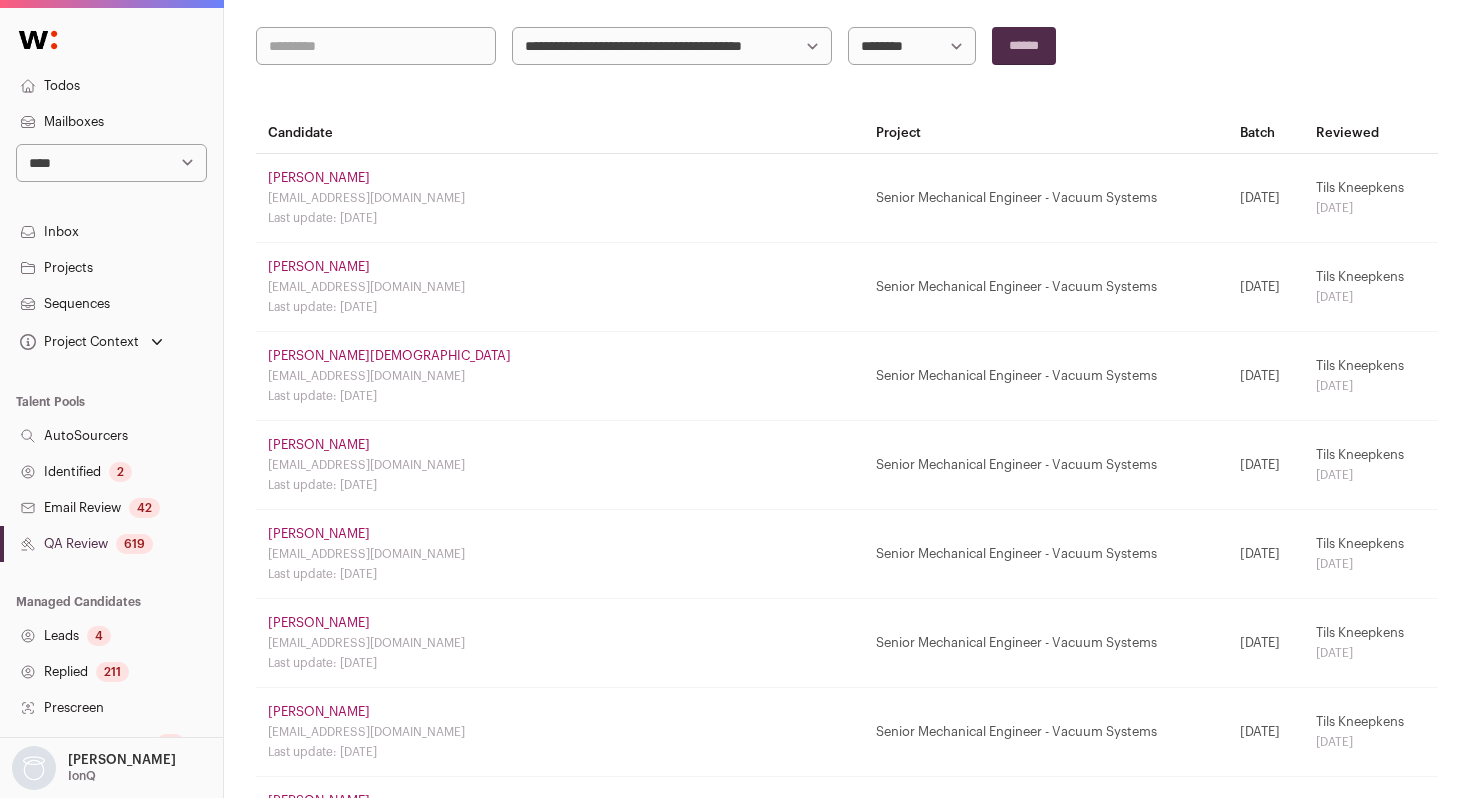 click on "Email Review
42" at bounding box center (111, 508) 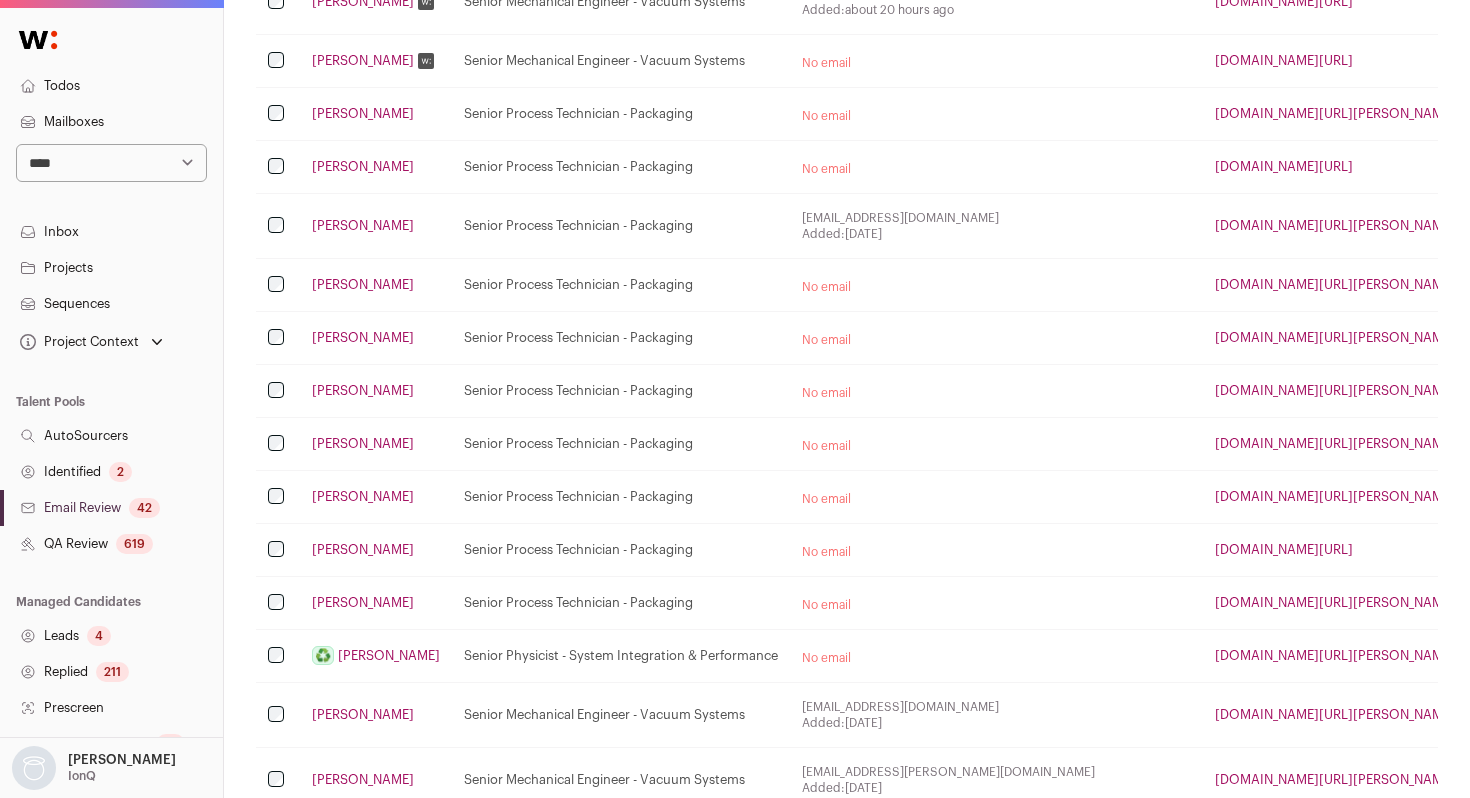 scroll, scrollTop: 0, scrollLeft: 0, axis: both 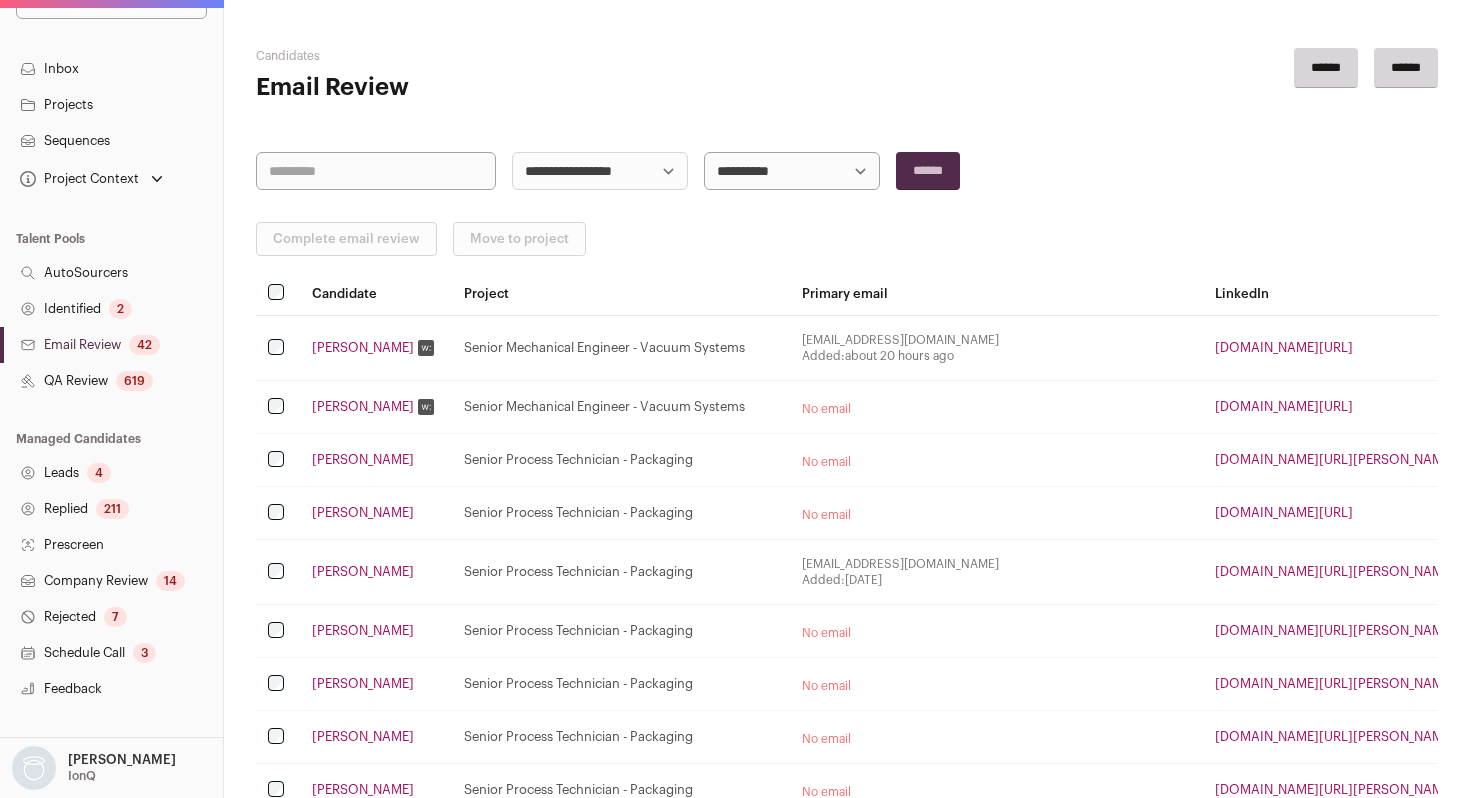 click on "Rejected
7" at bounding box center (111, 617) 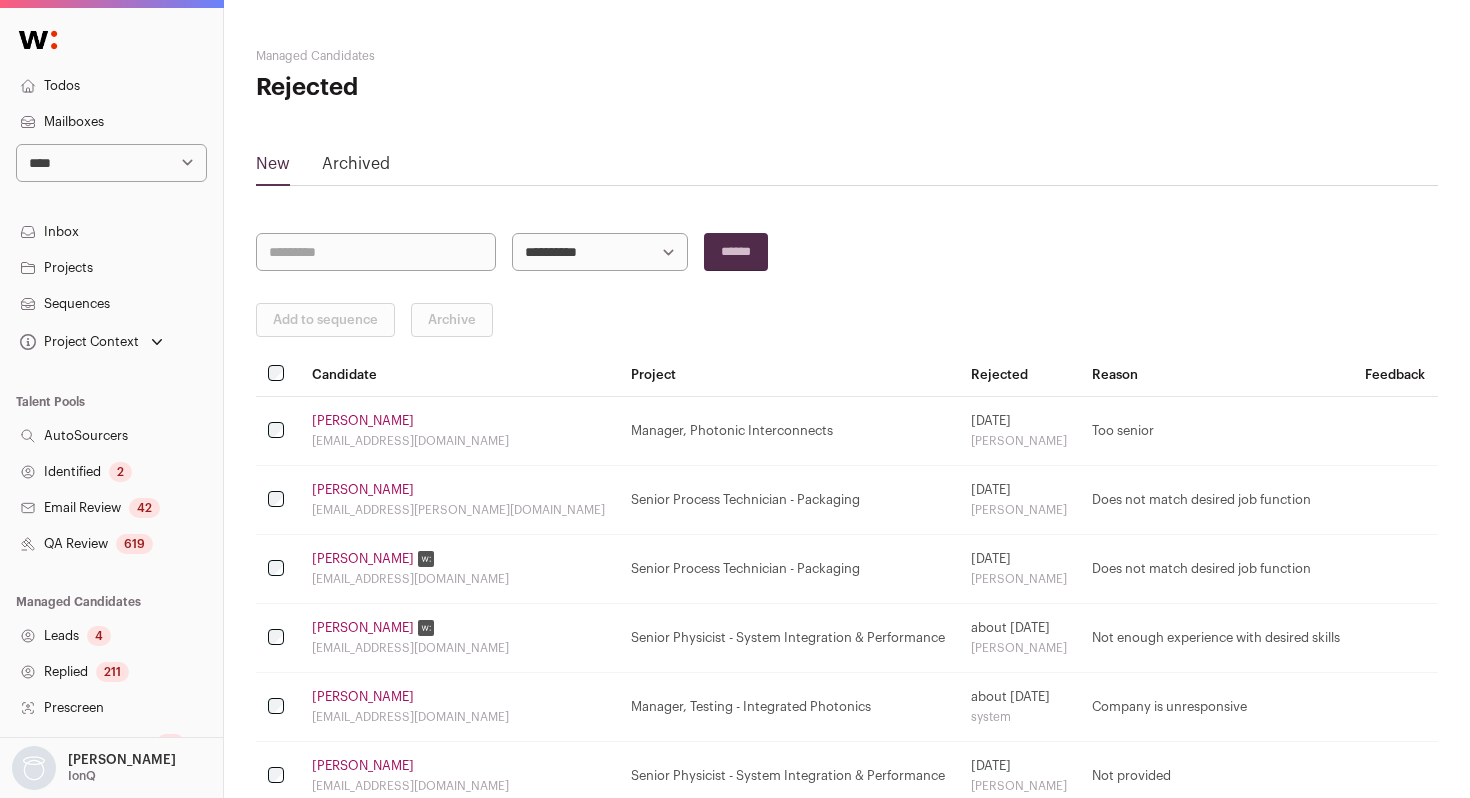 click on "**********" at bounding box center [111, 533] 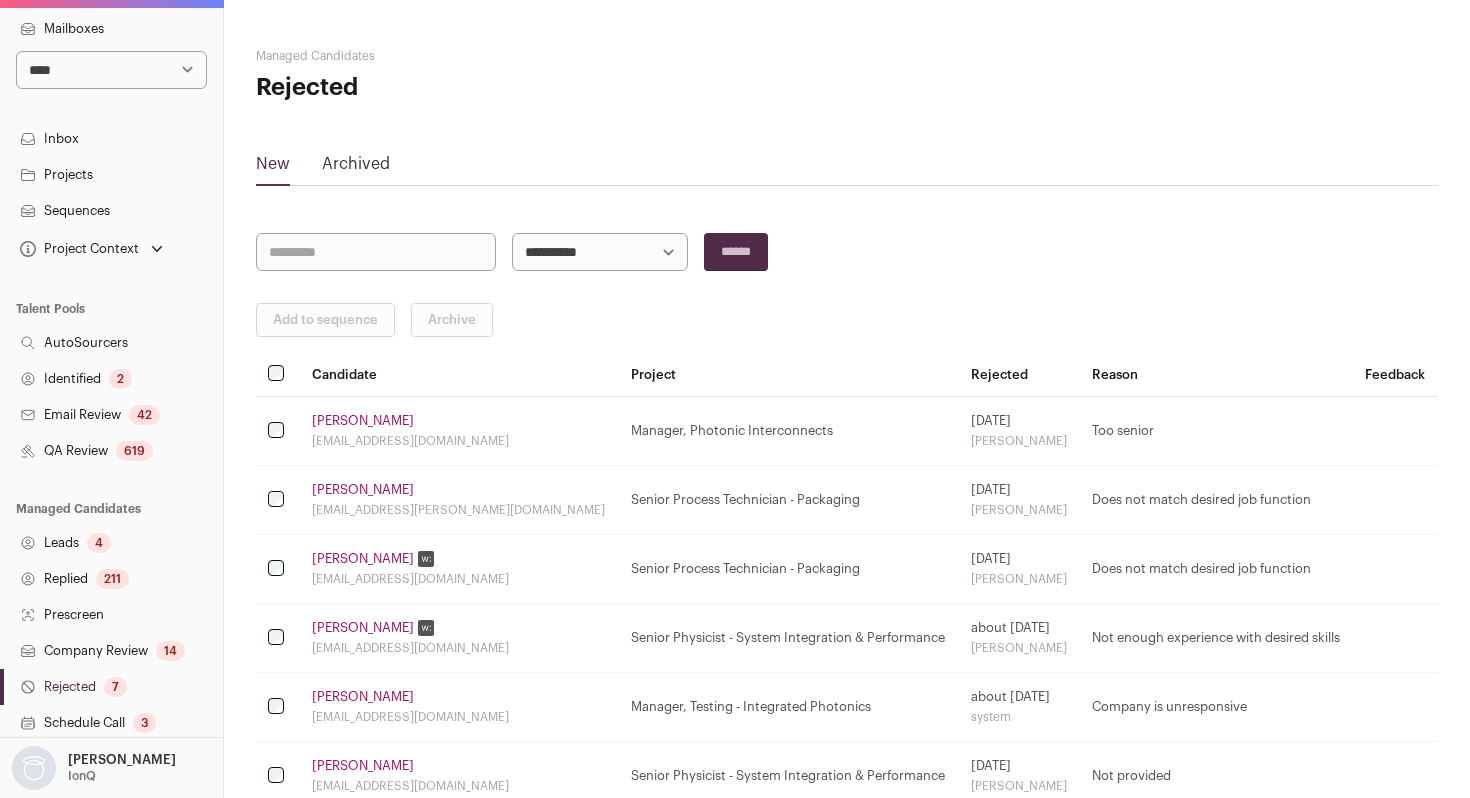 scroll, scrollTop: 96, scrollLeft: 0, axis: vertical 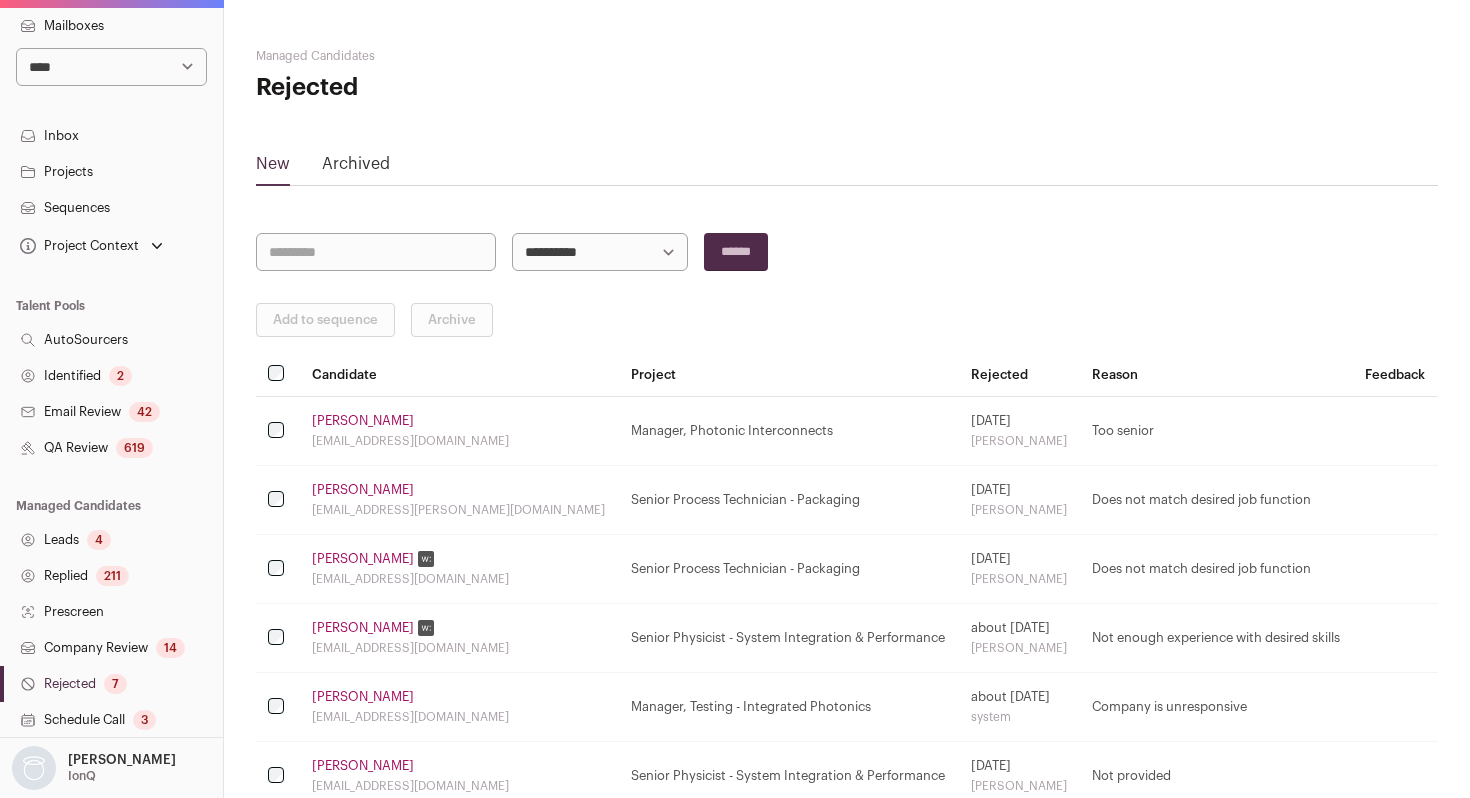 click on "Company Review
14" at bounding box center (111, 648) 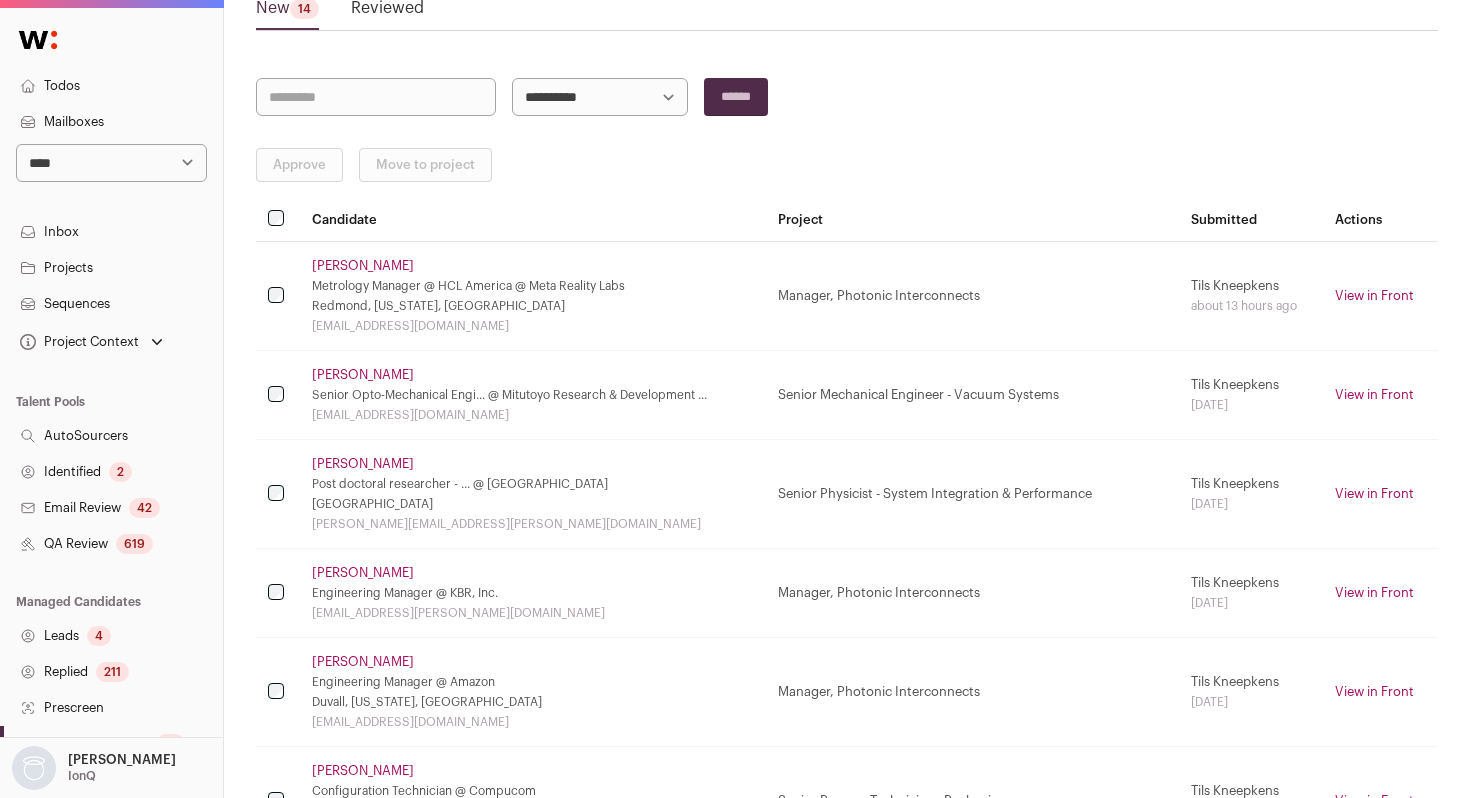 scroll, scrollTop: 155, scrollLeft: 0, axis: vertical 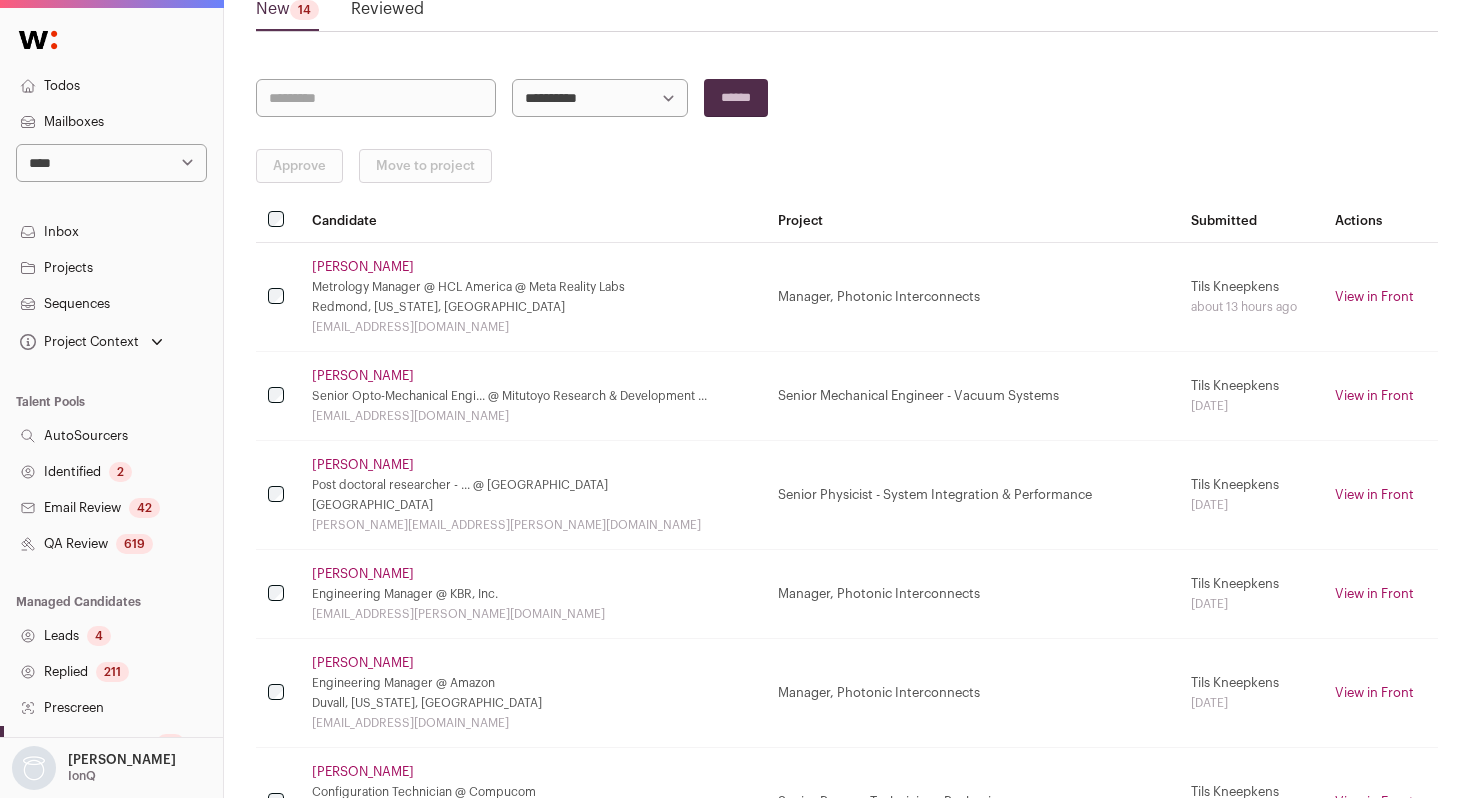 click on "[PERSON_NAME]" at bounding box center (363, 267) 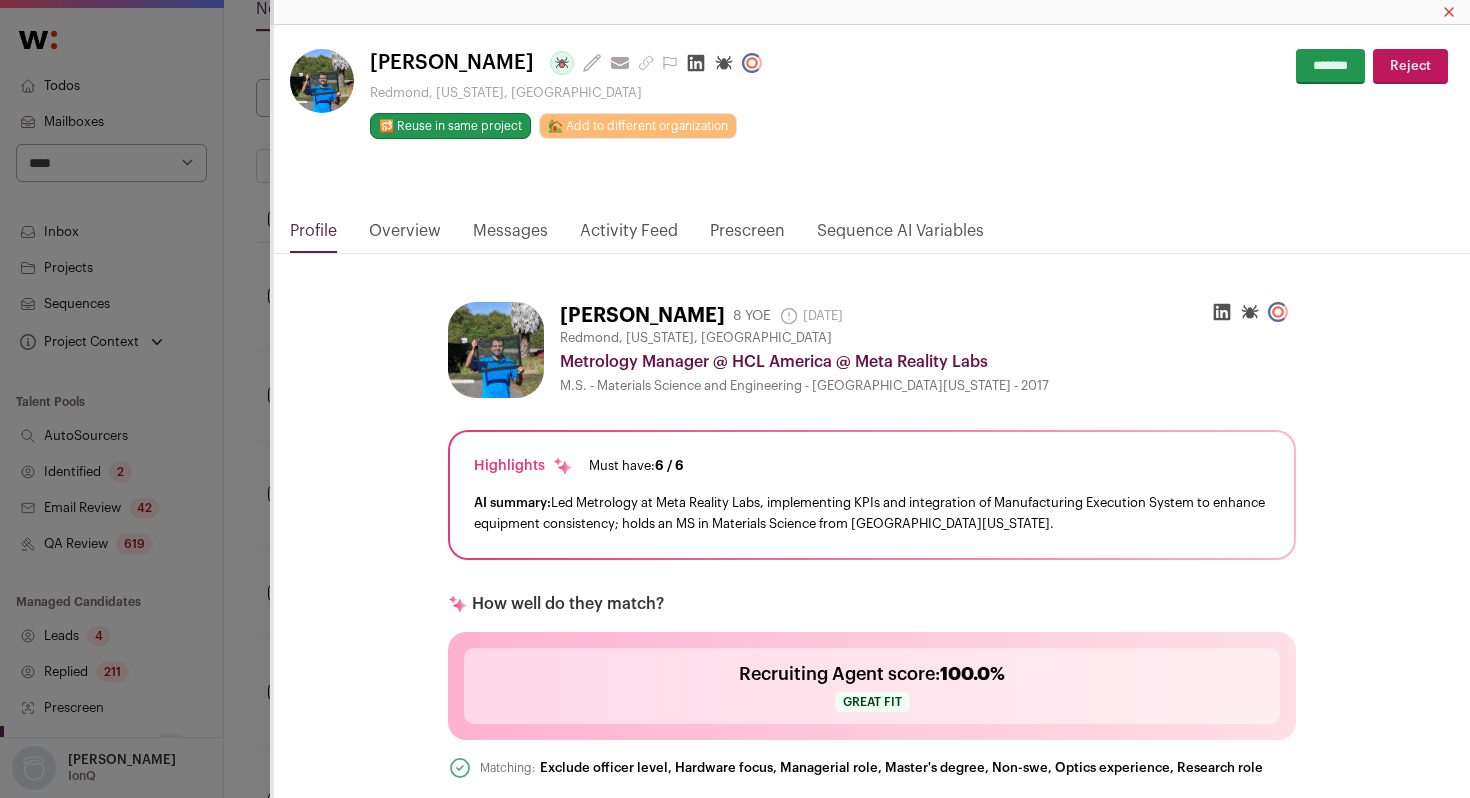click on "Activity Feed" at bounding box center (629, 236) 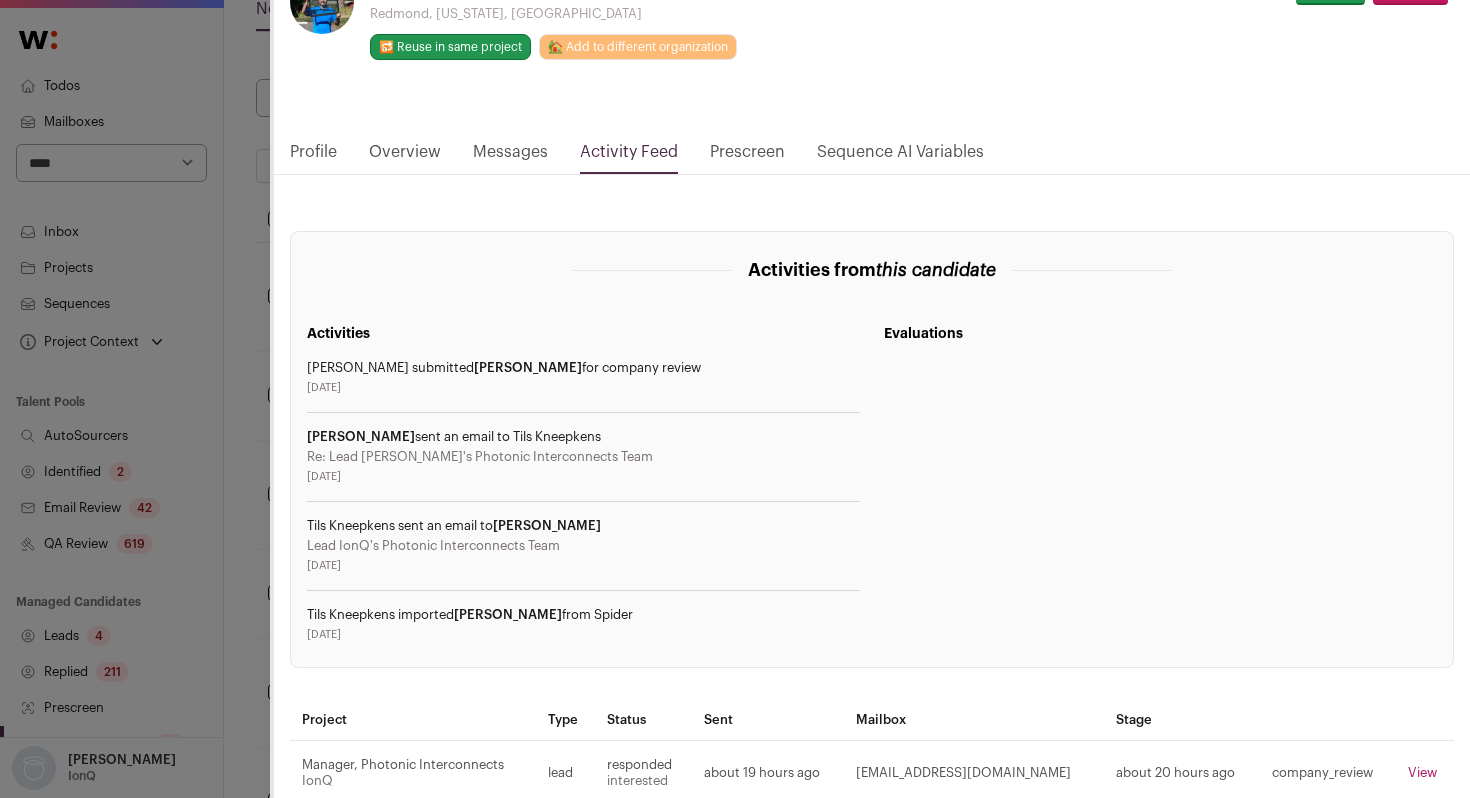 scroll, scrollTop: 110, scrollLeft: 0, axis: vertical 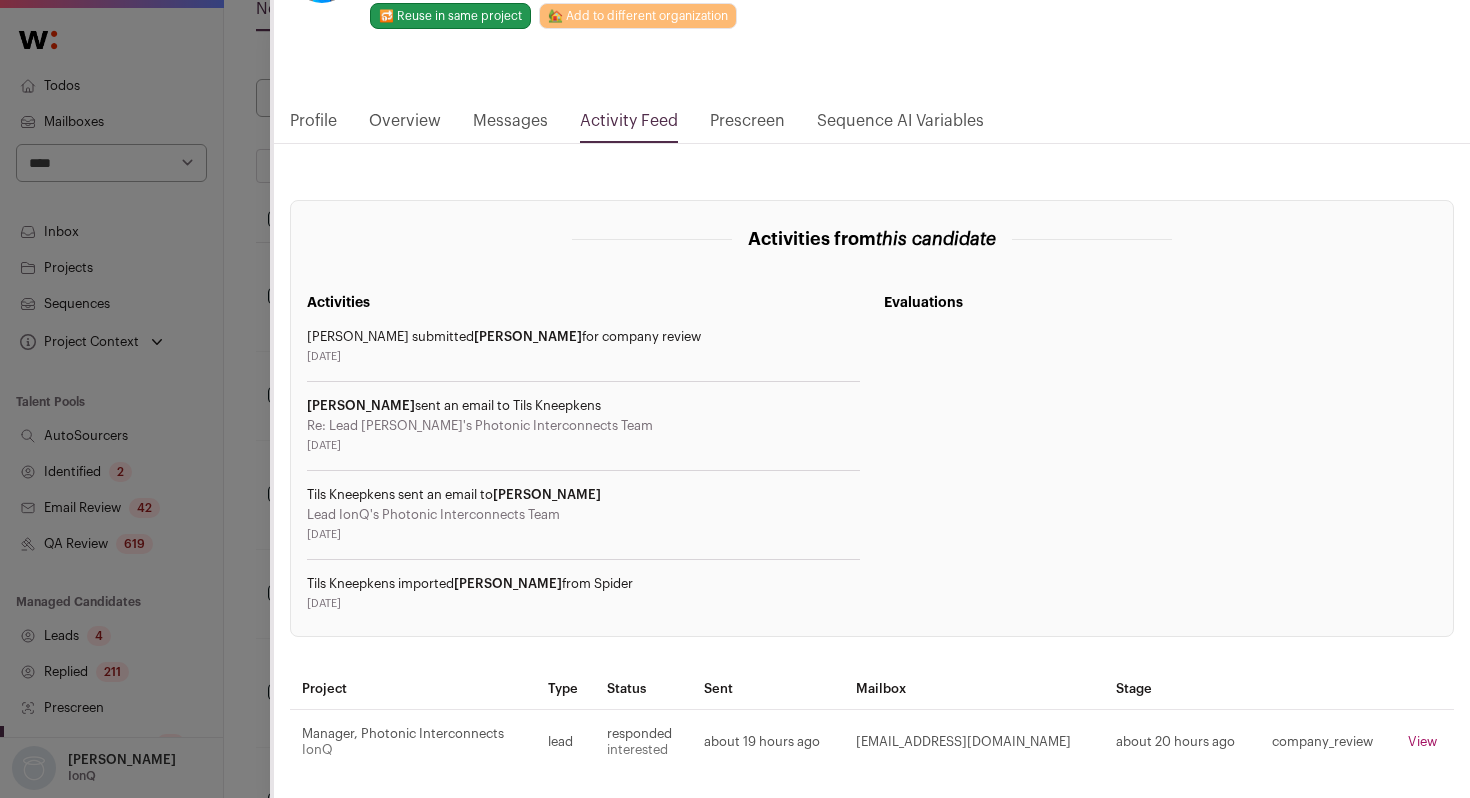 click on "[PERSON_NAME]
Last update:  [DATE]
View most recent conversation in Front
[GEOGRAPHIC_DATA], [US_STATE], [GEOGRAPHIC_DATA]
🔂 Reuse in same project
🏡 Add to different organization" at bounding box center (735, 399) 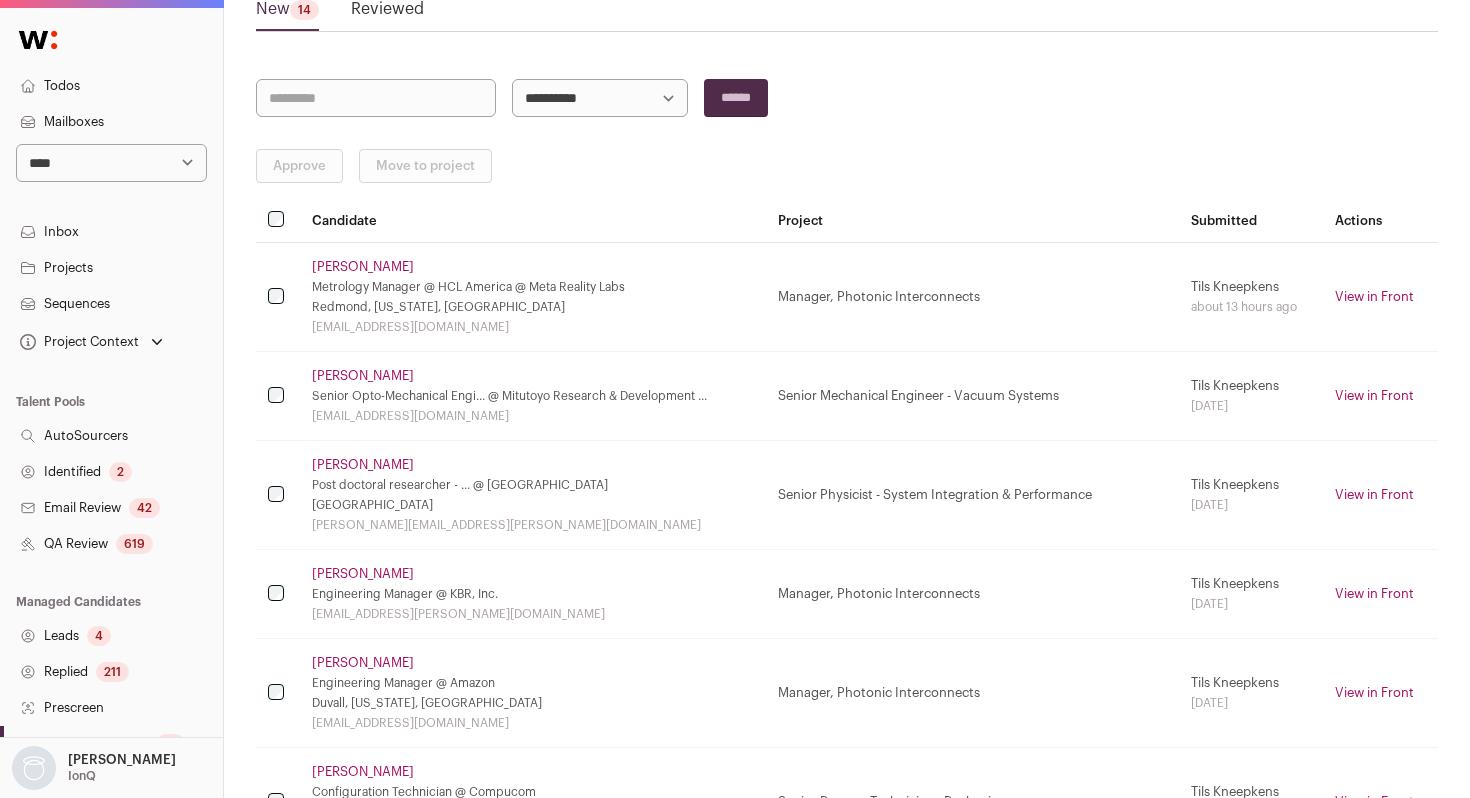click on "**********" at bounding box center [600, 98] 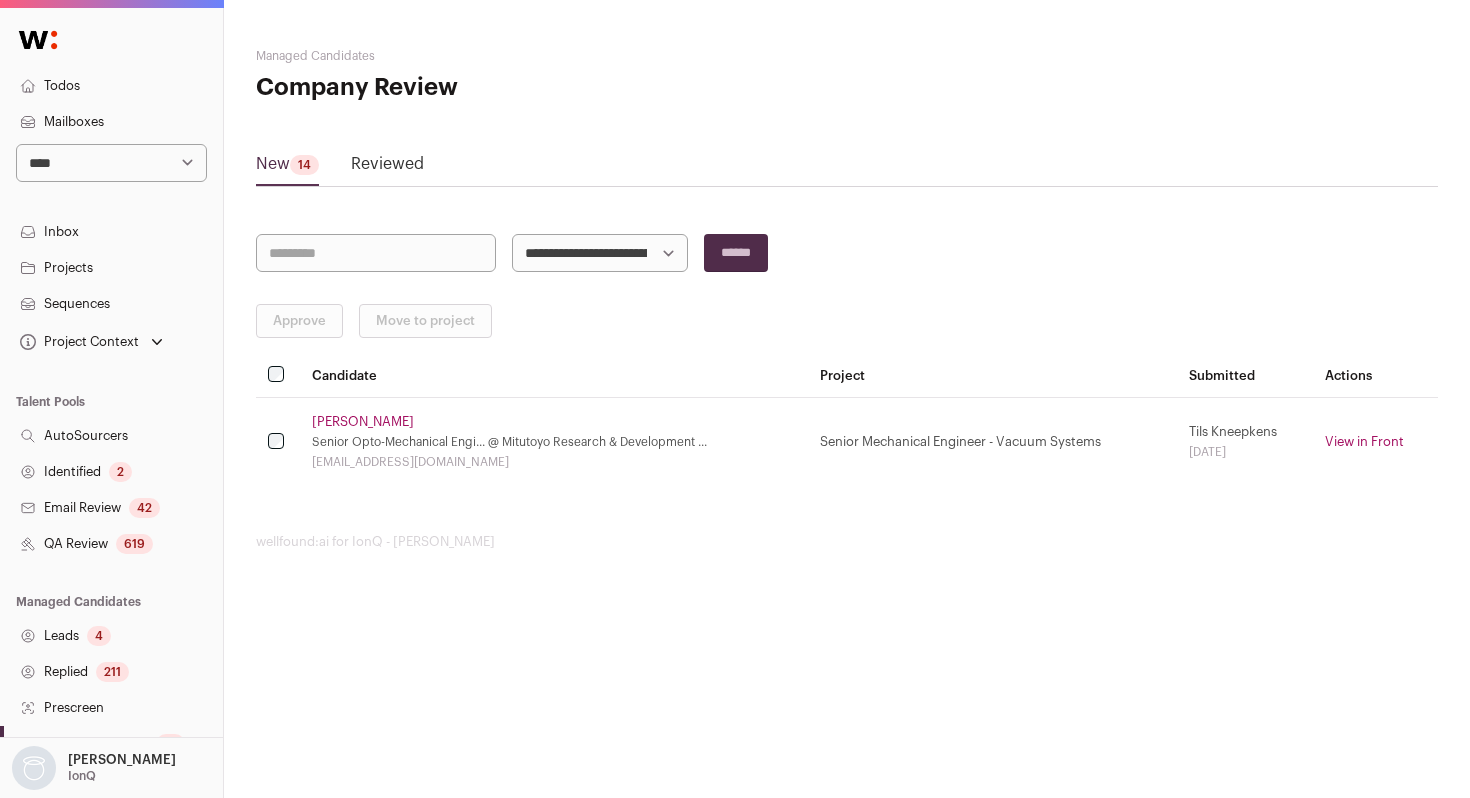 scroll, scrollTop: 0, scrollLeft: 0, axis: both 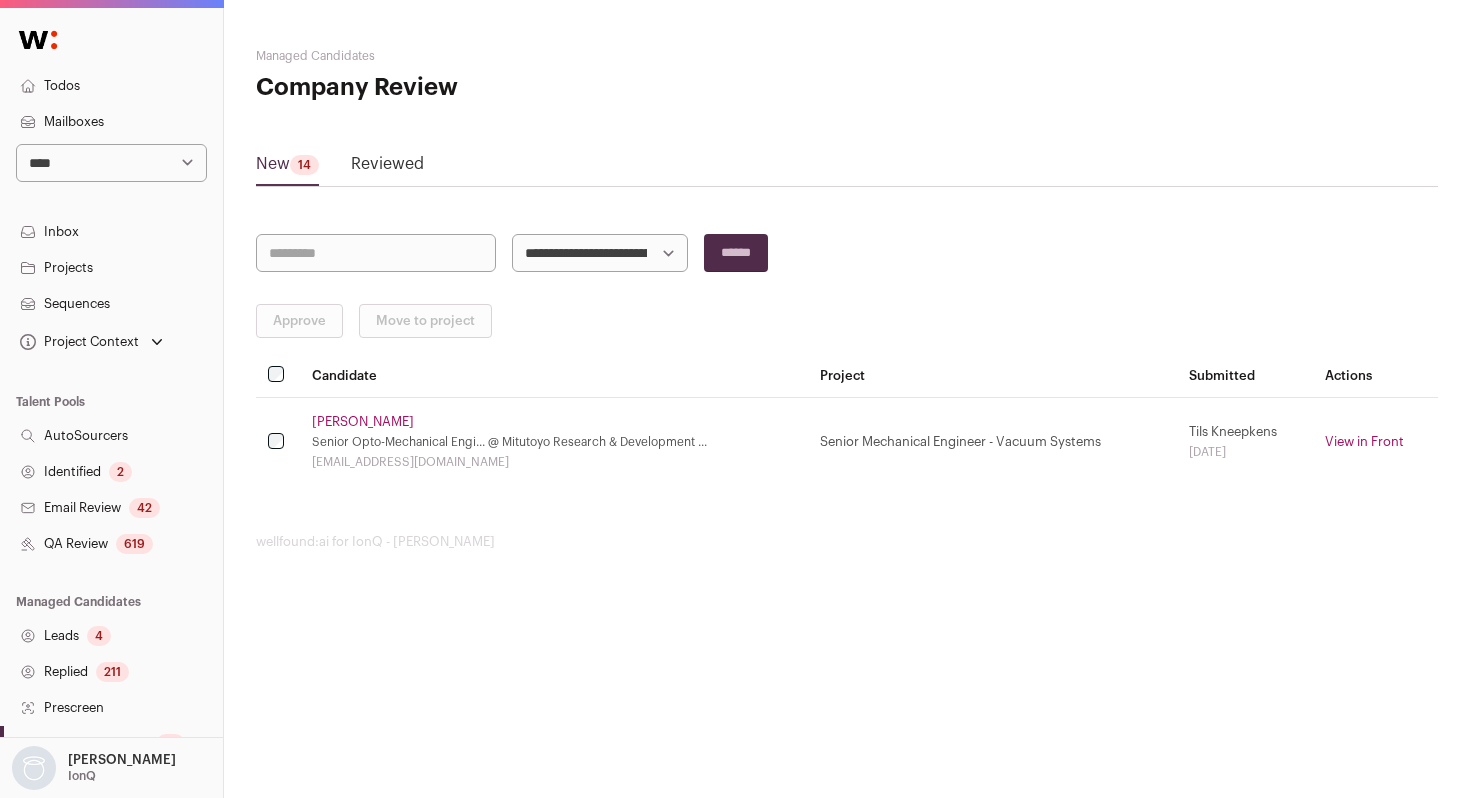 click on "[PERSON_NAME]" at bounding box center [363, 422] 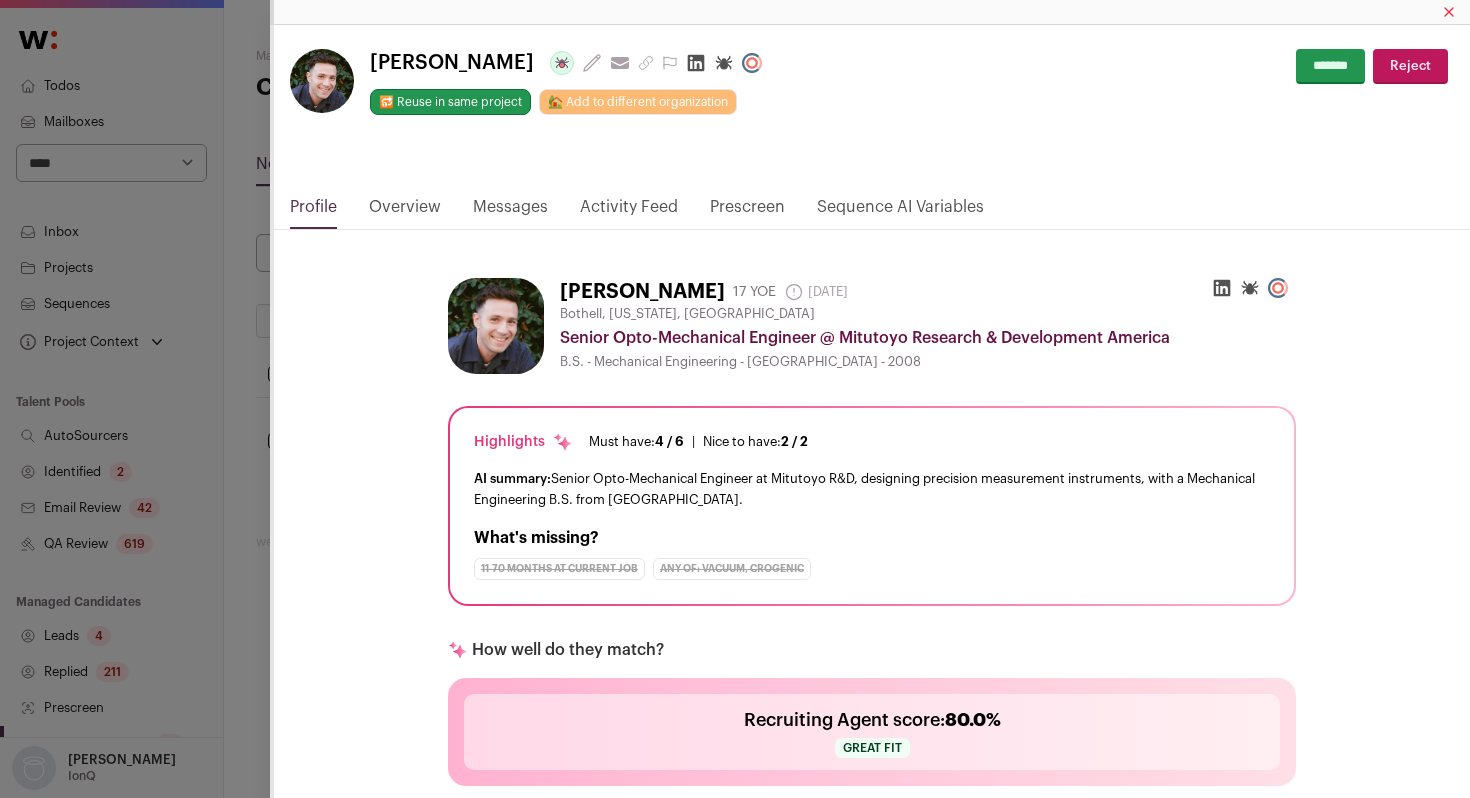 click on "Activity Feed" at bounding box center [629, 212] 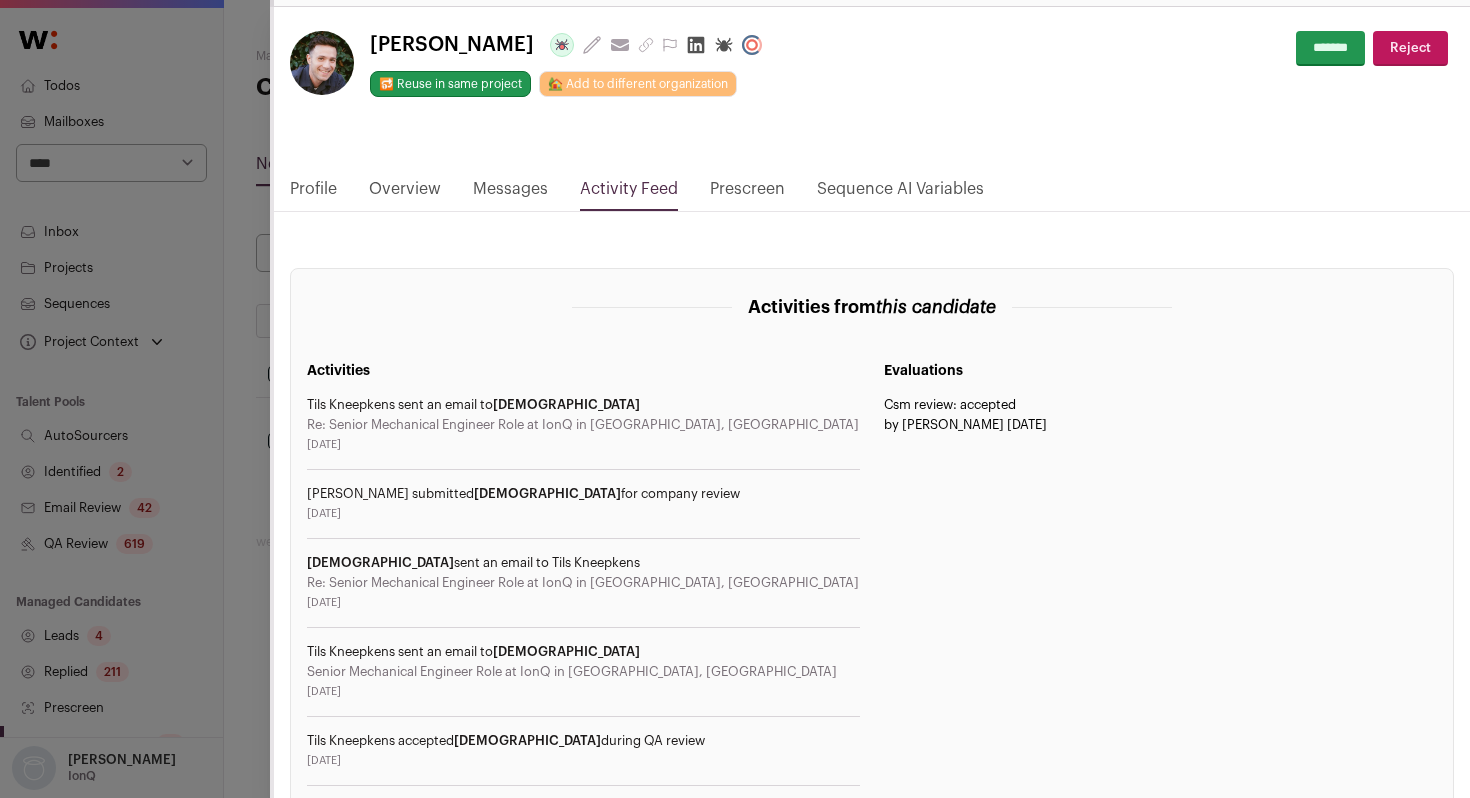 scroll, scrollTop: 0, scrollLeft: 0, axis: both 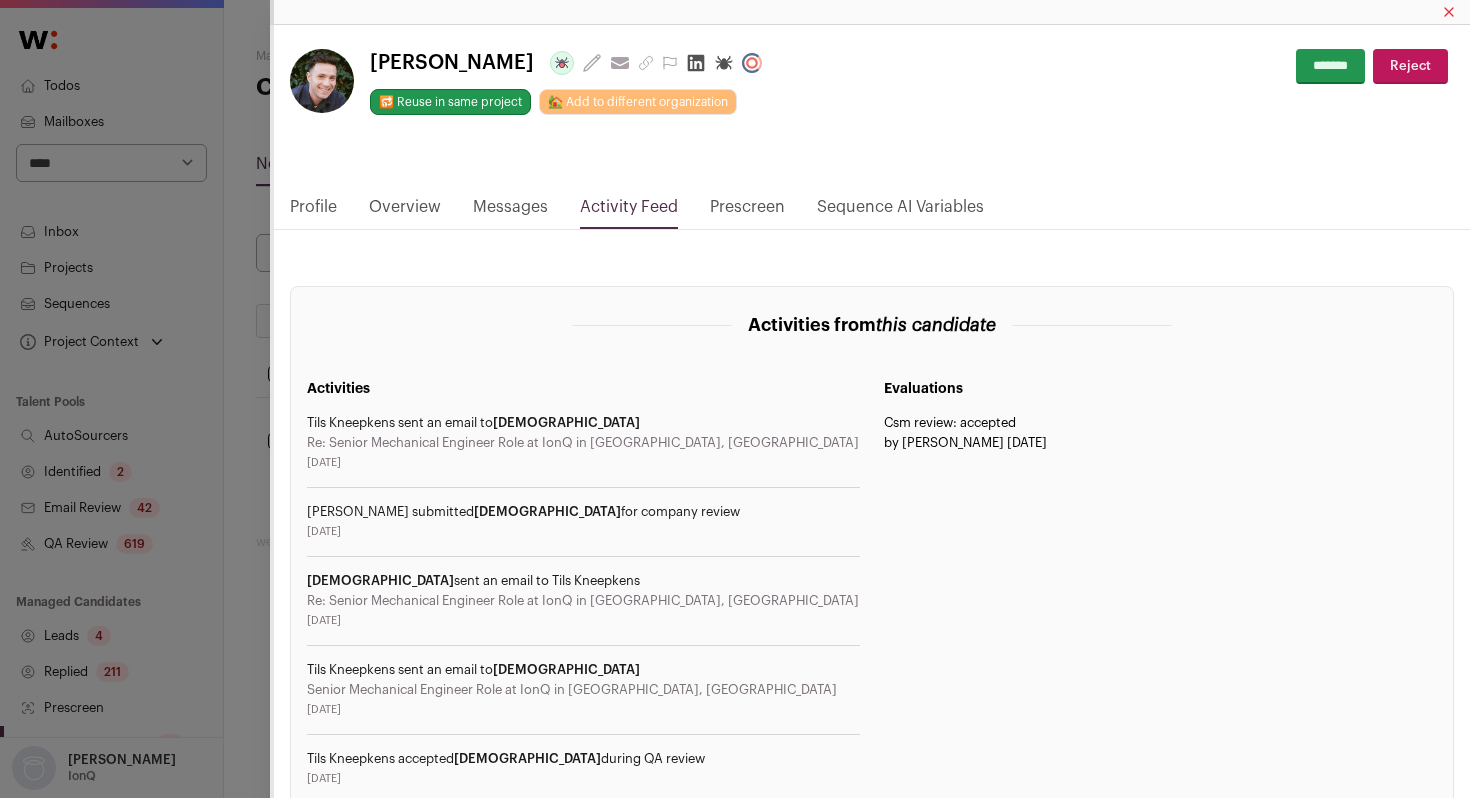 click on "[PERSON_NAME]
Last update:  [DATE]
View most recent conversation in Front
🔂 Reuse in same project
🏡 Add to different organization" at bounding box center (735, 399) 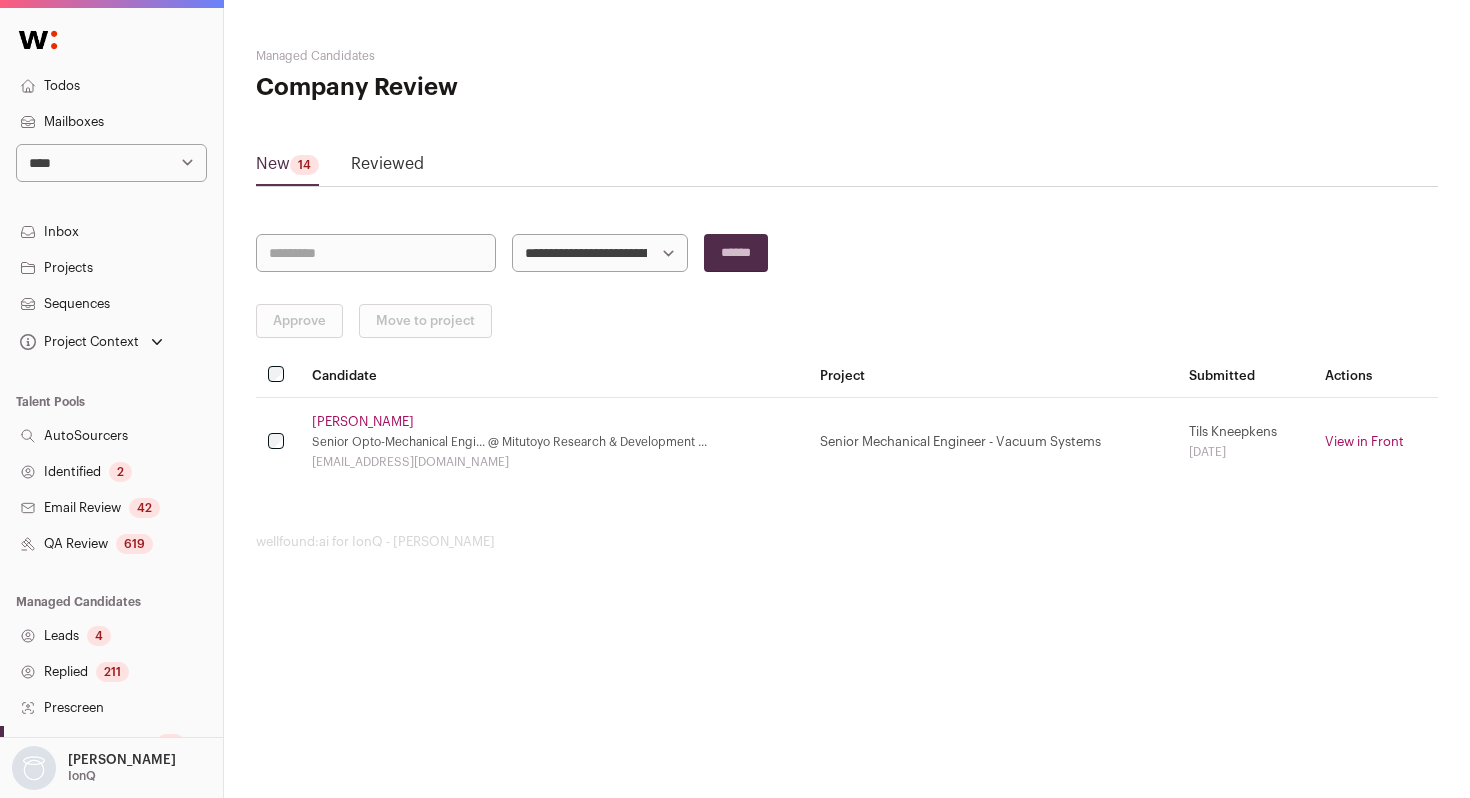 click on "Reviewed" at bounding box center [387, 168] 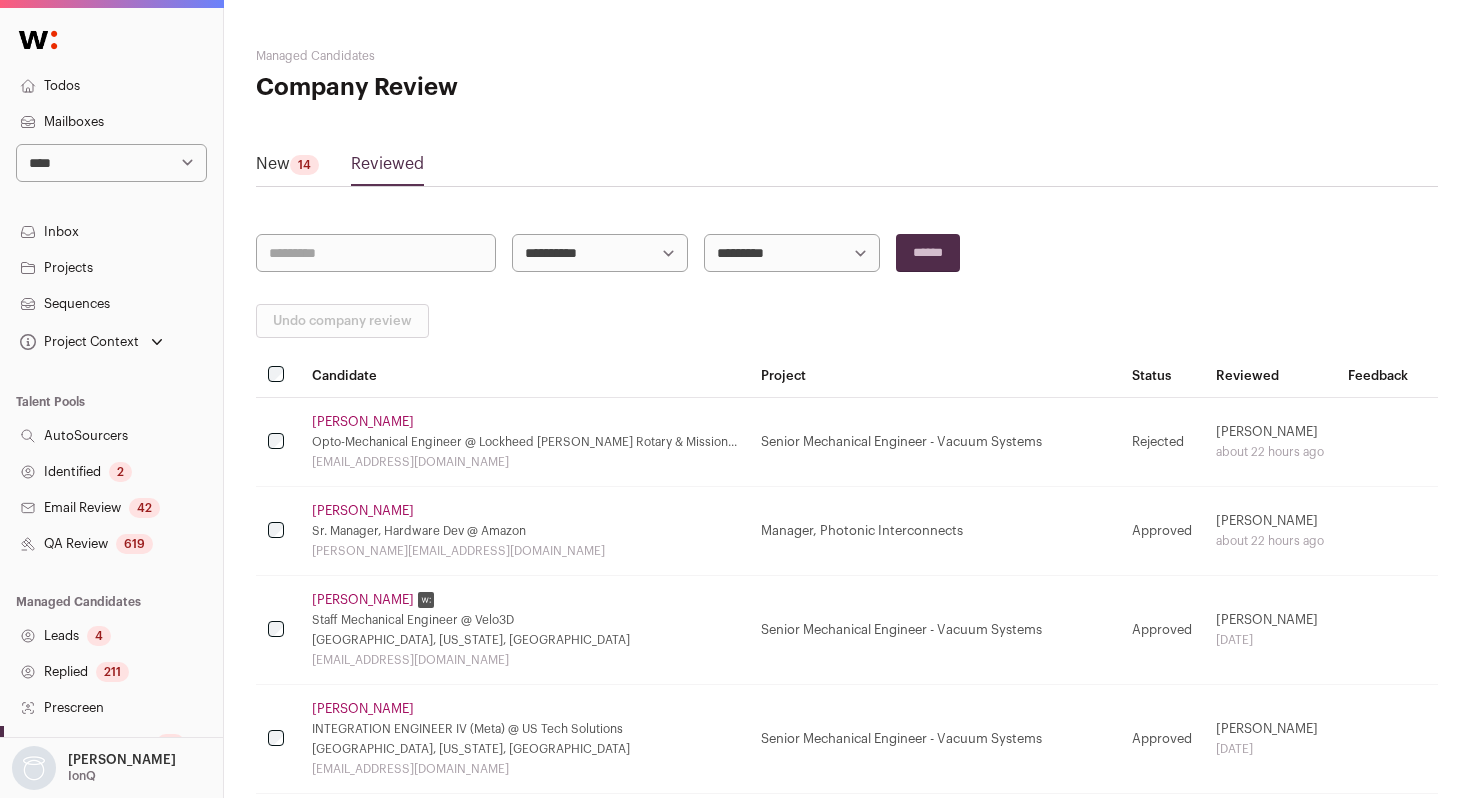 click on "New
14" at bounding box center (287, 168) 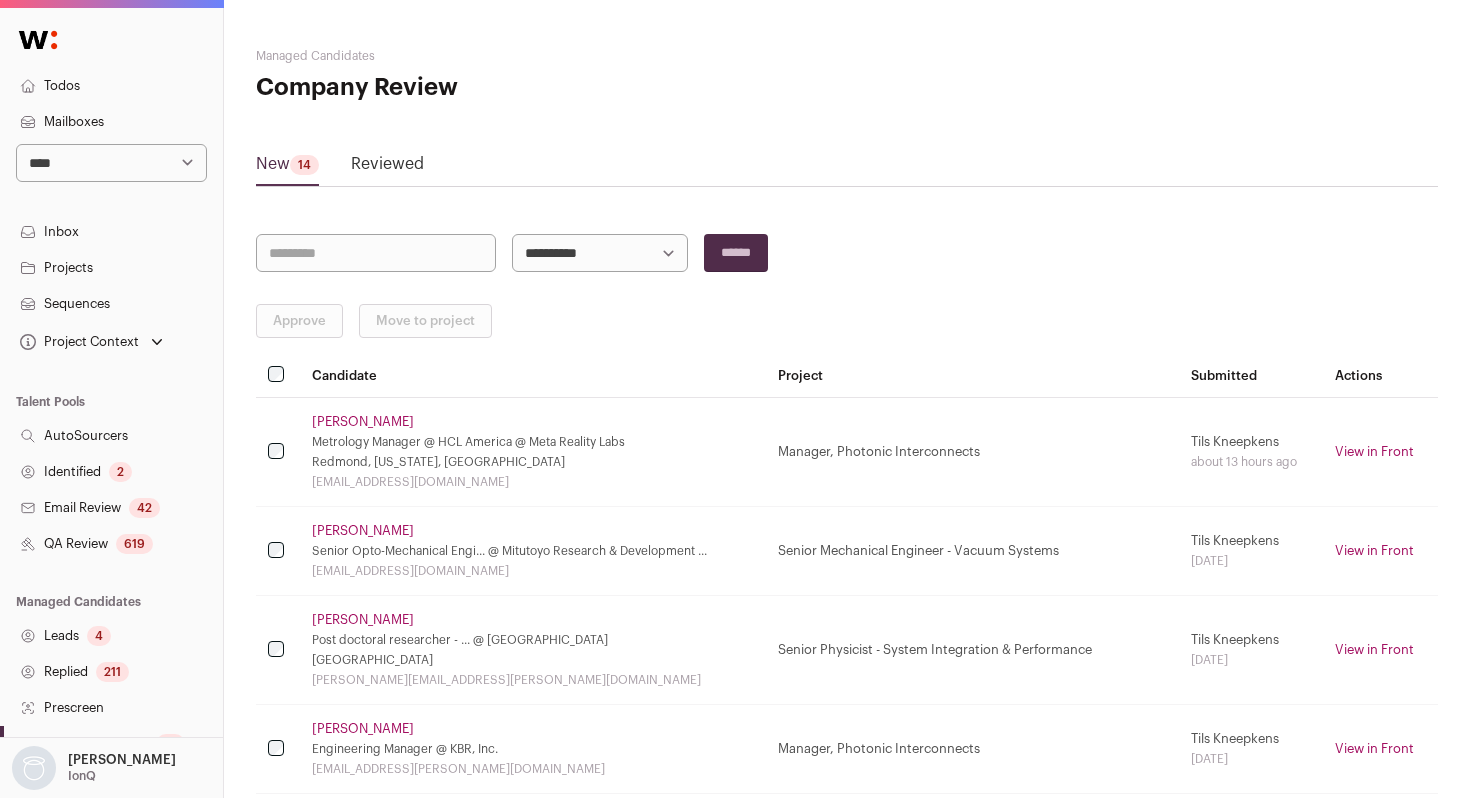 click on "**********" at bounding box center (600, 253) 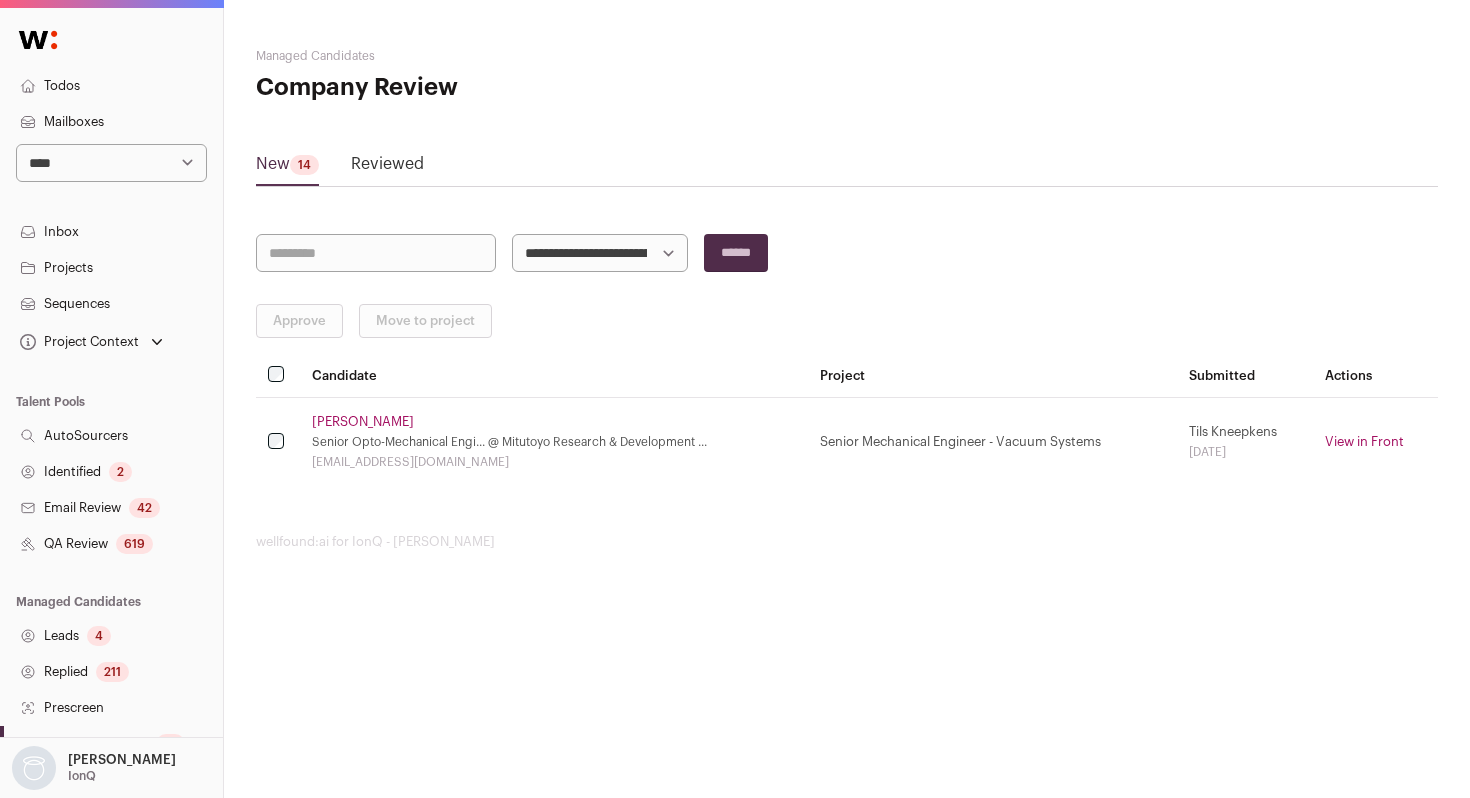 click on "[PERSON_NAME]" at bounding box center [363, 422] 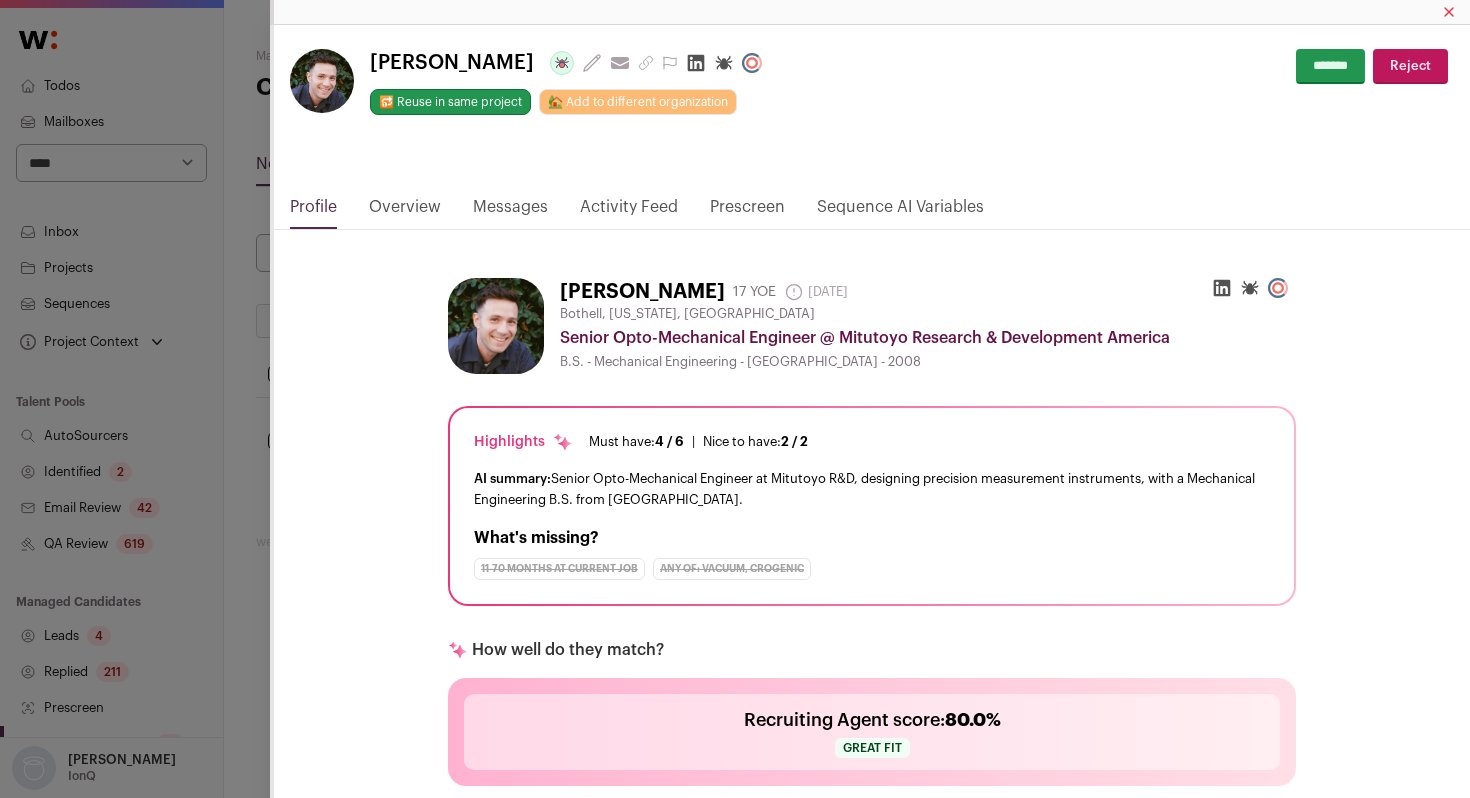 click on "Activity Feed" at bounding box center [629, 212] 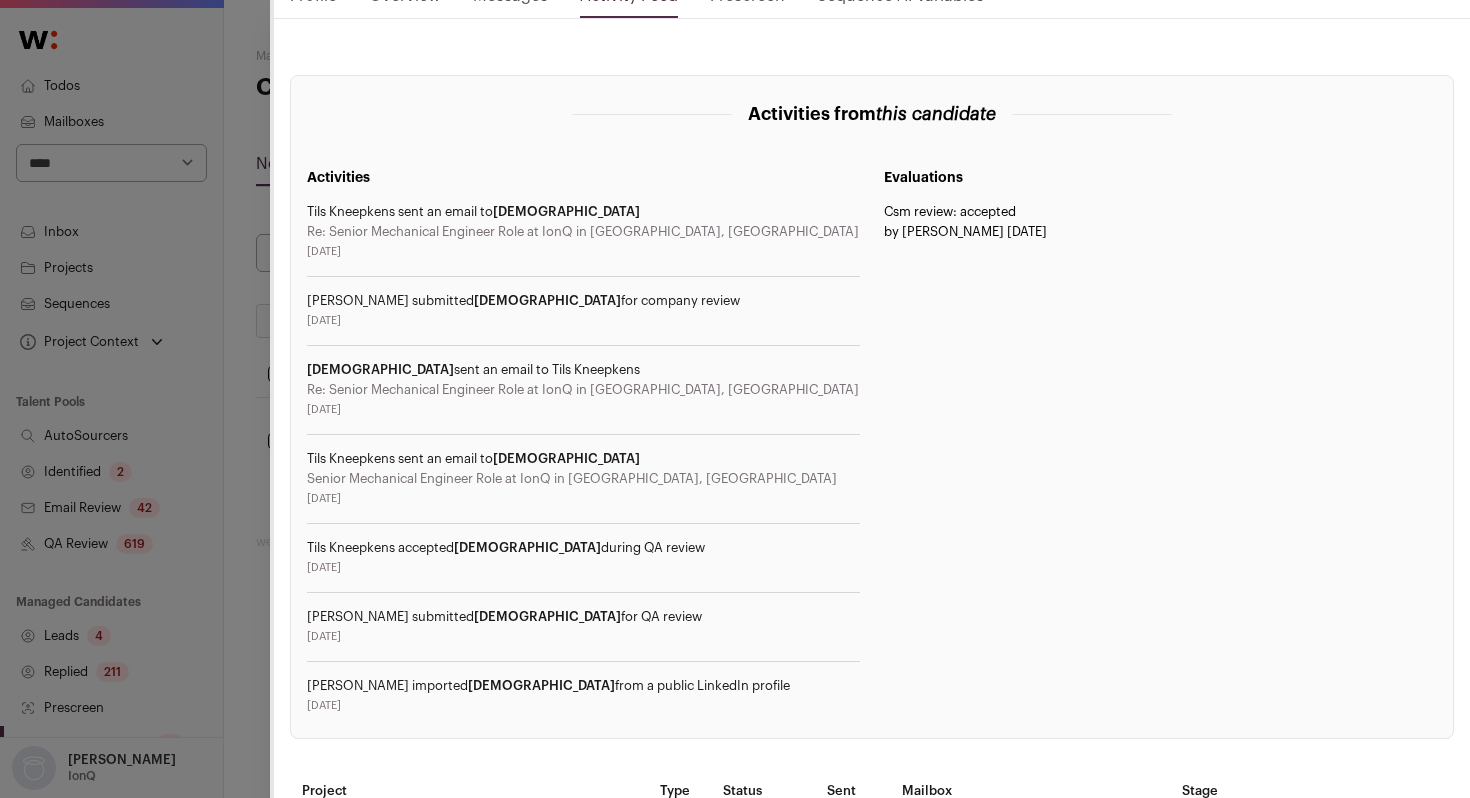 scroll, scrollTop: 313, scrollLeft: 0, axis: vertical 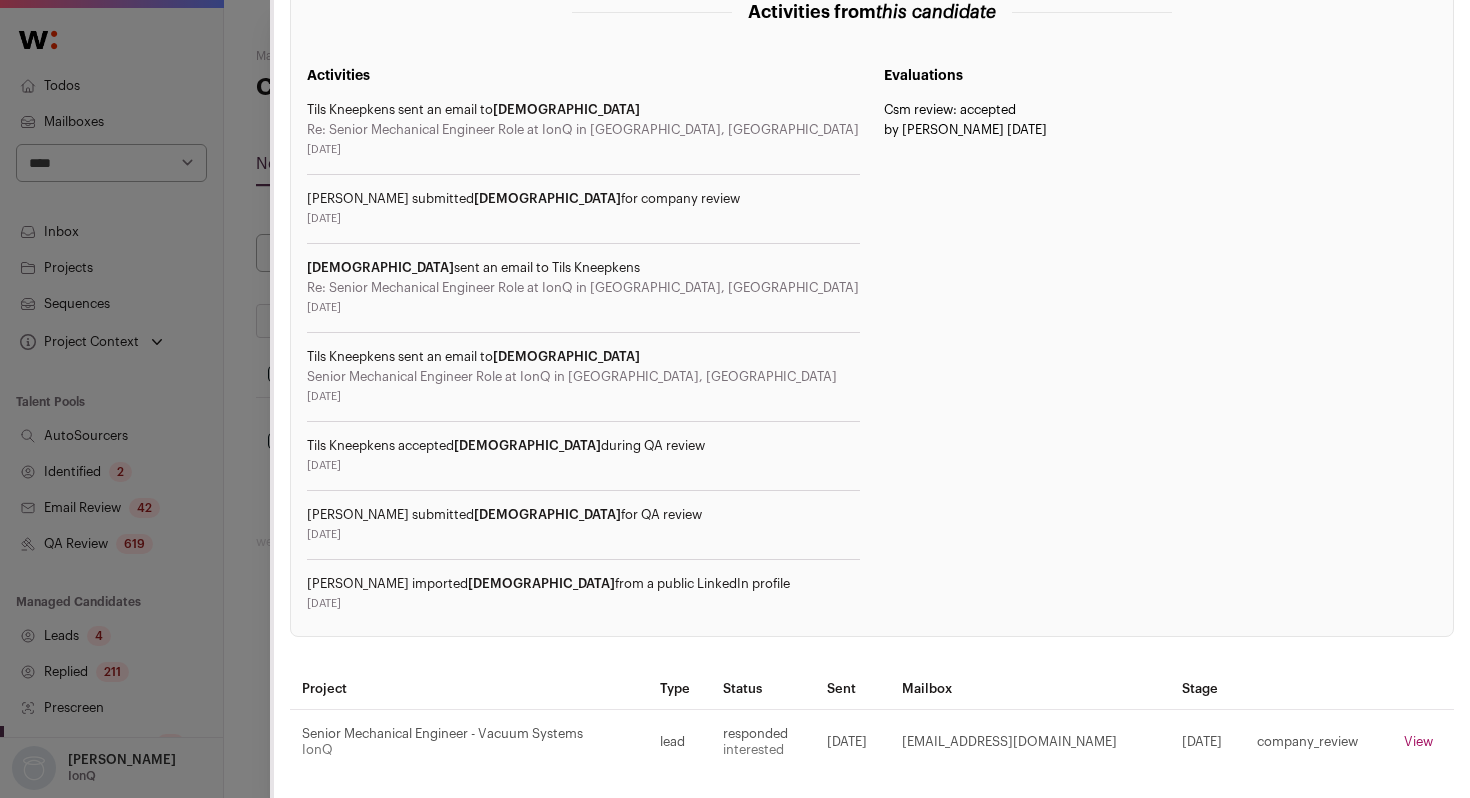 click on "[PERSON_NAME]
Last update:  [DATE]
View most recent conversation in Front
🔂 Reuse in same project
🏡 Add to different organization" at bounding box center [735, 399] 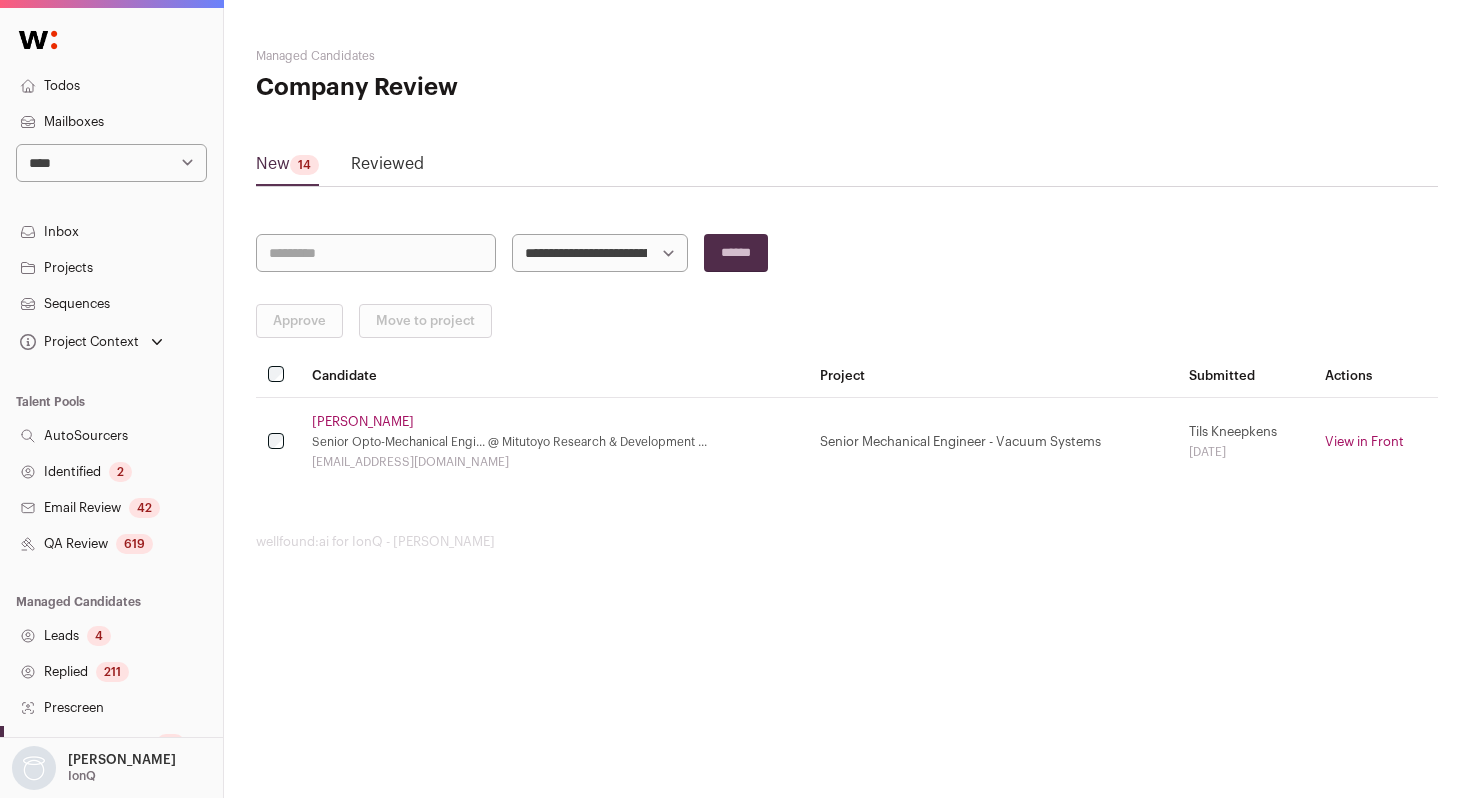 click on "Reviewed" at bounding box center (387, 168) 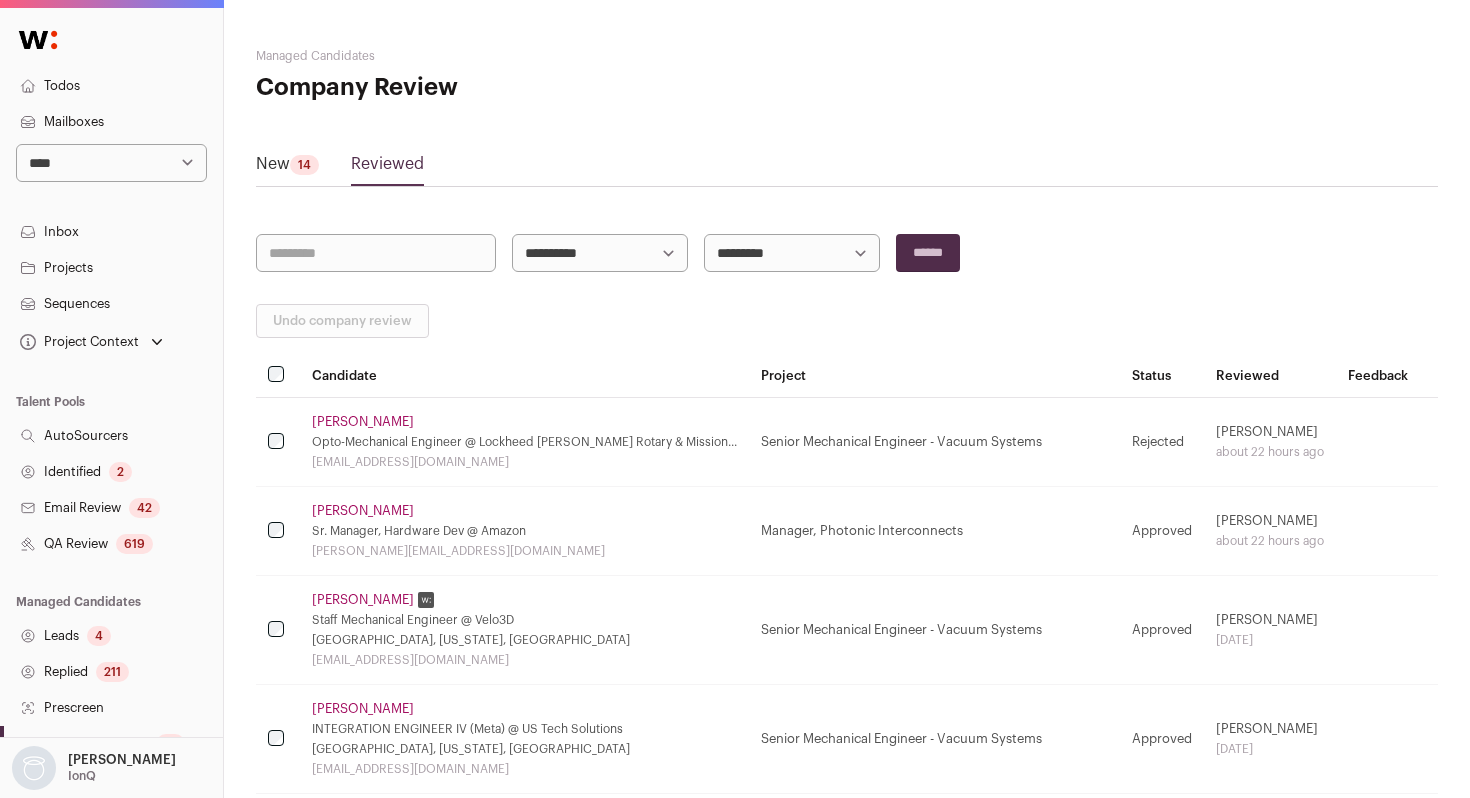 click on "[PERSON_NAME]" at bounding box center (363, 422) 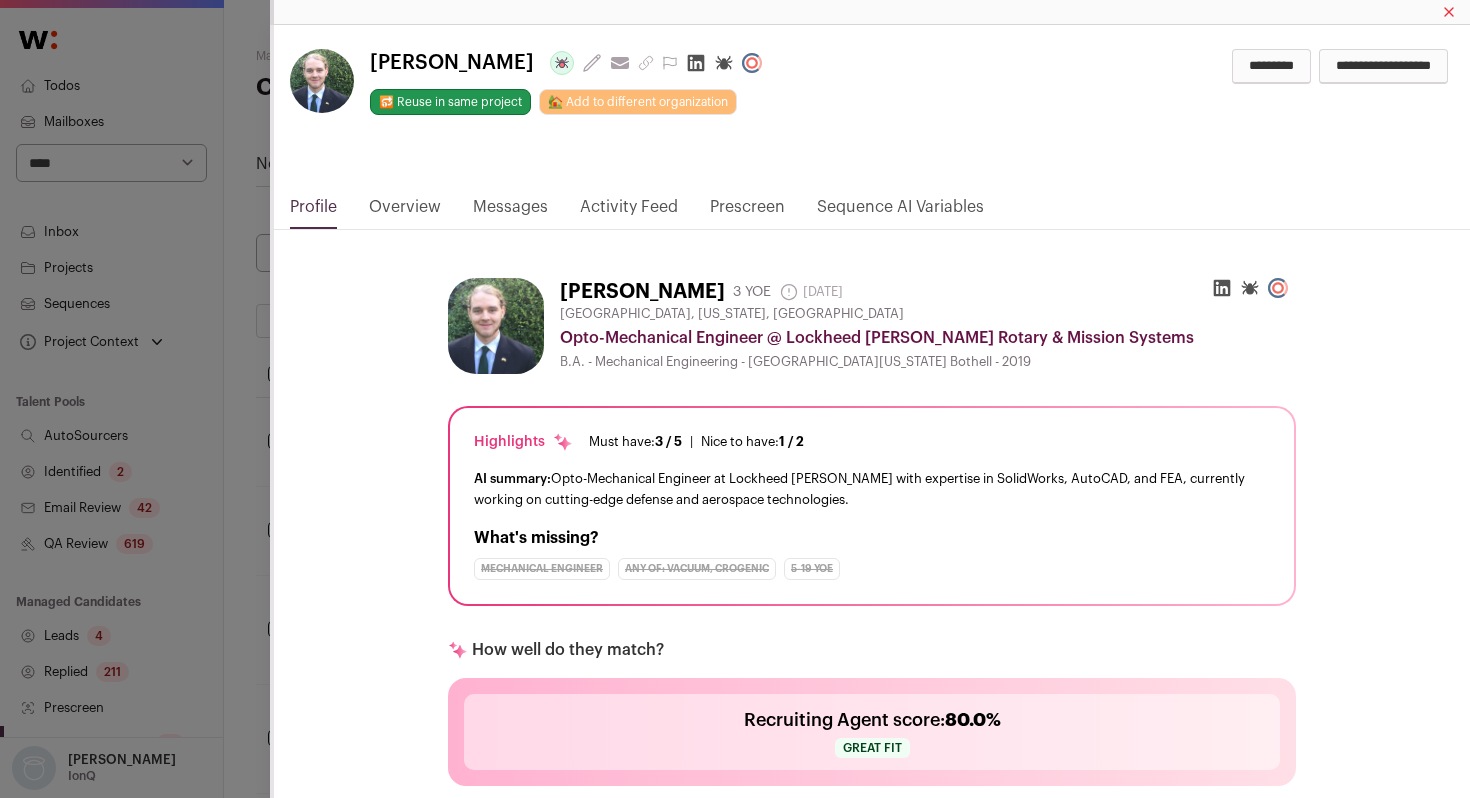 click on "Activity Feed" at bounding box center [629, 212] 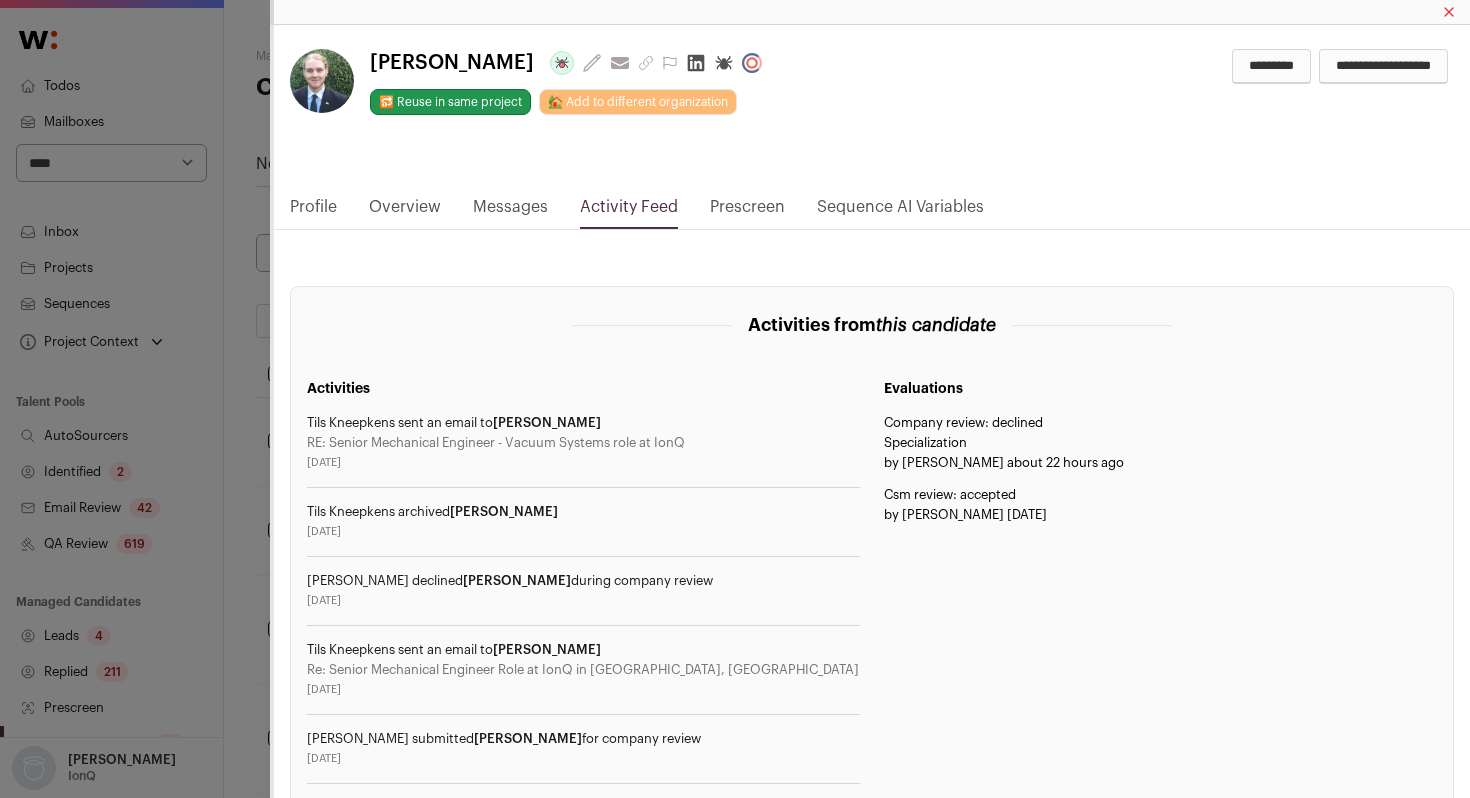 click on "Activity Feed" at bounding box center [629, 212] 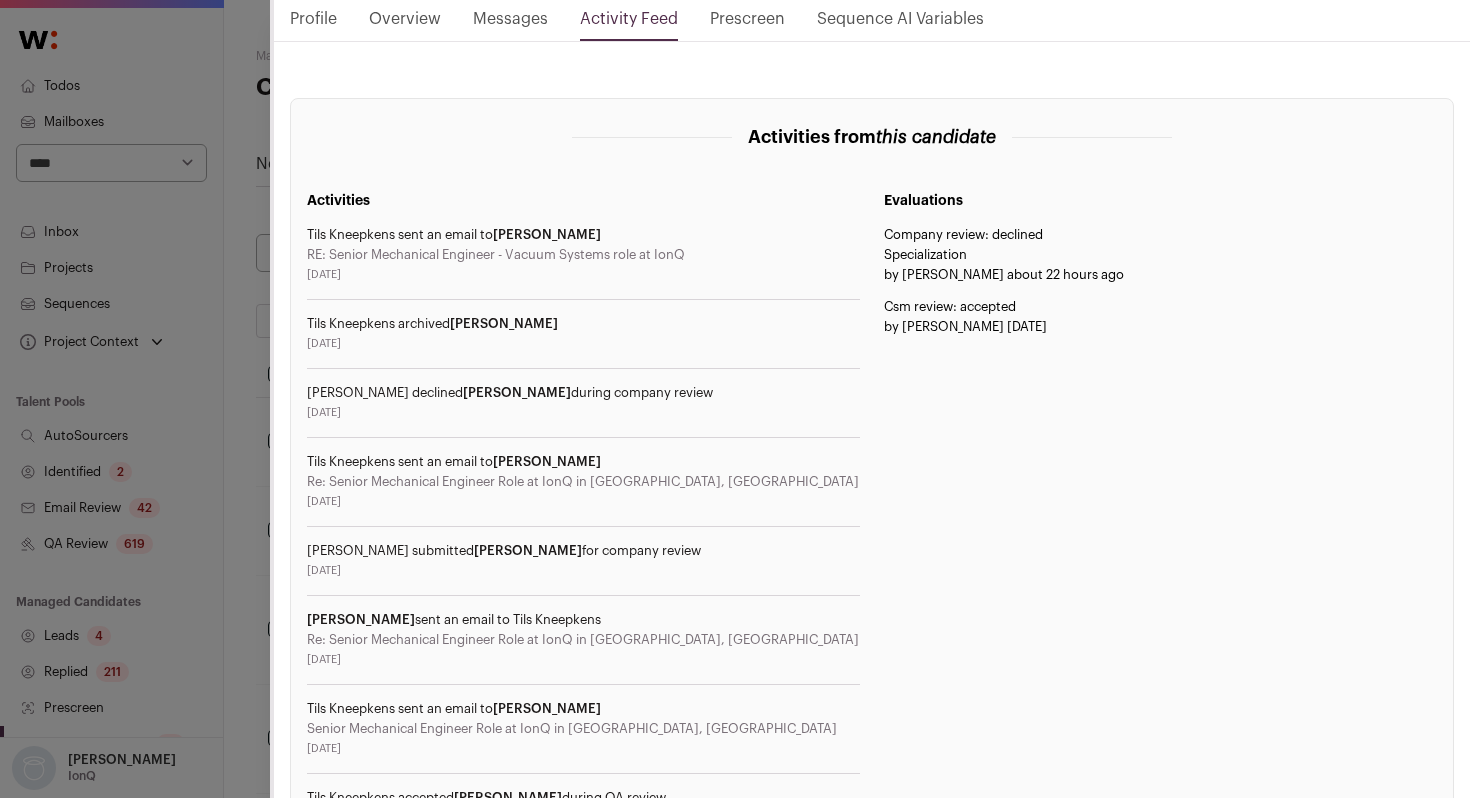 scroll, scrollTop: 0, scrollLeft: 0, axis: both 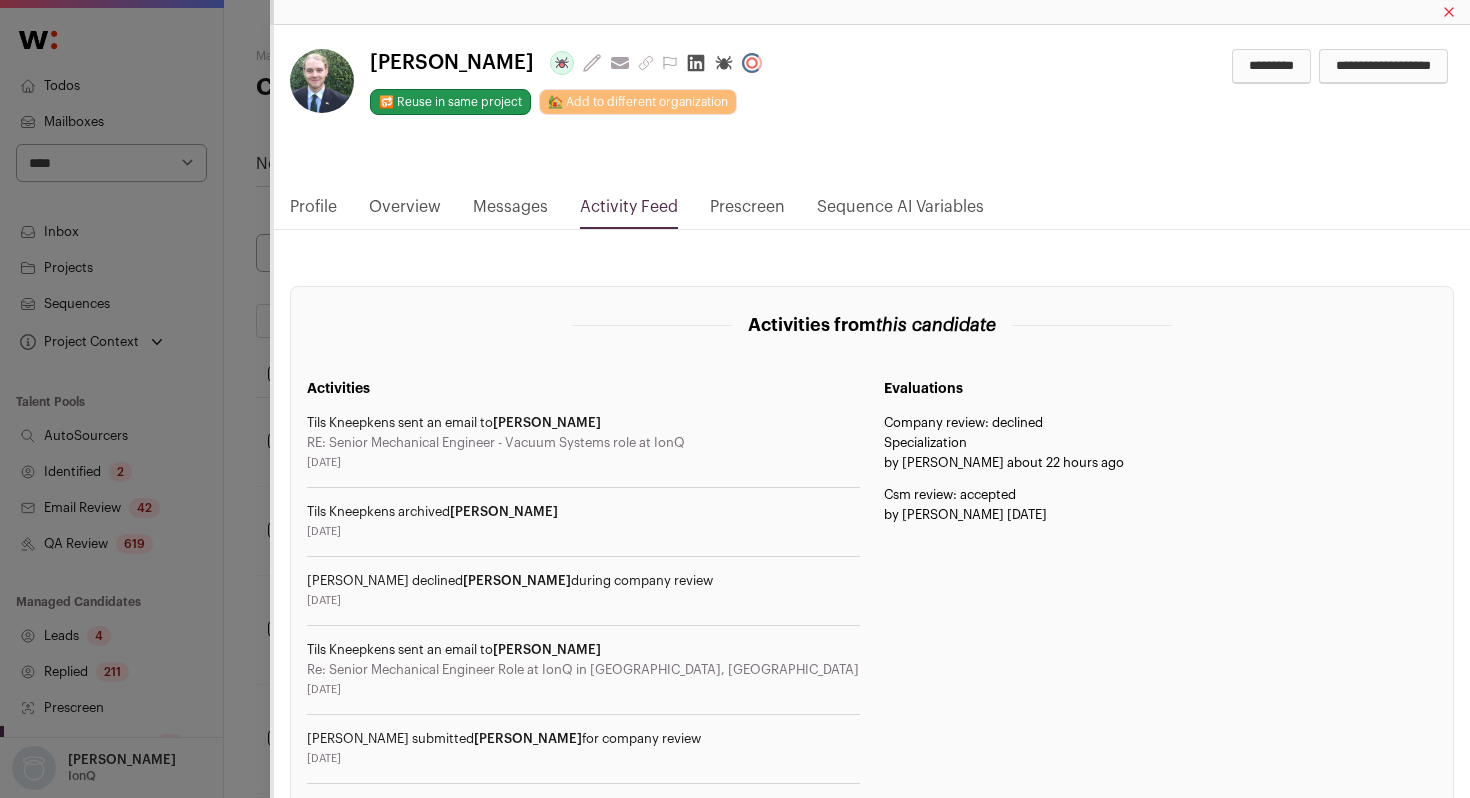 click on "[PERSON_NAME]
Last update:  [DATE]
View most recent conversation in Front
🔂 Reuse in same project
🏡 Add to different organization" at bounding box center [735, 399] 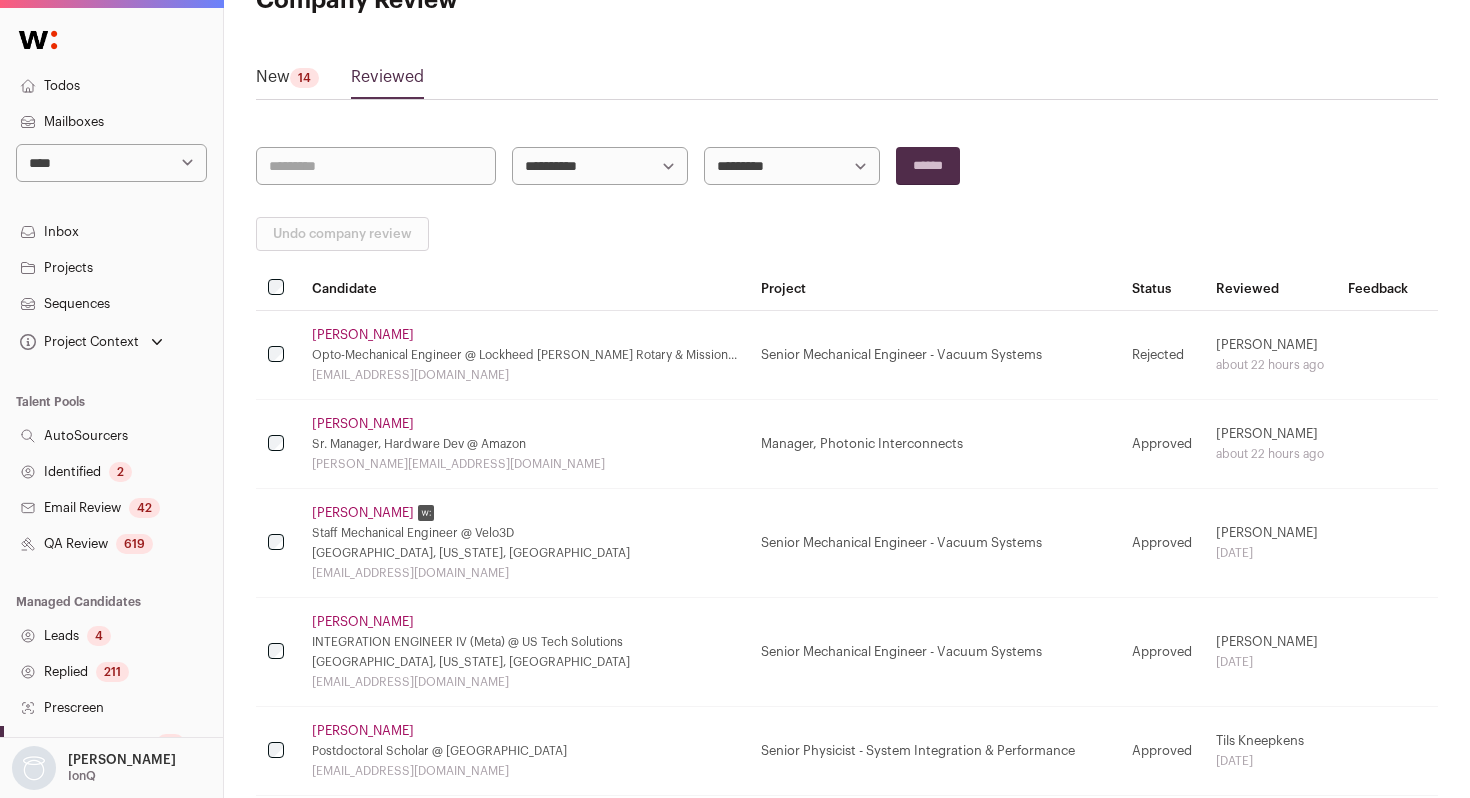 scroll, scrollTop: 89, scrollLeft: 0, axis: vertical 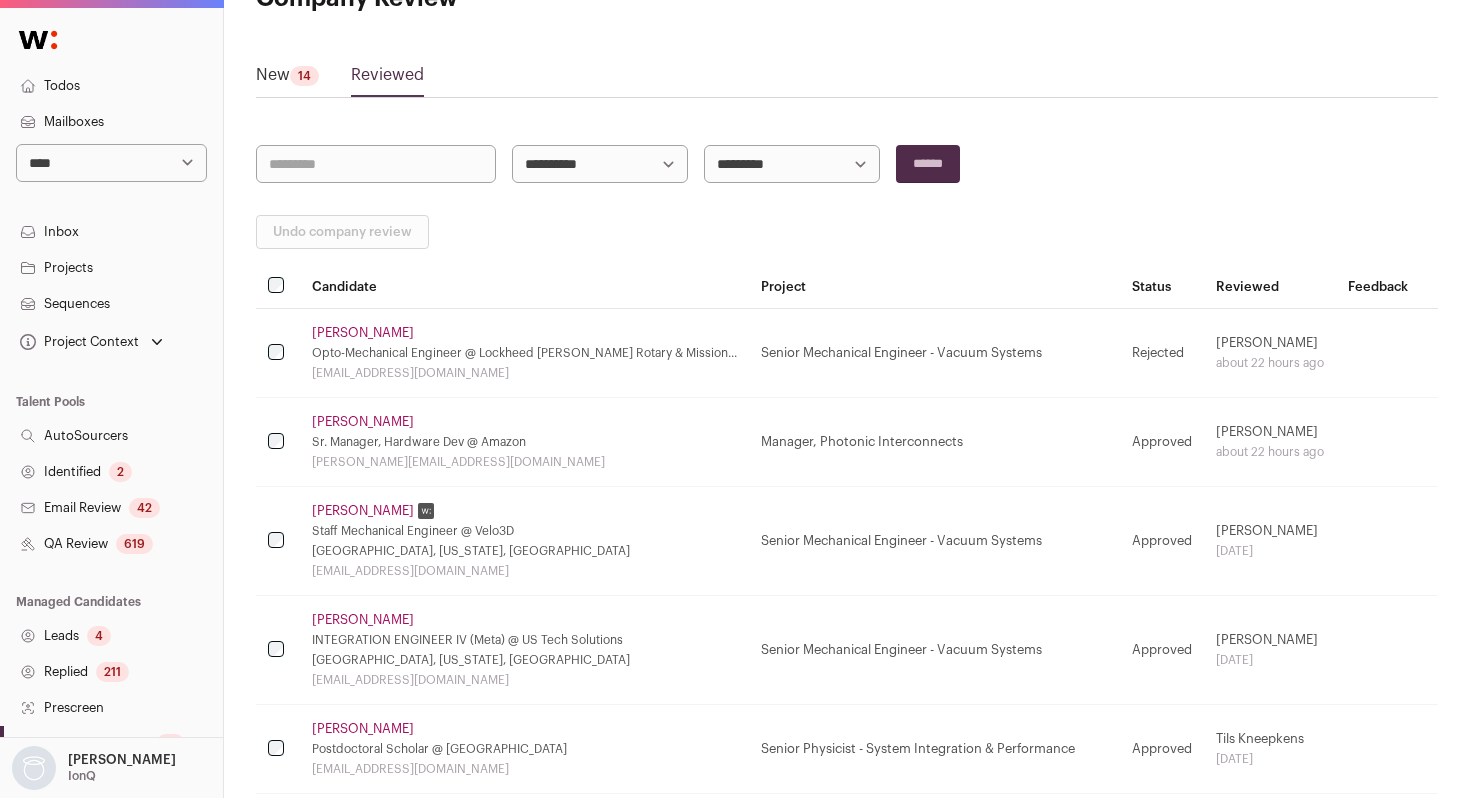 click on "[PERSON_NAME]" at bounding box center [363, 511] 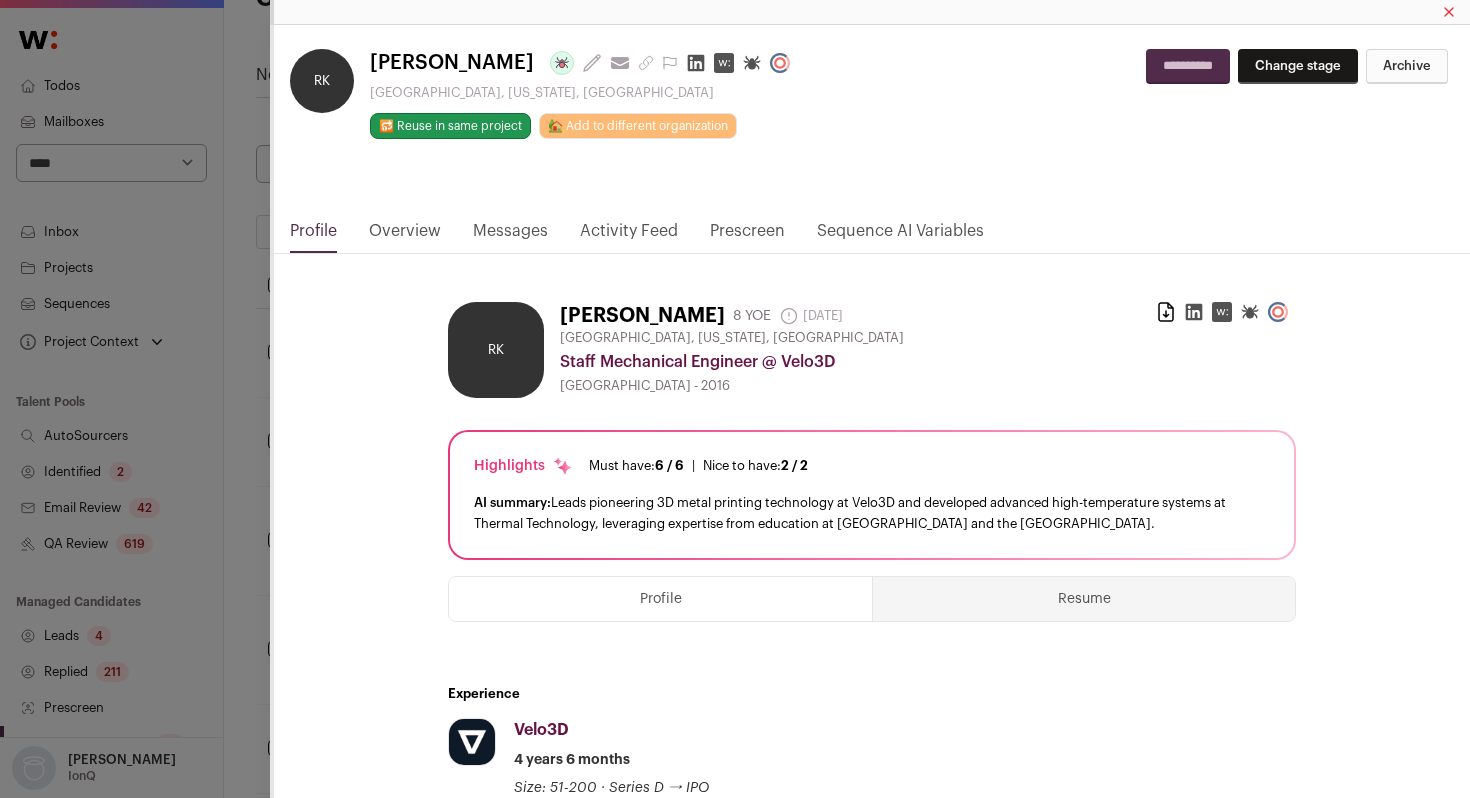 click on "Activity Feed" at bounding box center [629, 236] 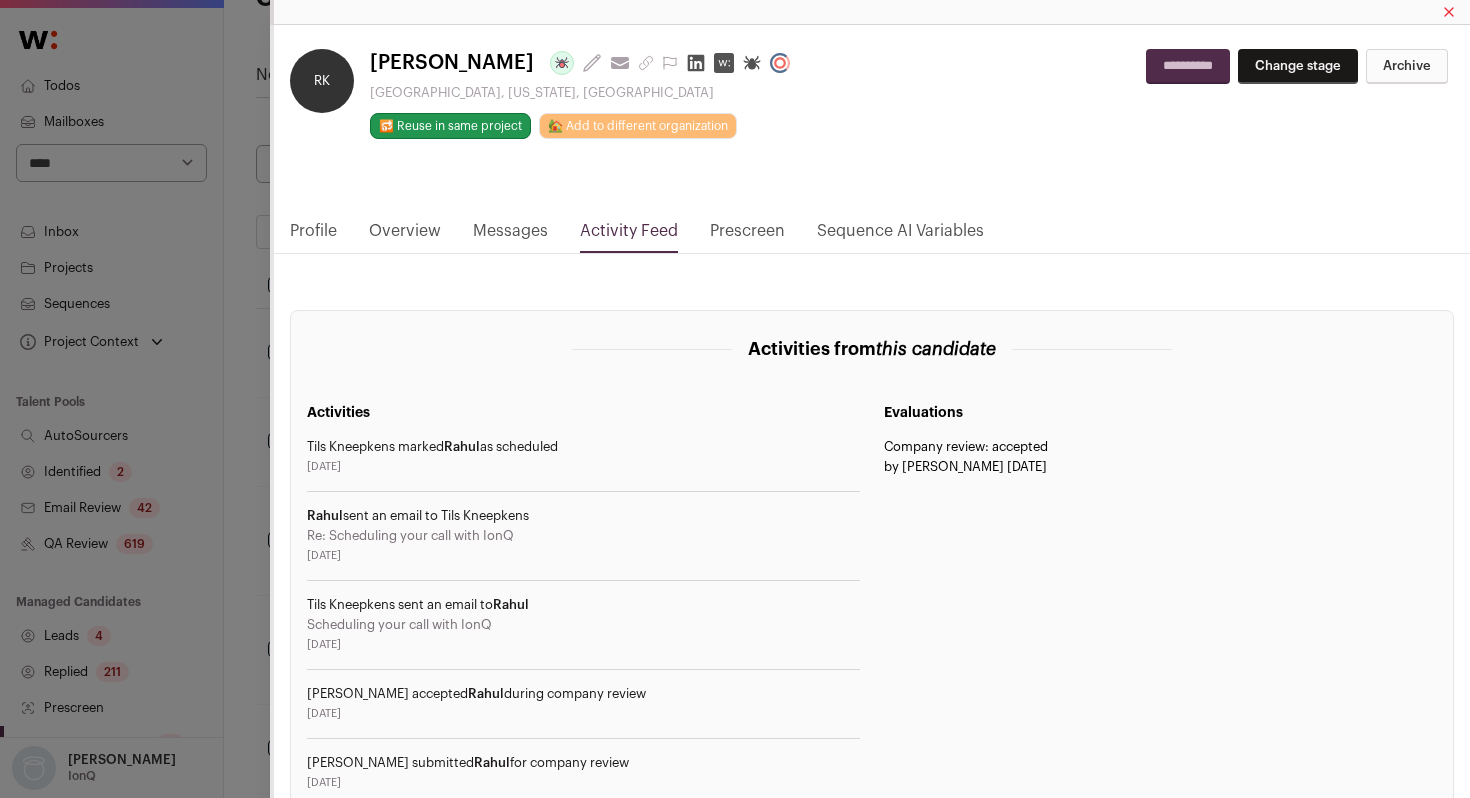 scroll, scrollTop: 662, scrollLeft: 0, axis: vertical 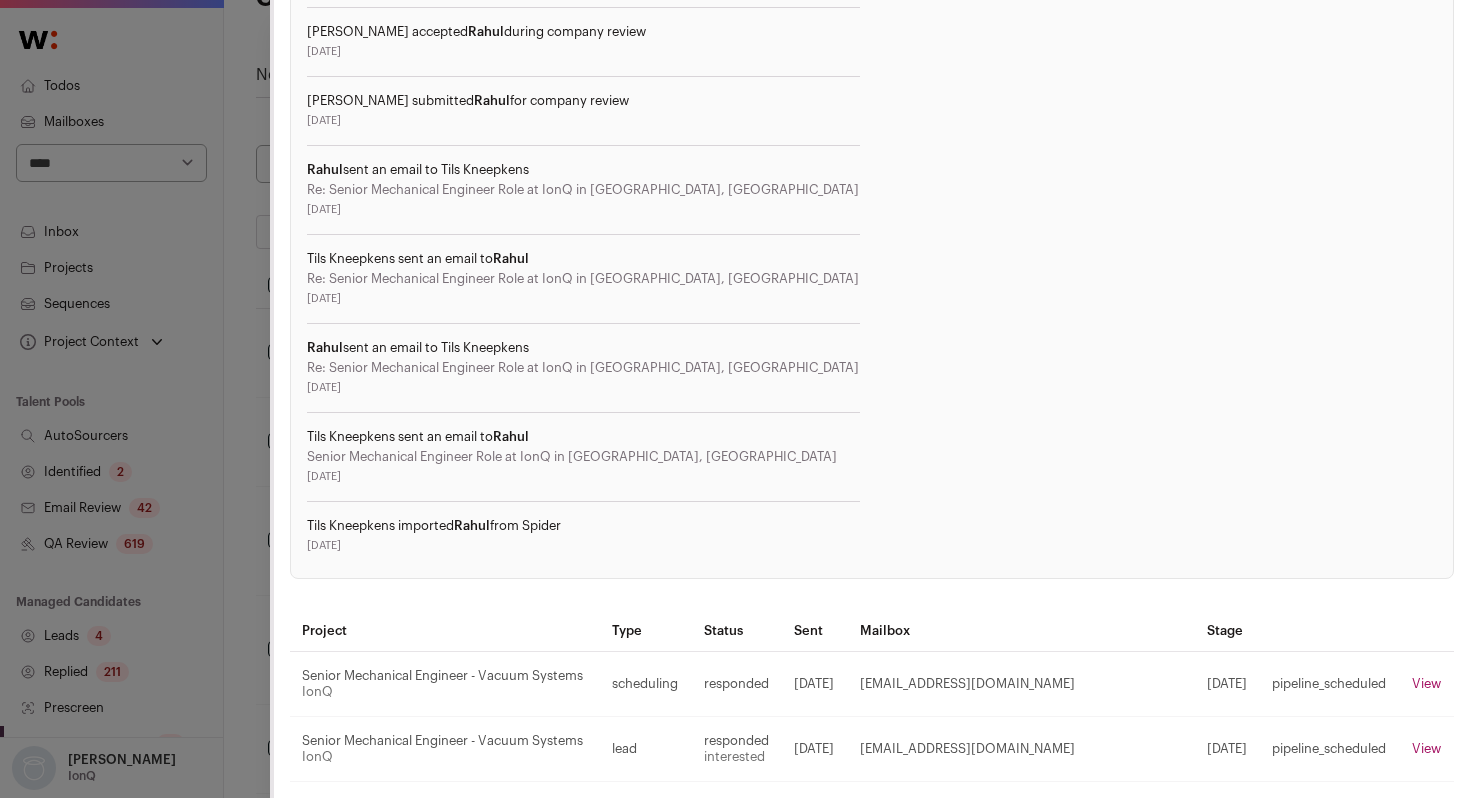 click on "RK
Rahul Korpu
Last update:  [DATE]
View most recent conversation in Front
[GEOGRAPHIC_DATA], [US_STATE], [GEOGRAPHIC_DATA]
🔂 Reuse in same project" at bounding box center [735, 399] 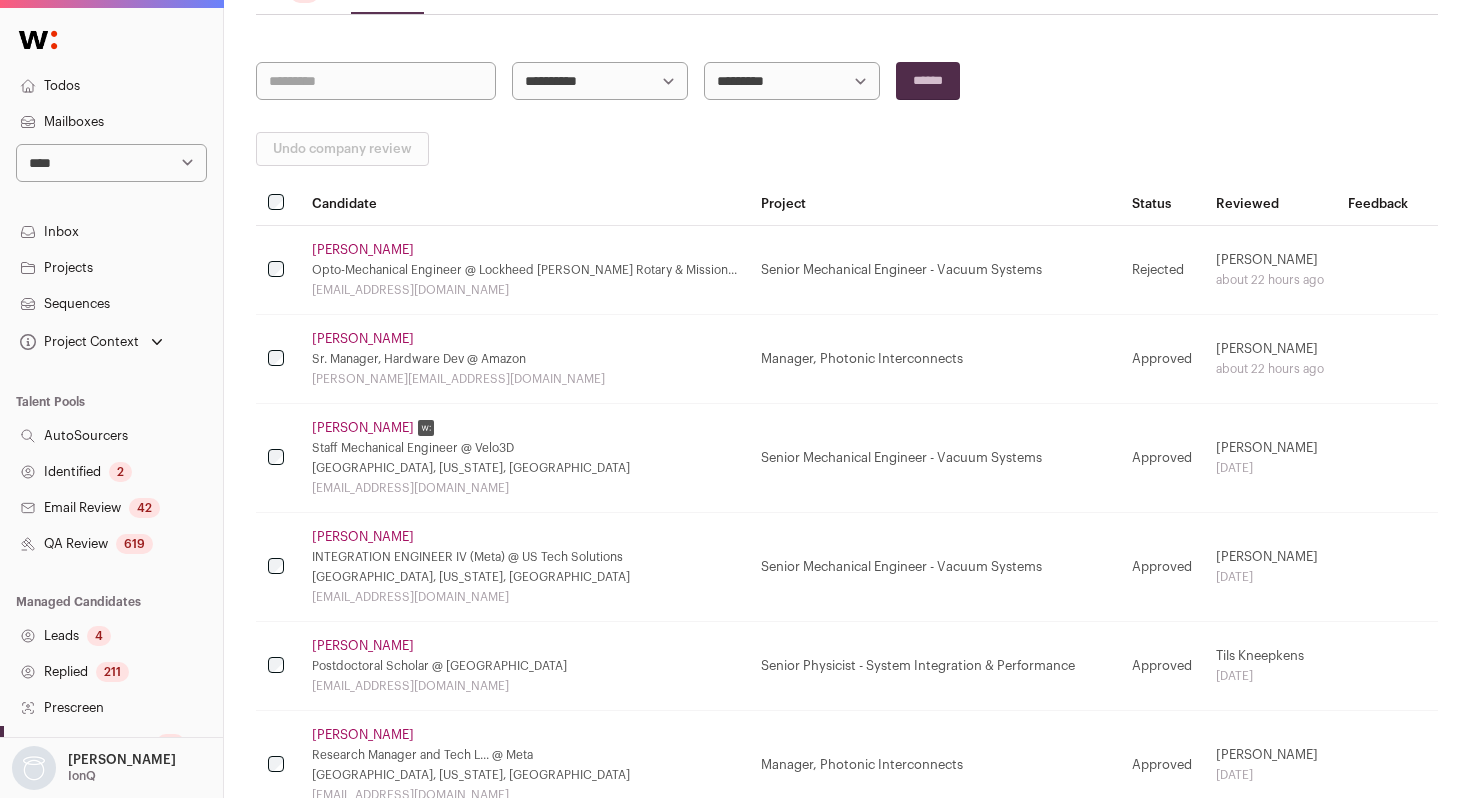 scroll, scrollTop: 190, scrollLeft: 0, axis: vertical 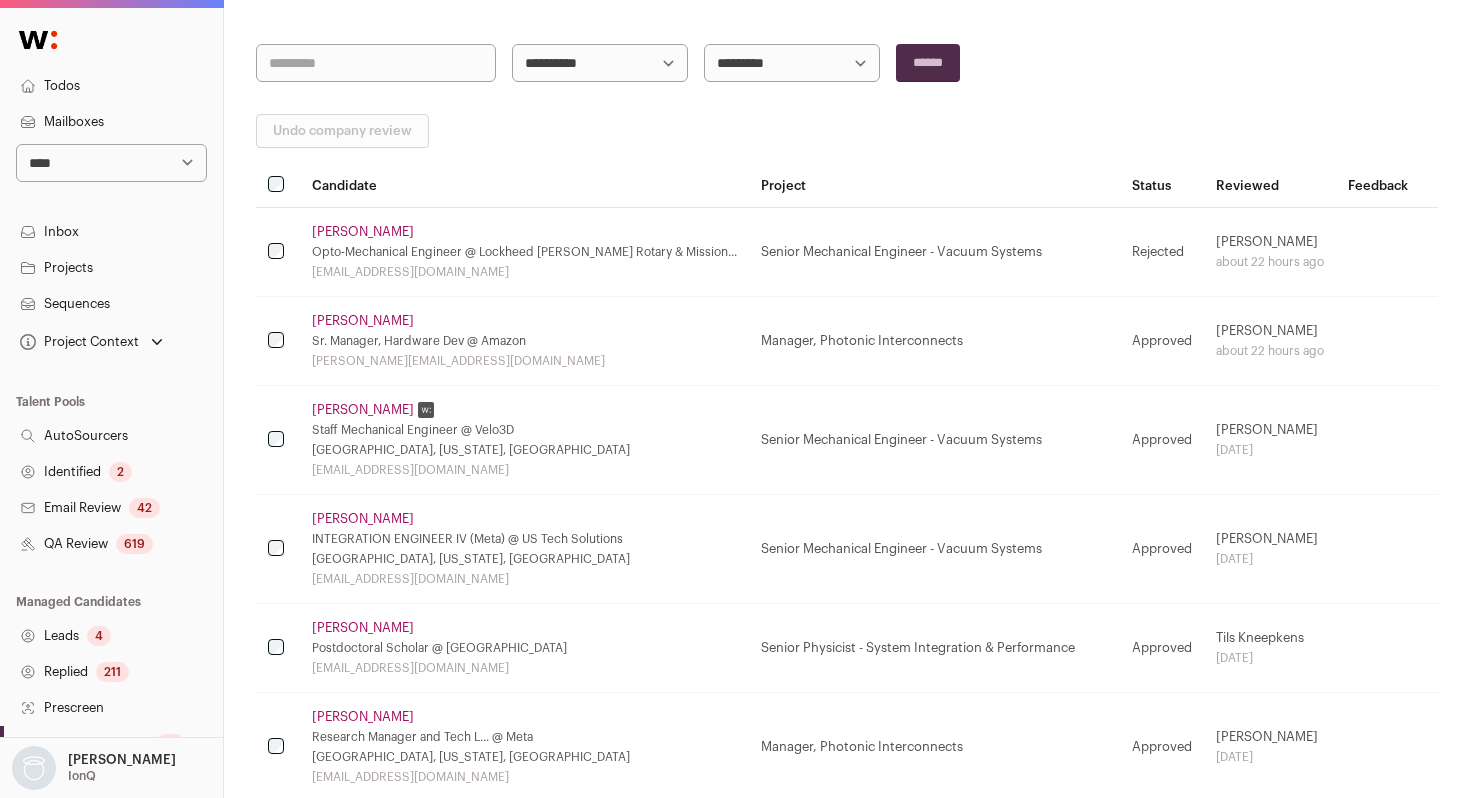 click on "[PERSON_NAME]" at bounding box center [363, 519] 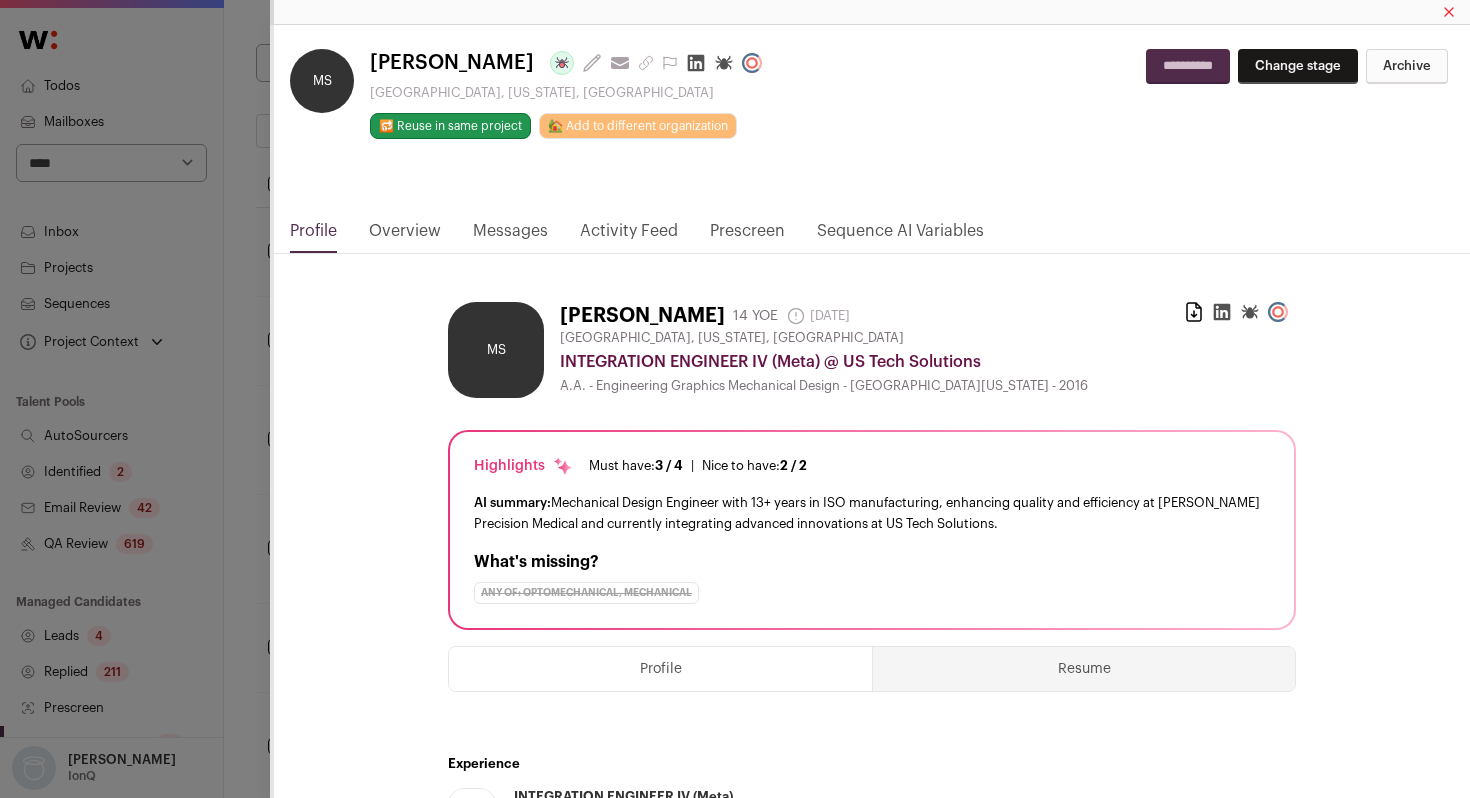 click on "Activity Feed" at bounding box center [629, 236] 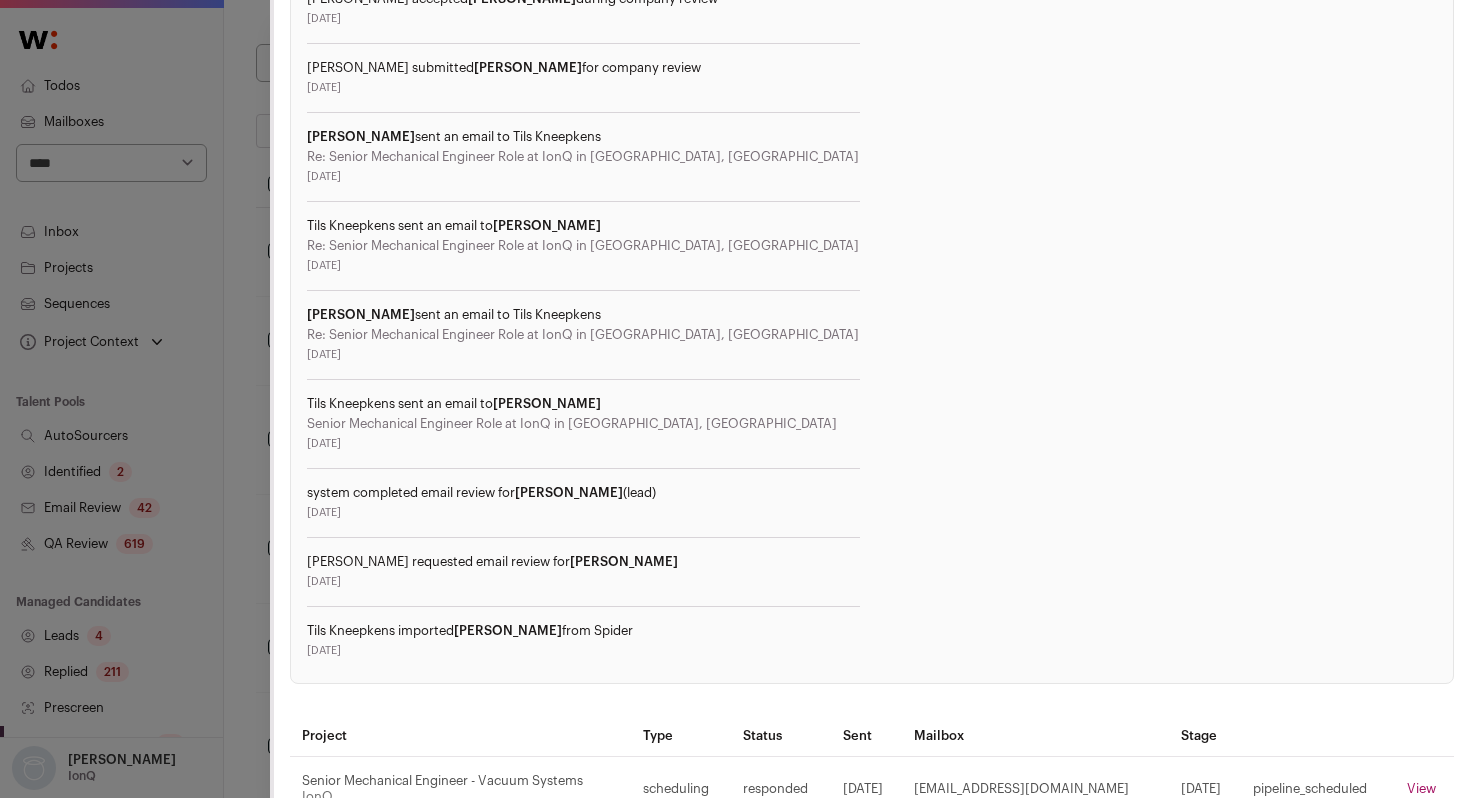 scroll, scrollTop: 729, scrollLeft: 0, axis: vertical 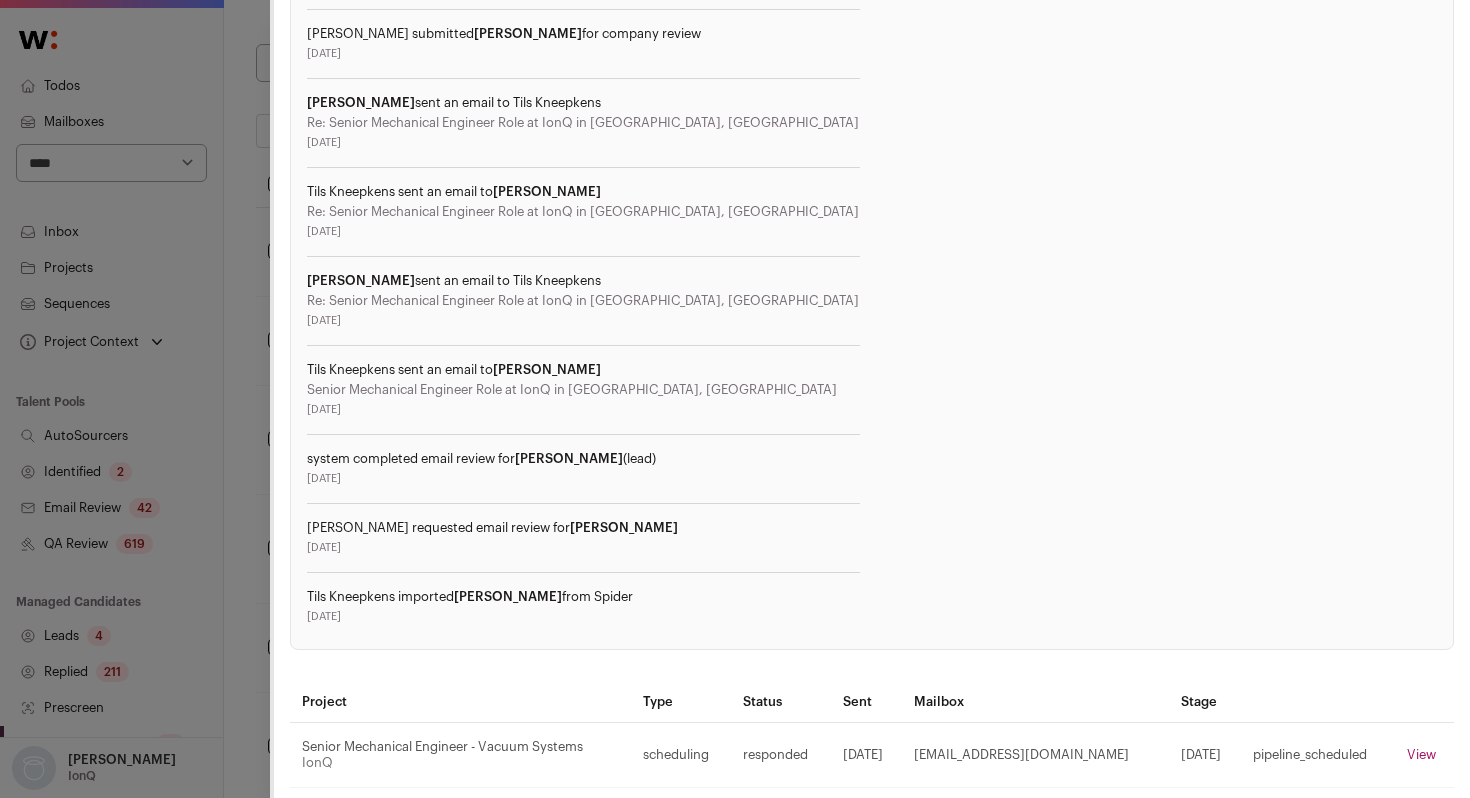 click on "[PERSON_NAME]
Last update:  [DATE]
View most recent conversation in Front
[GEOGRAPHIC_DATA], [US_STATE], [GEOGRAPHIC_DATA]
🔂 Reuse in same project
🏡 Add to different organization" at bounding box center [735, 399] 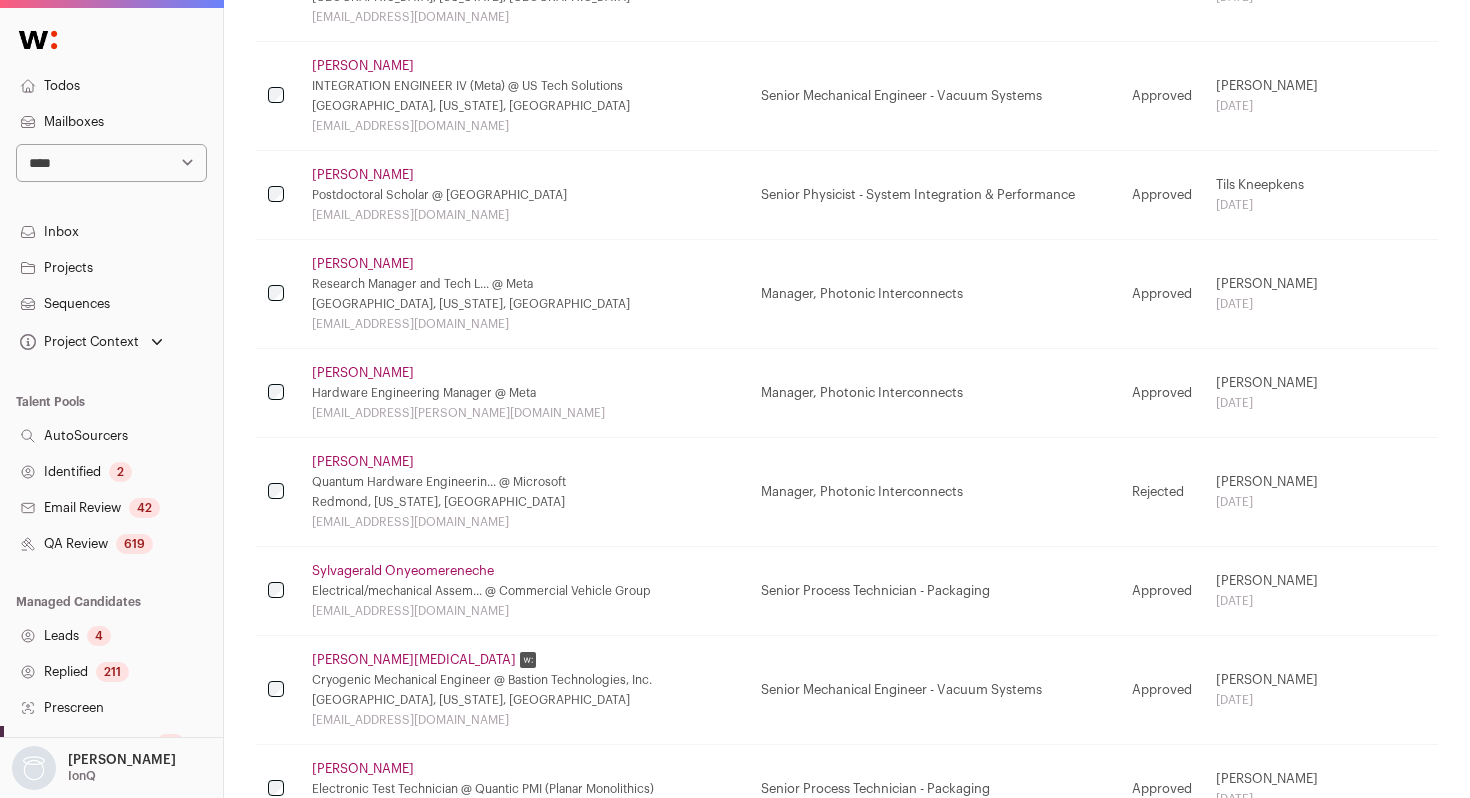 scroll, scrollTop: 645, scrollLeft: 0, axis: vertical 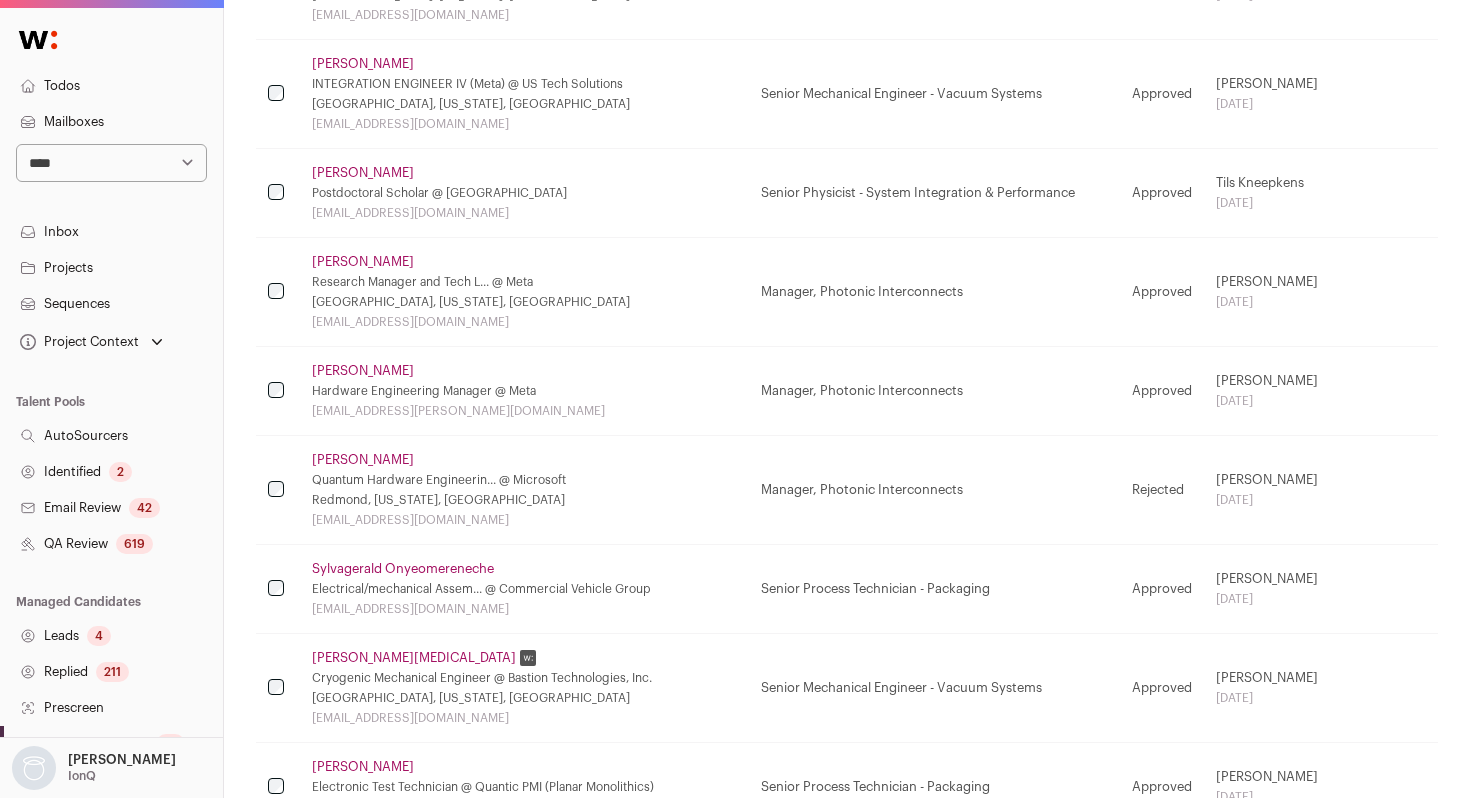click on "[PERSON_NAME][MEDICAL_DATA]" at bounding box center (414, 658) 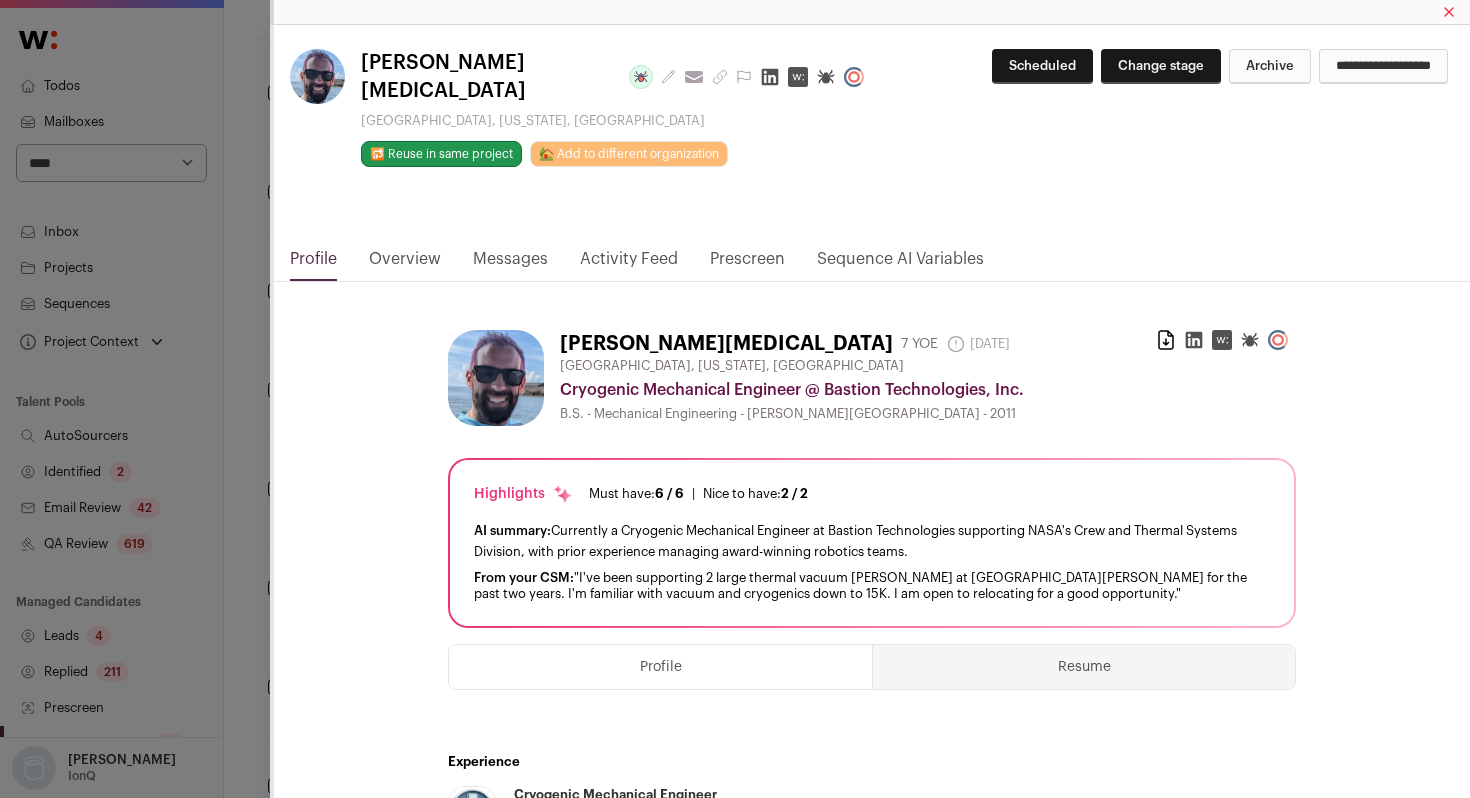 click on "Activity Feed" at bounding box center [629, 264] 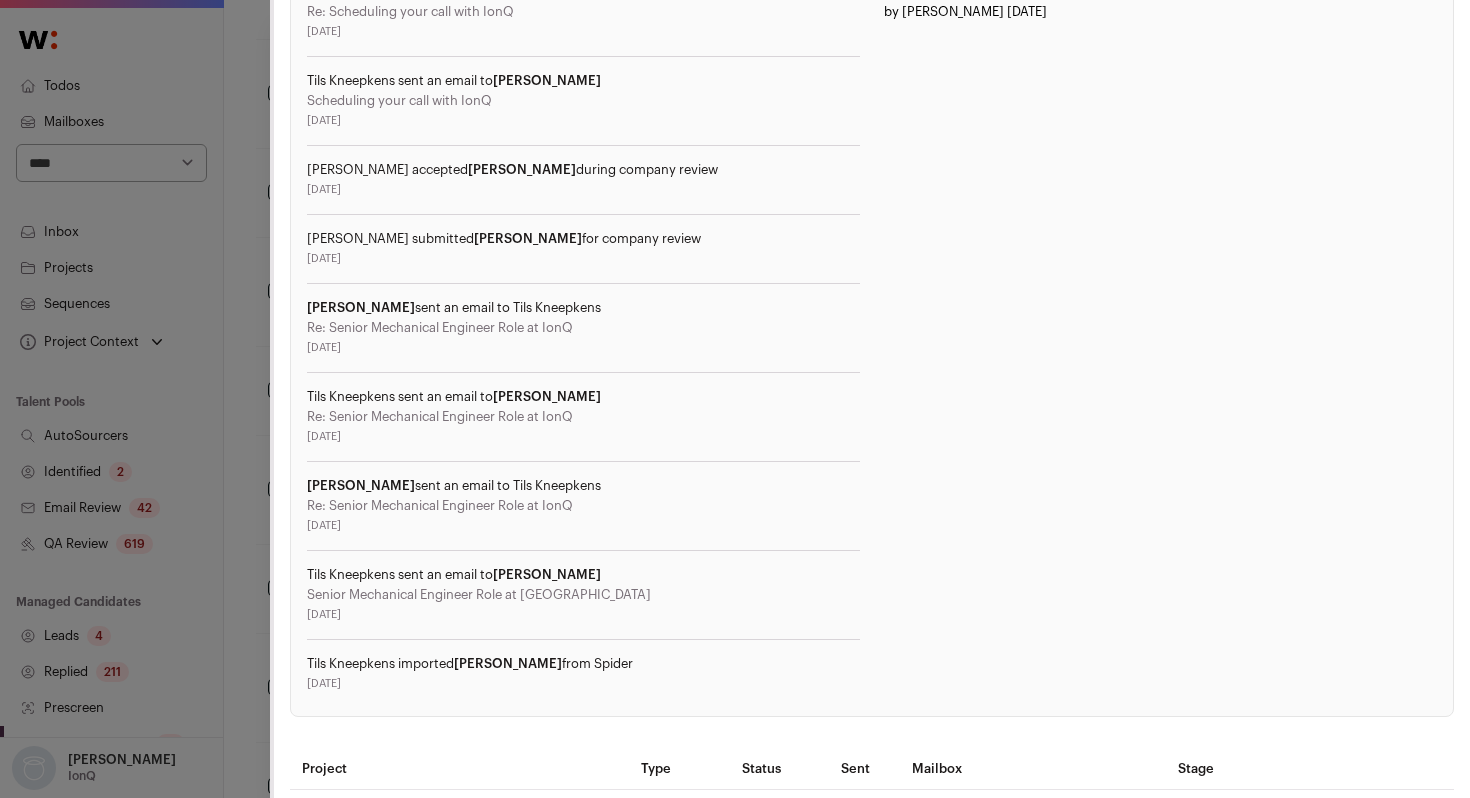 scroll, scrollTop: 0, scrollLeft: 0, axis: both 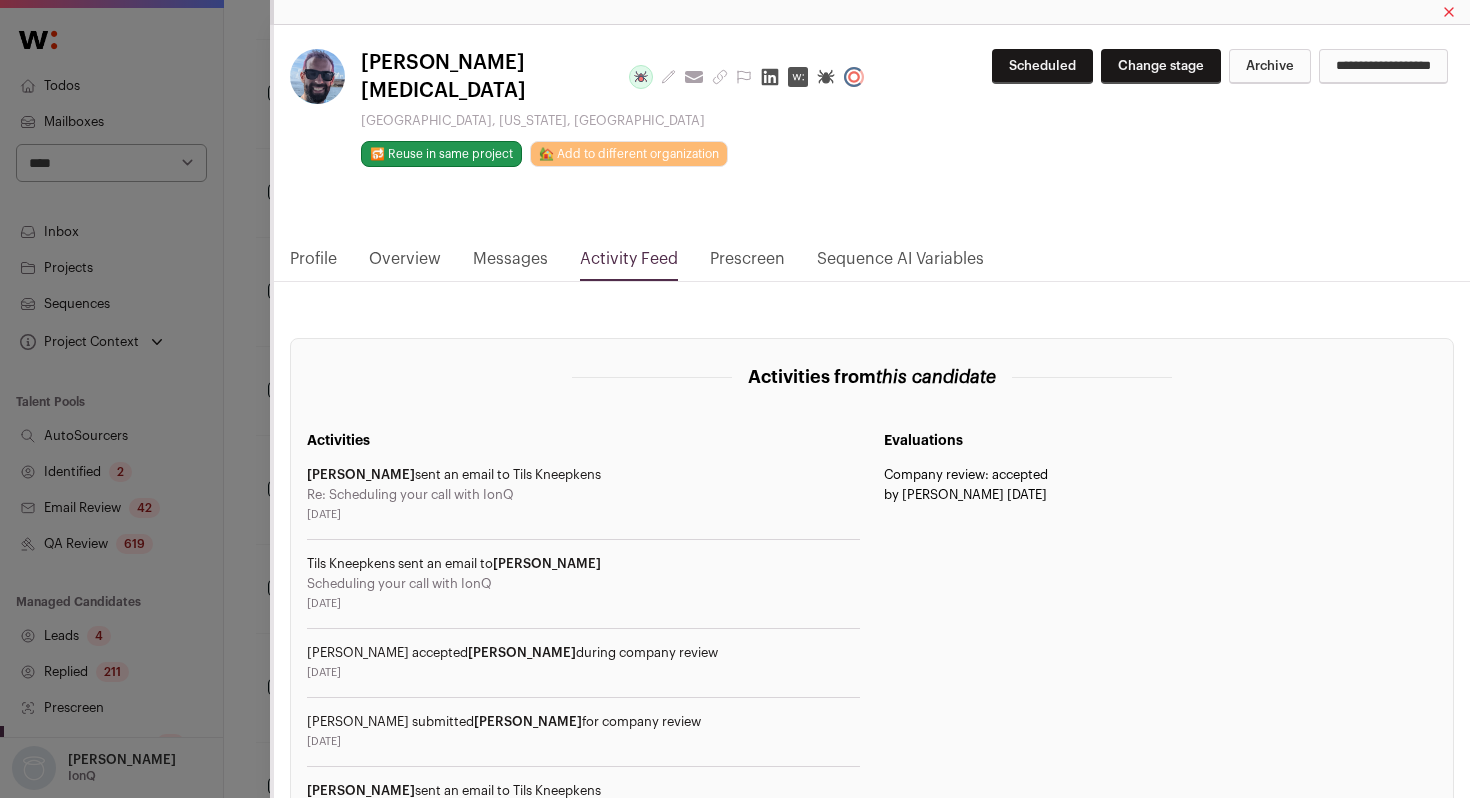 click on "Profile" at bounding box center (313, 264) 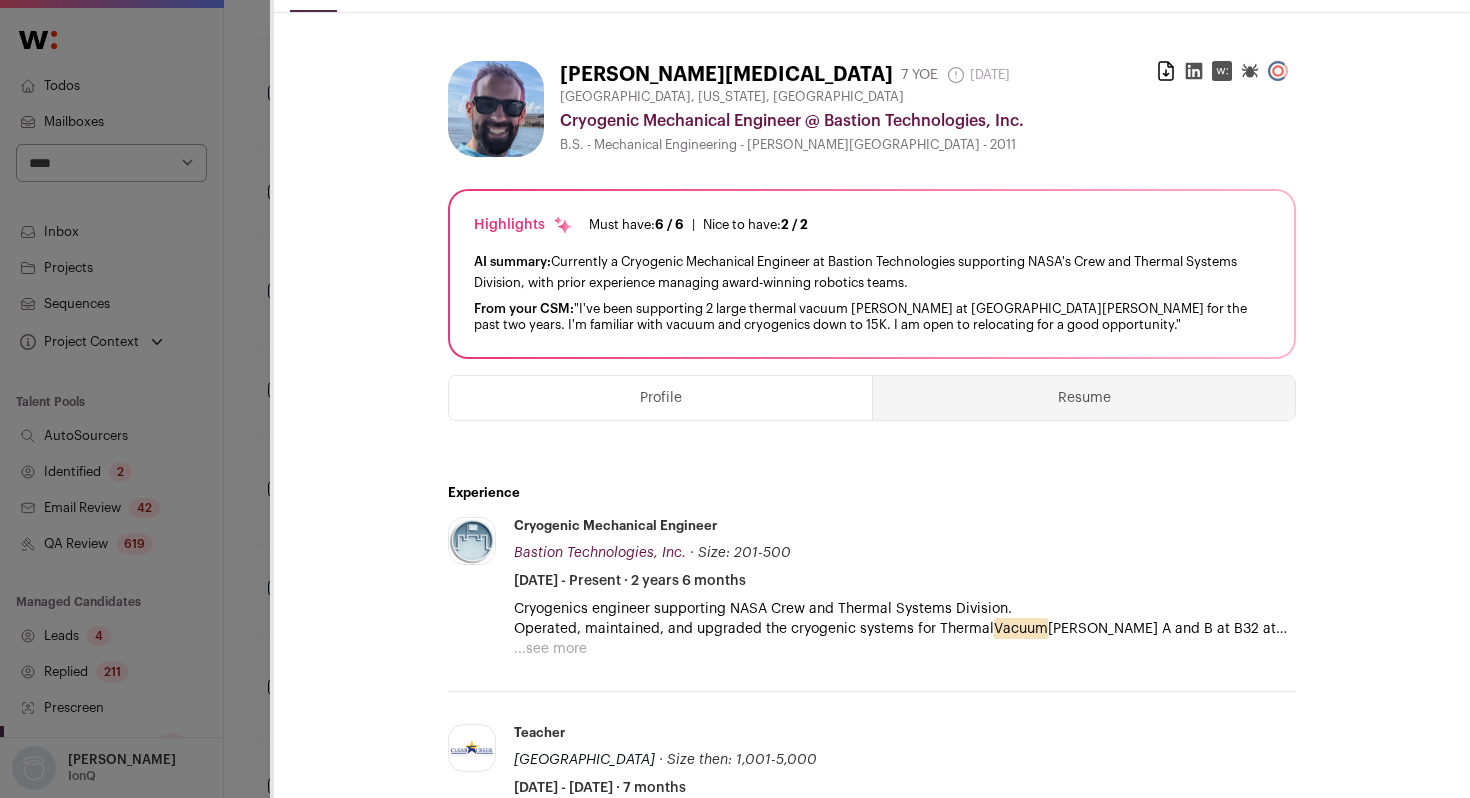 scroll, scrollTop: 276, scrollLeft: 0, axis: vertical 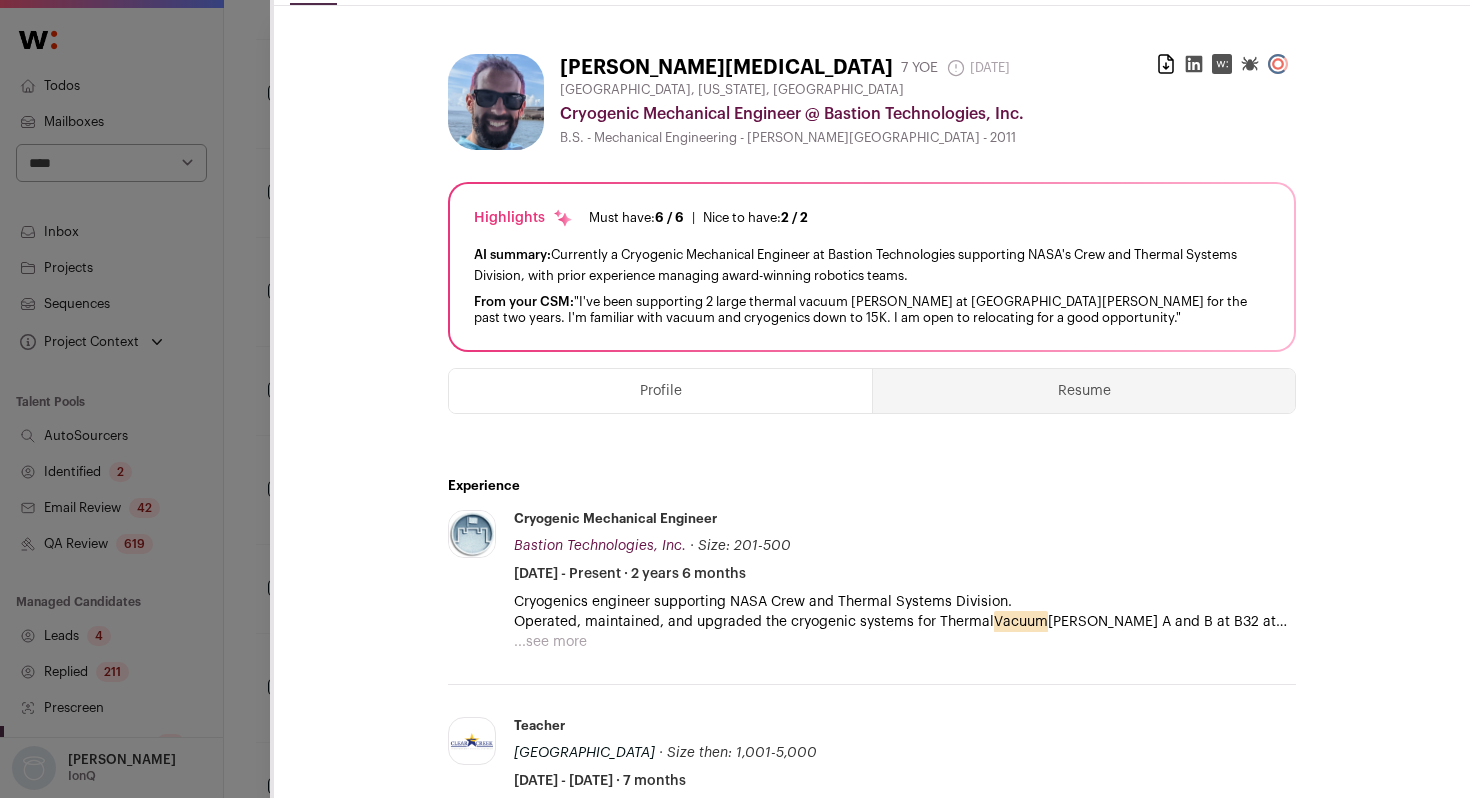 click on "[PERSON_NAME]
Last update:  [DATE]
View most recent conversation in Front
[GEOGRAPHIC_DATA], [US_STATE], [GEOGRAPHIC_DATA]
🔂 Reuse in same project" at bounding box center (735, 399) 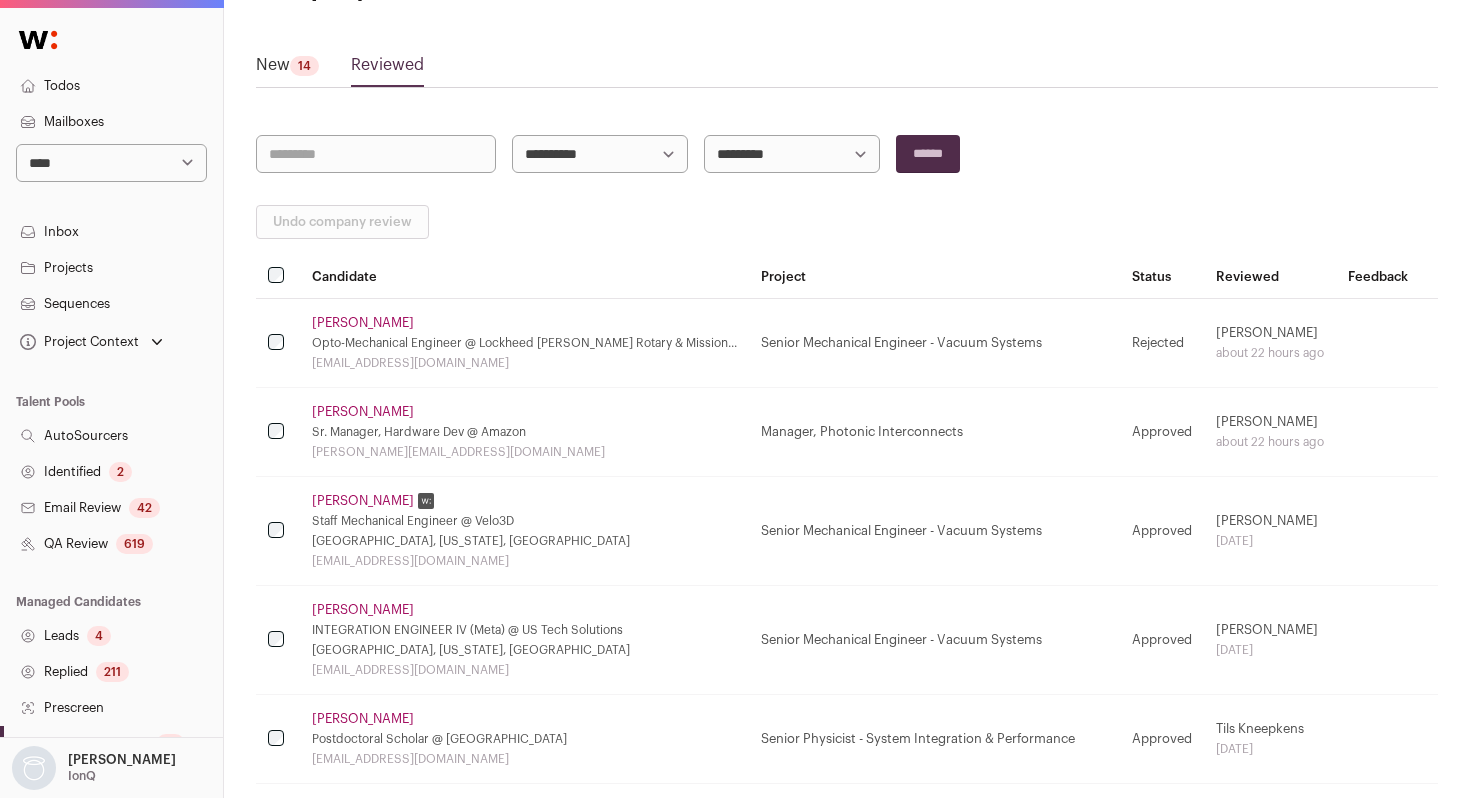 scroll, scrollTop: 0, scrollLeft: 0, axis: both 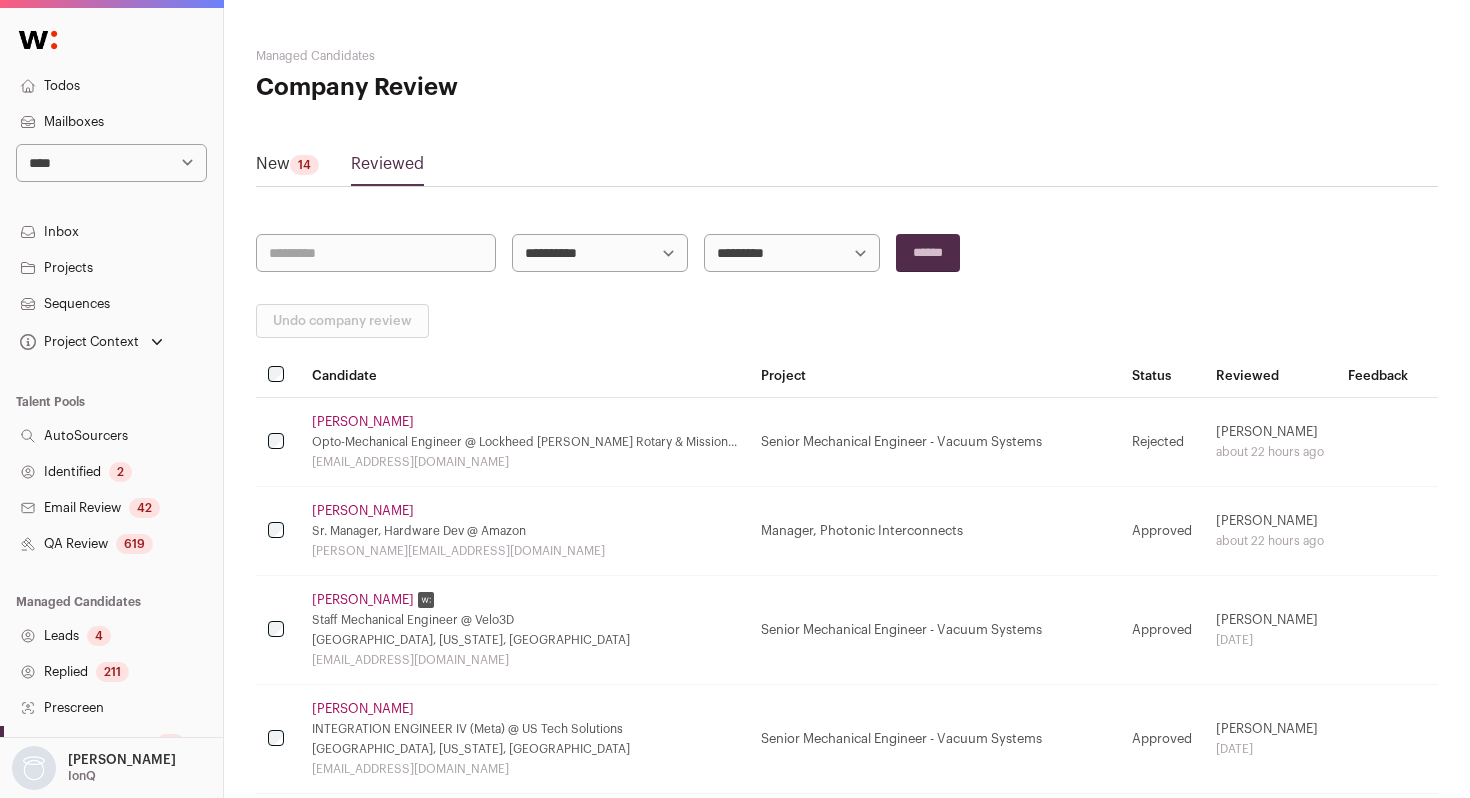 click on "14" at bounding box center [304, 165] 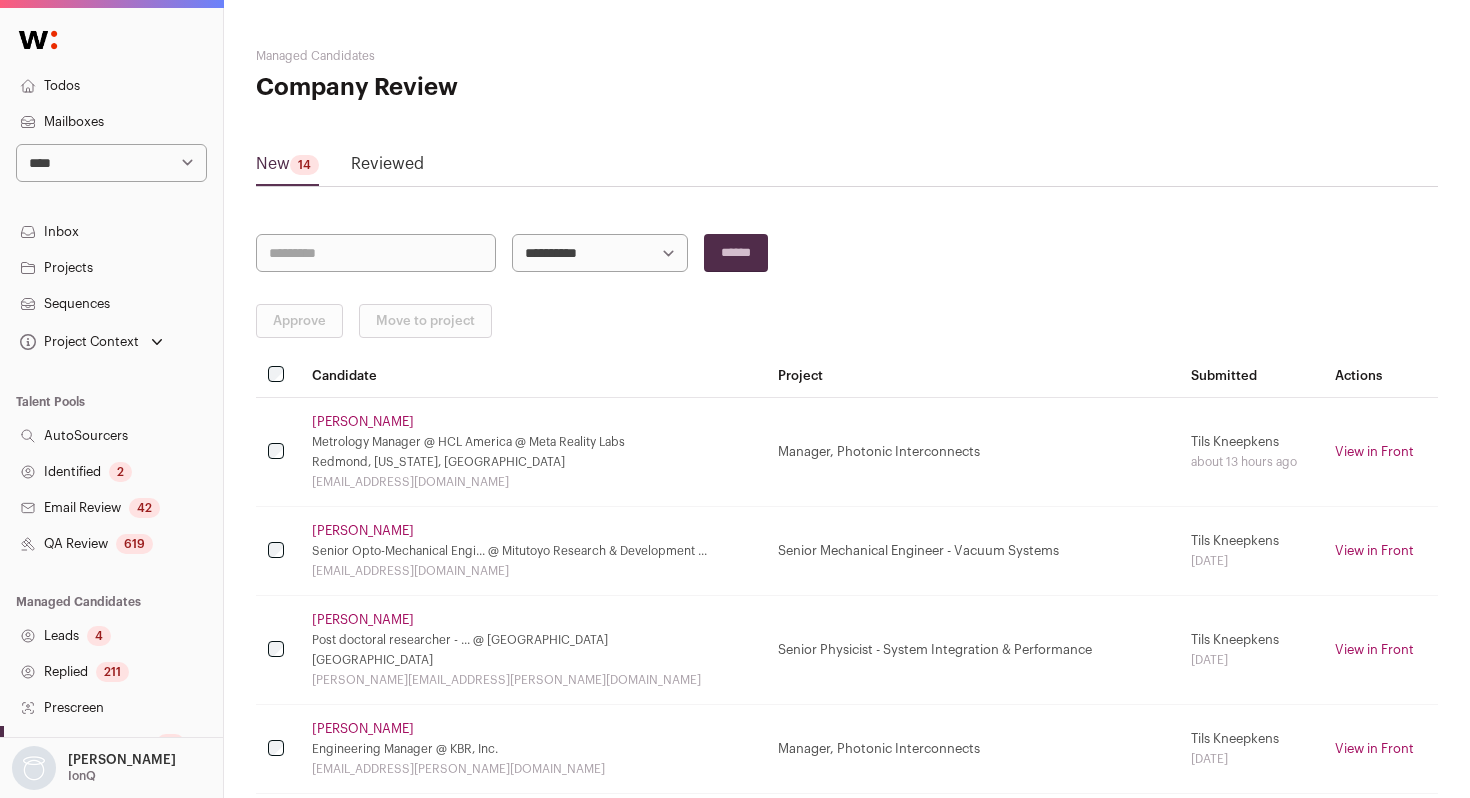 click on "QA Review
619" at bounding box center (111, 544) 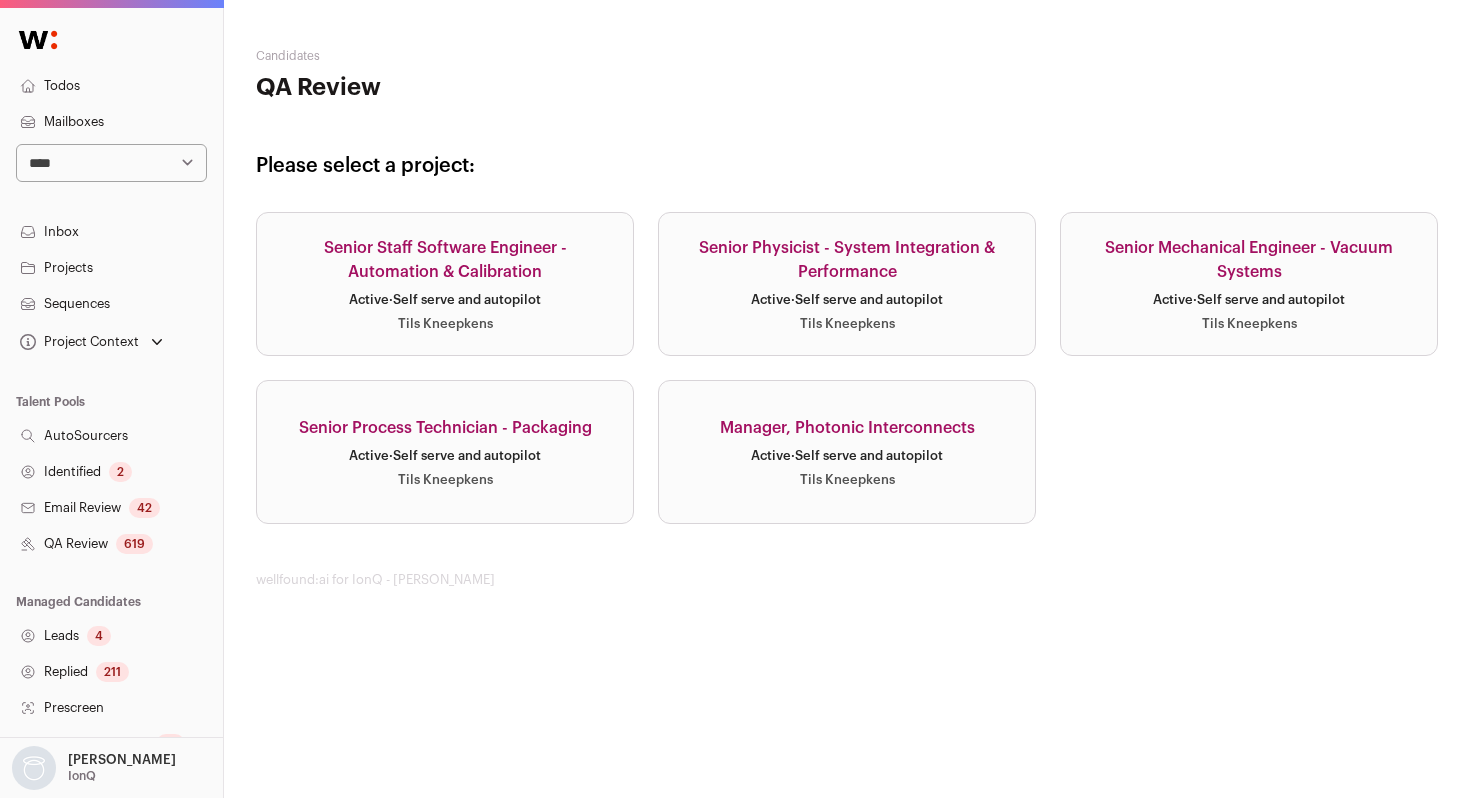 click on "·" at bounding box center (1195, 299) 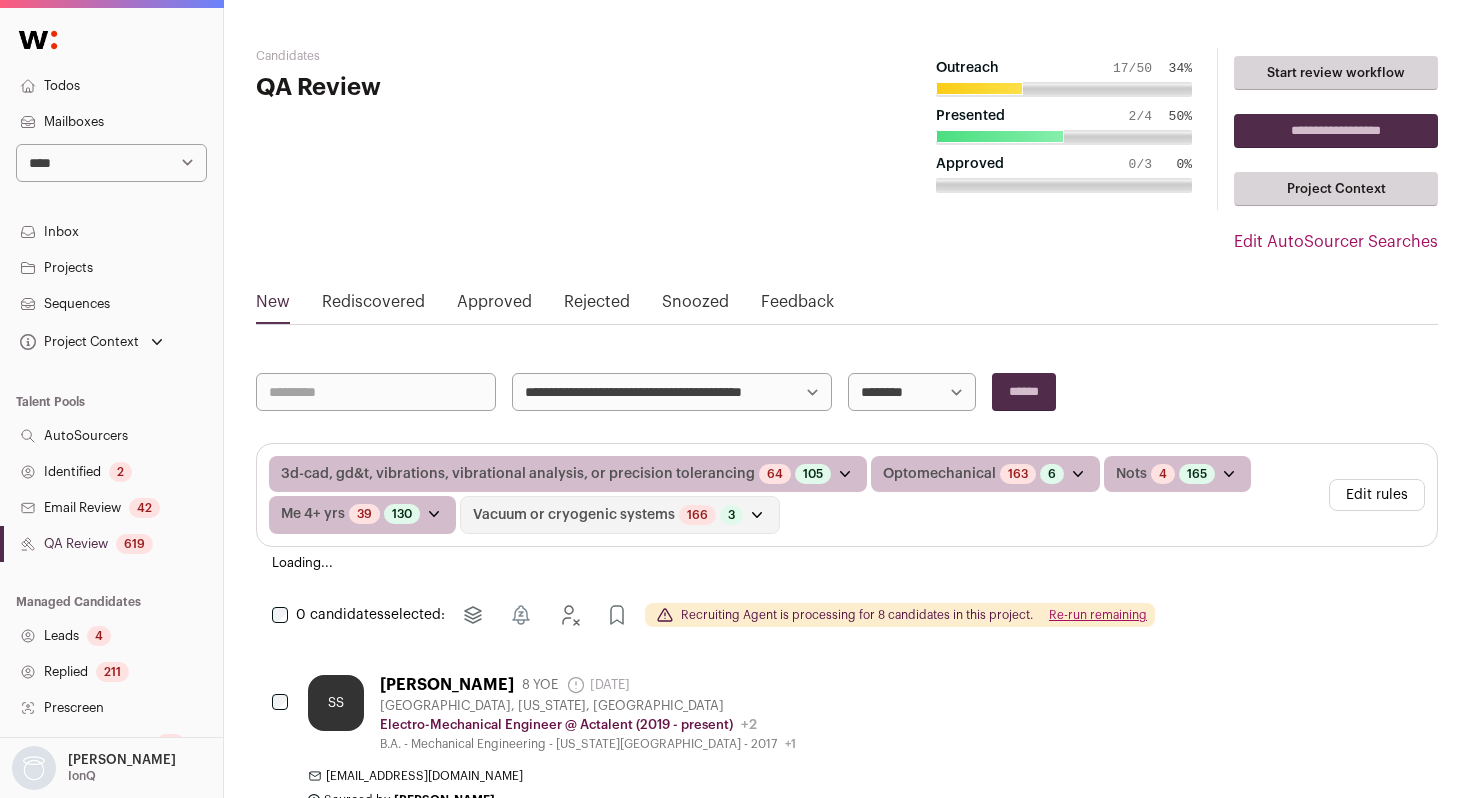click on "Edit rules" at bounding box center (1377, 495) 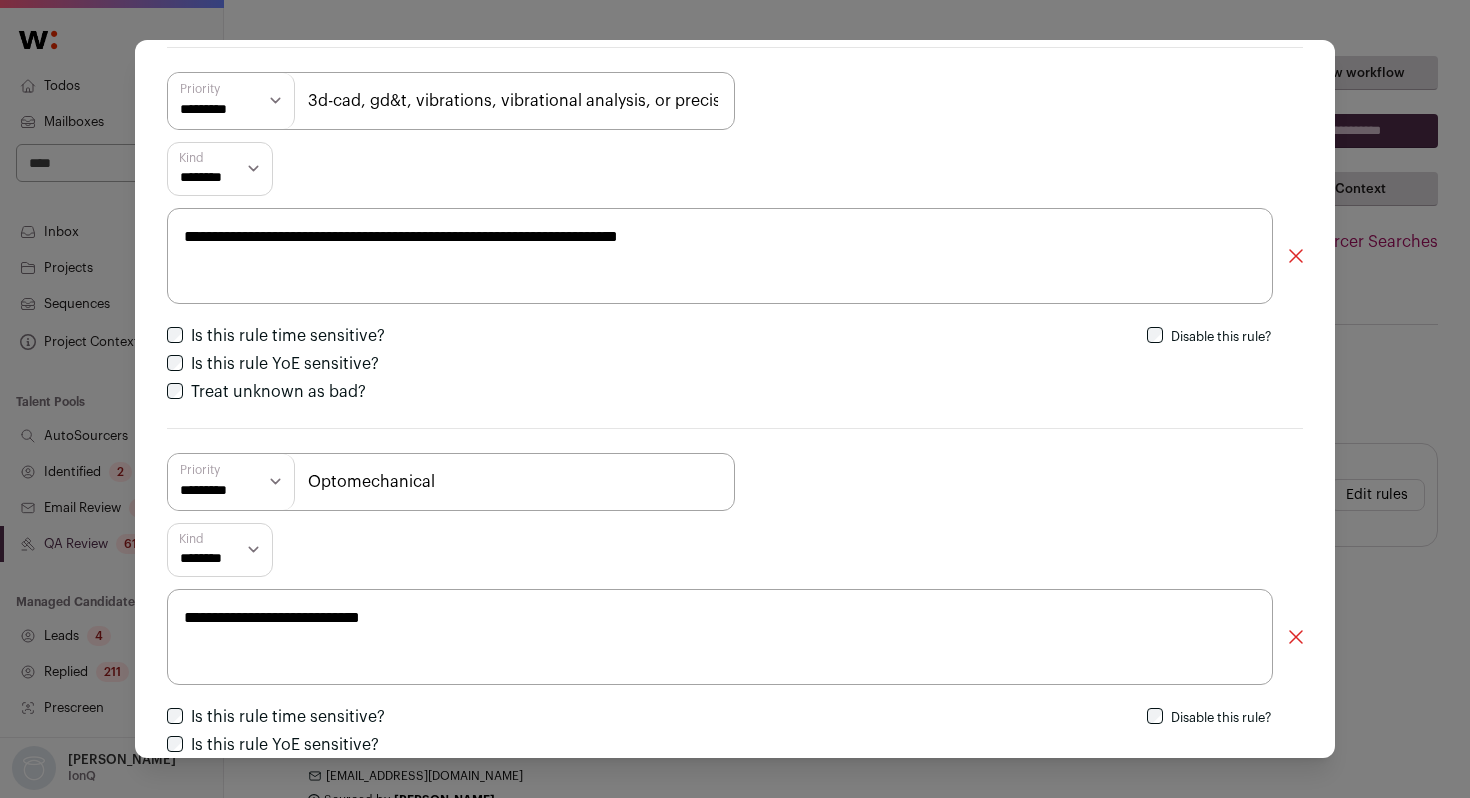 scroll, scrollTop: 83, scrollLeft: 0, axis: vertical 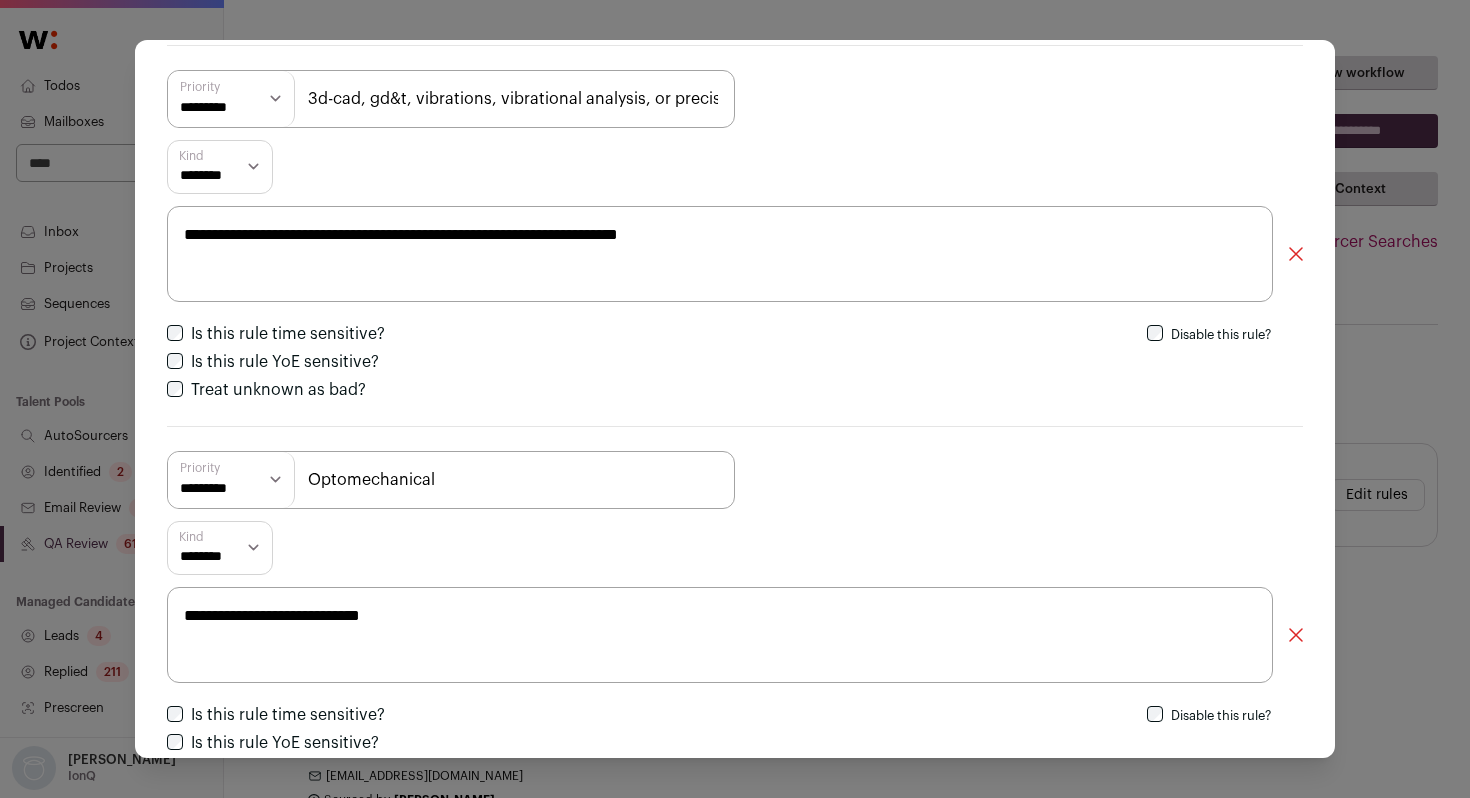 drag, startPoint x: 738, startPoint y: 236, endPoint x: 179, endPoint y: 236, distance: 559 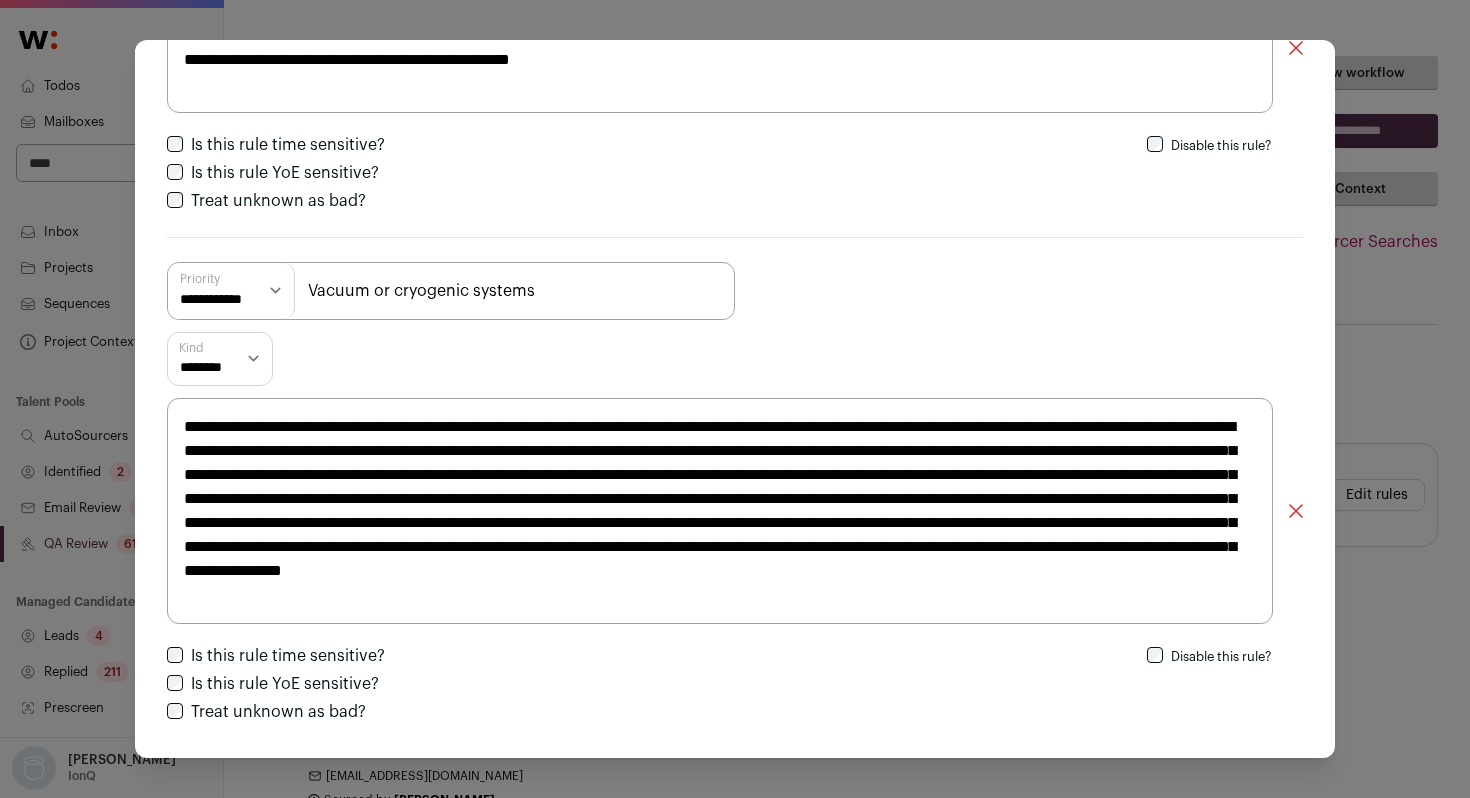 scroll, scrollTop: 1529, scrollLeft: 0, axis: vertical 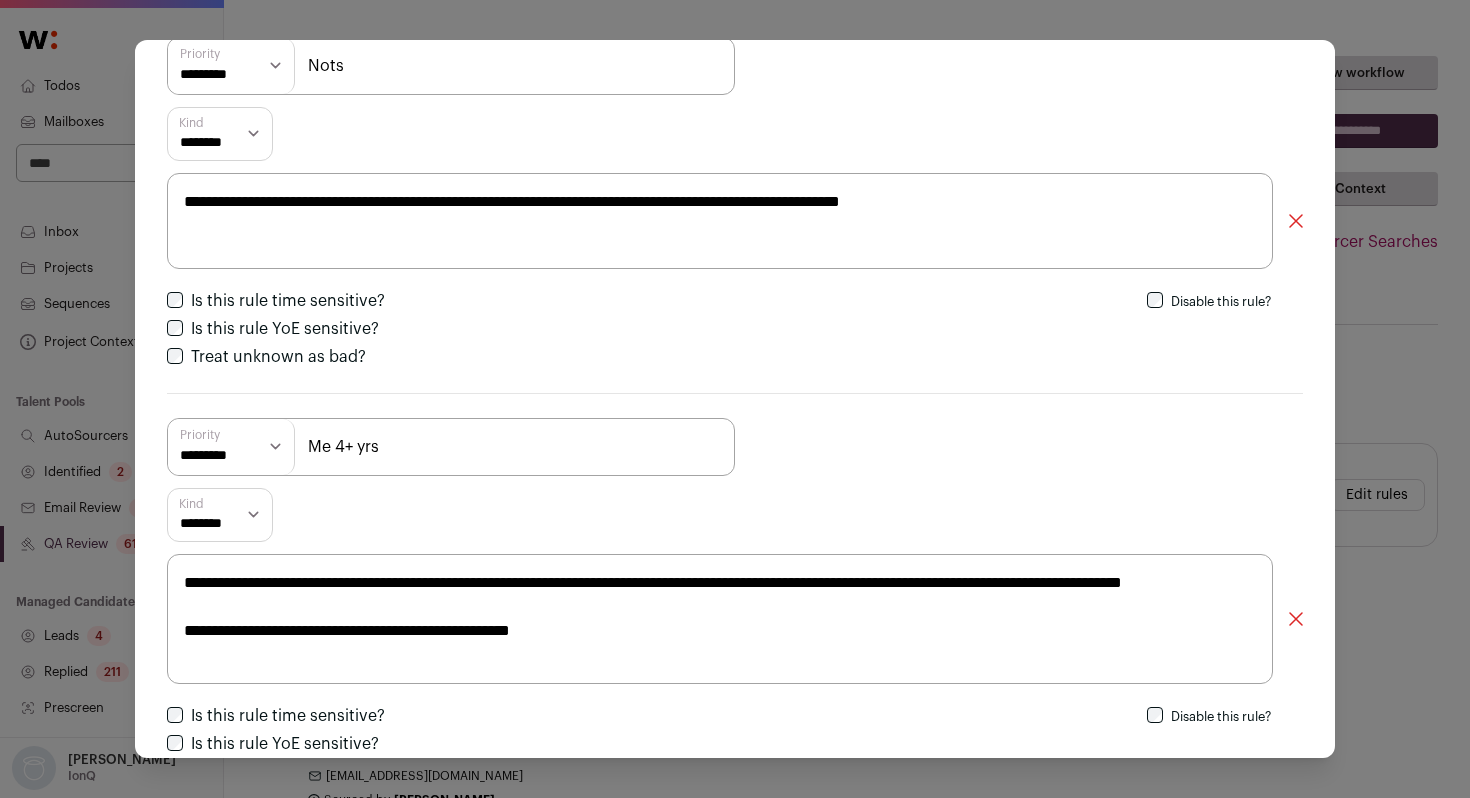 click on "**********" at bounding box center (735, 399) 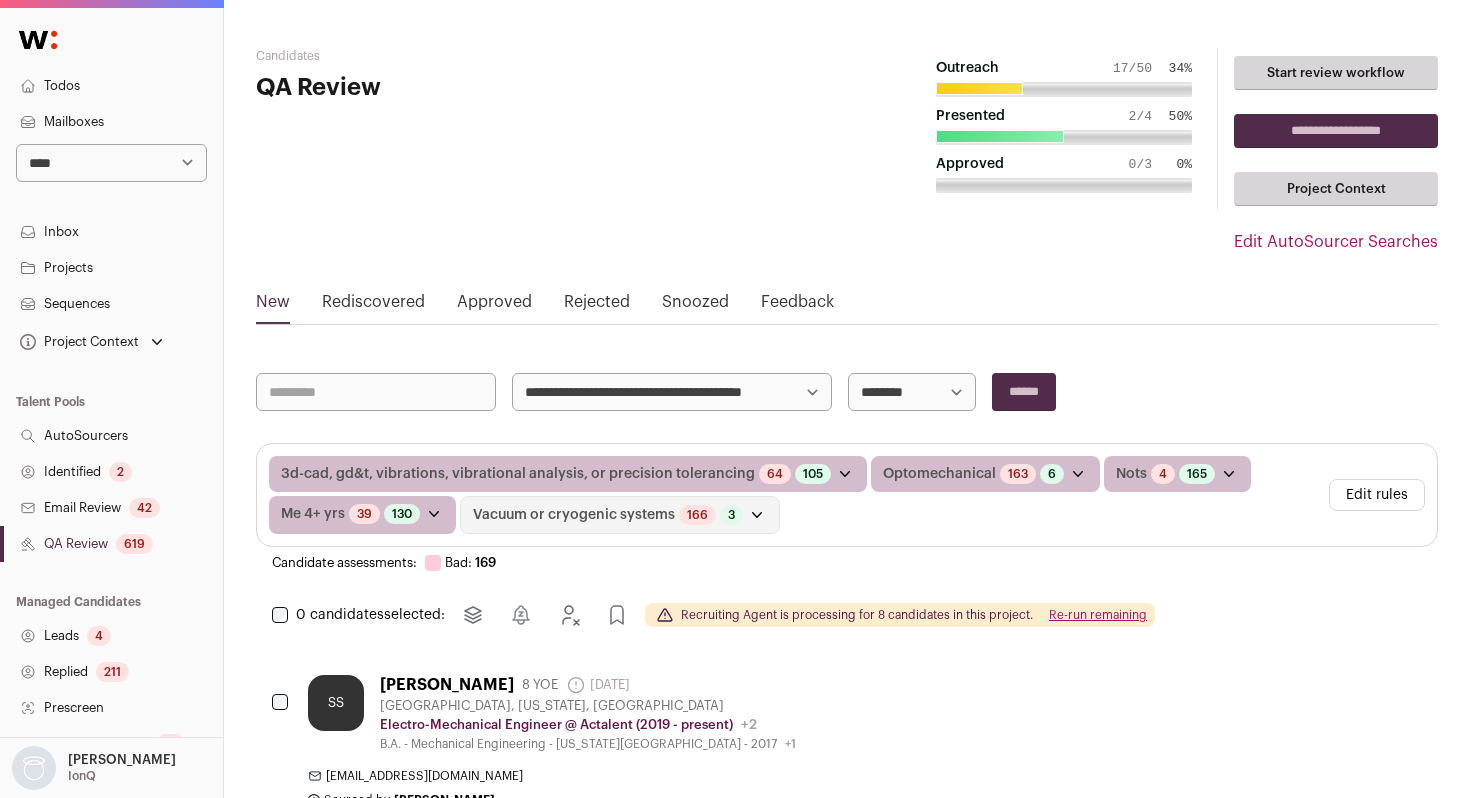 click on "Identified
2" at bounding box center [111, 472] 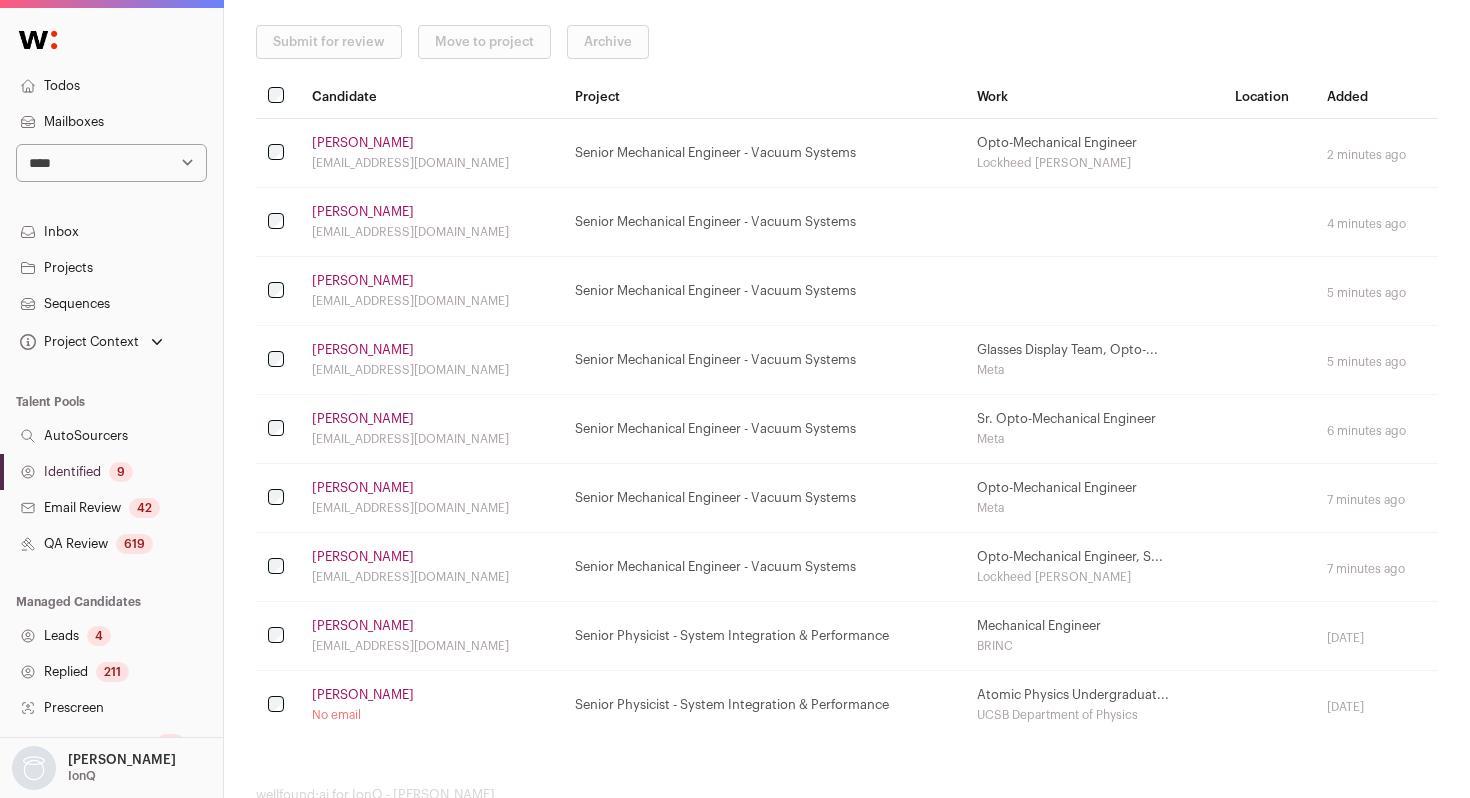scroll, scrollTop: 333, scrollLeft: 0, axis: vertical 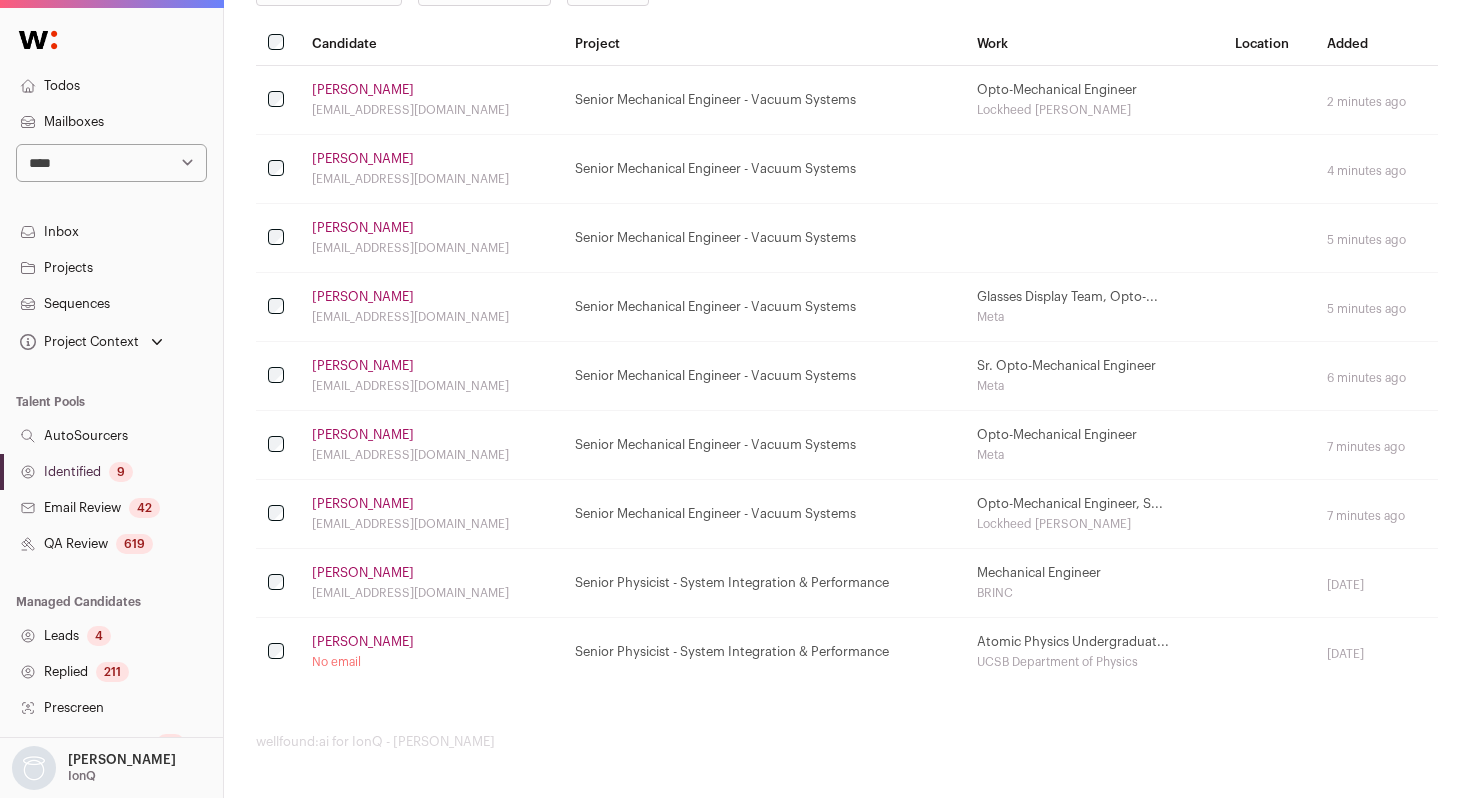 click on "Identified
9" at bounding box center (111, 472) 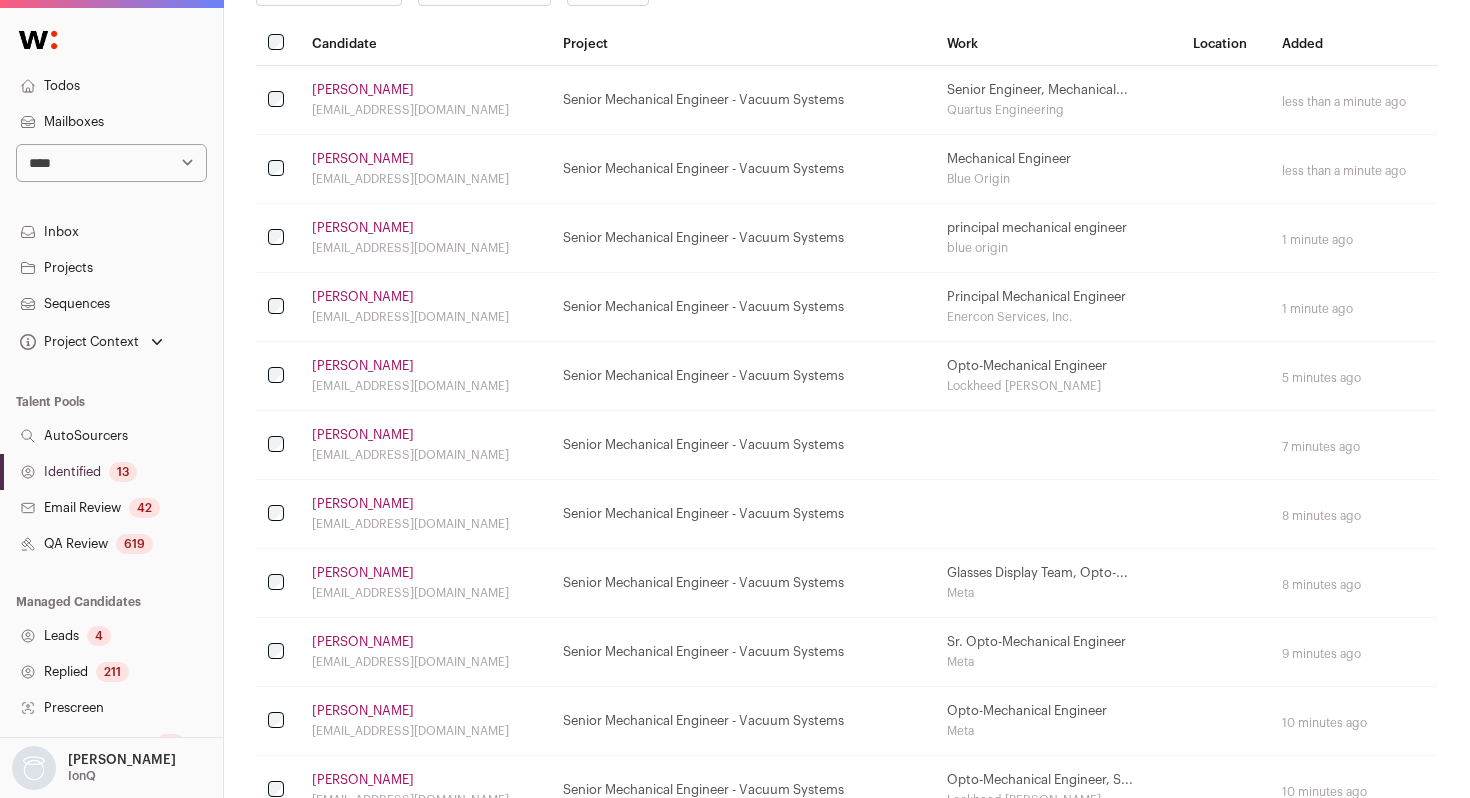 scroll, scrollTop: 0, scrollLeft: 0, axis: both 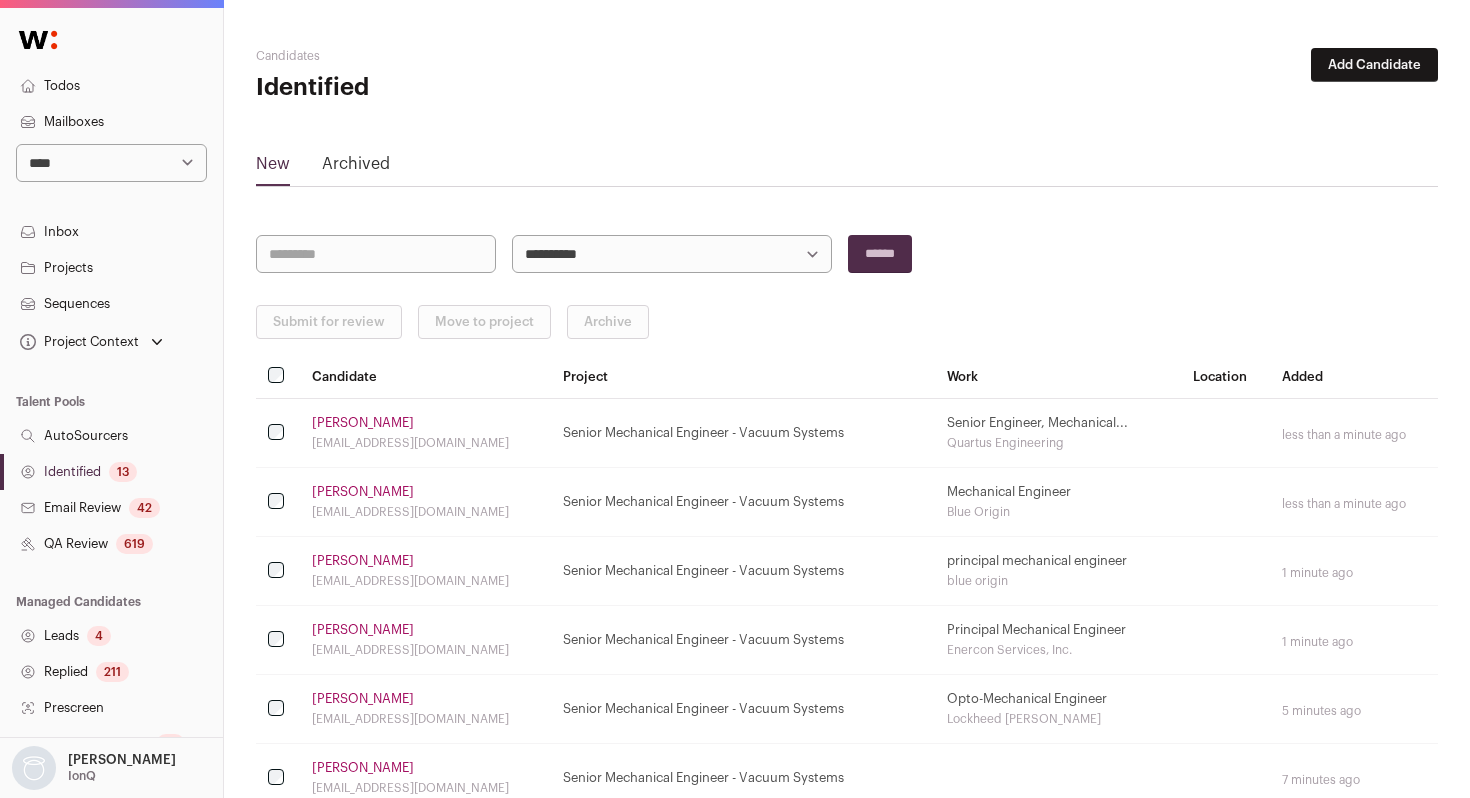 click on "Identified
13" at bounding box center (111, 472) 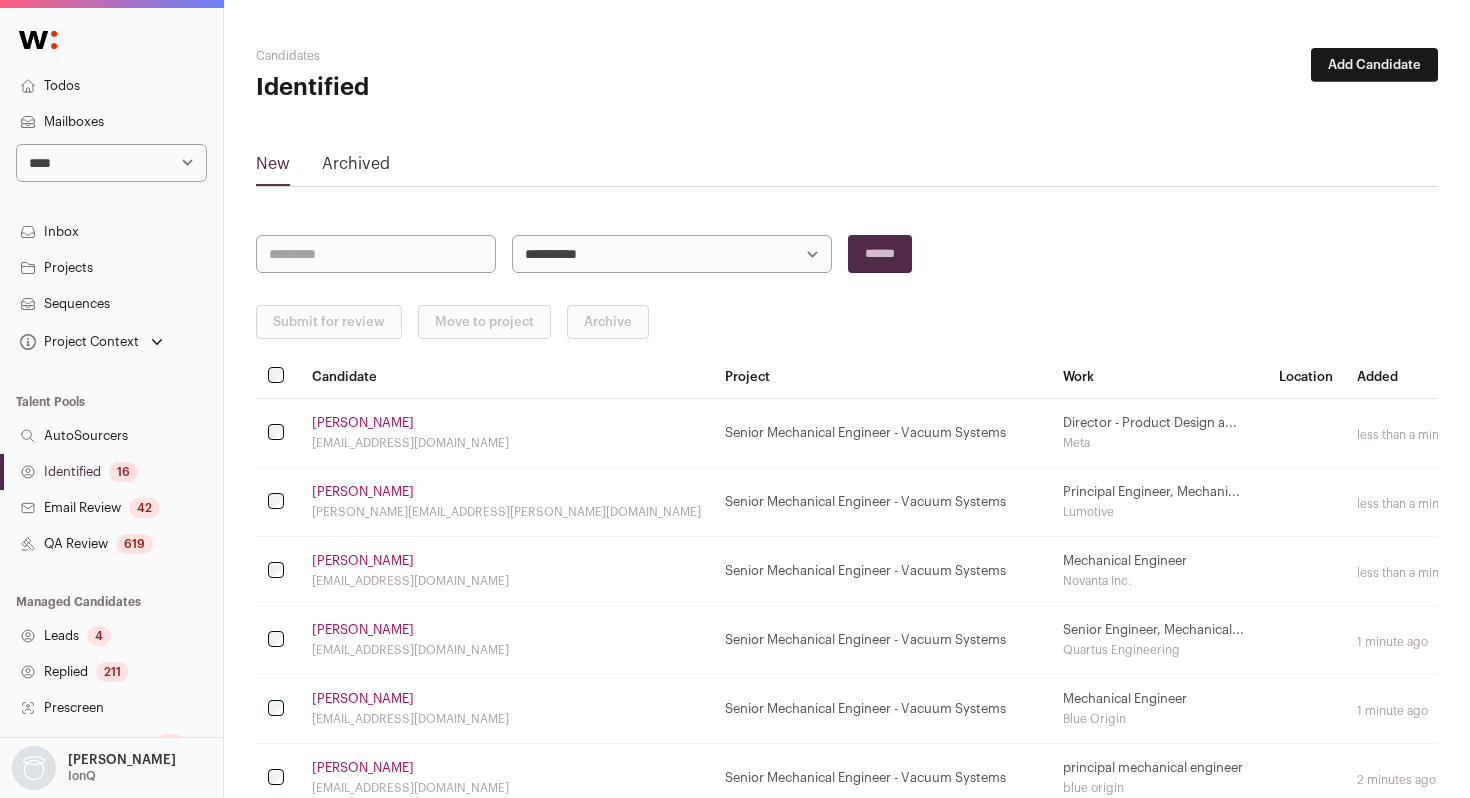 click on "Identified
16" at bounding box center (111, 472) 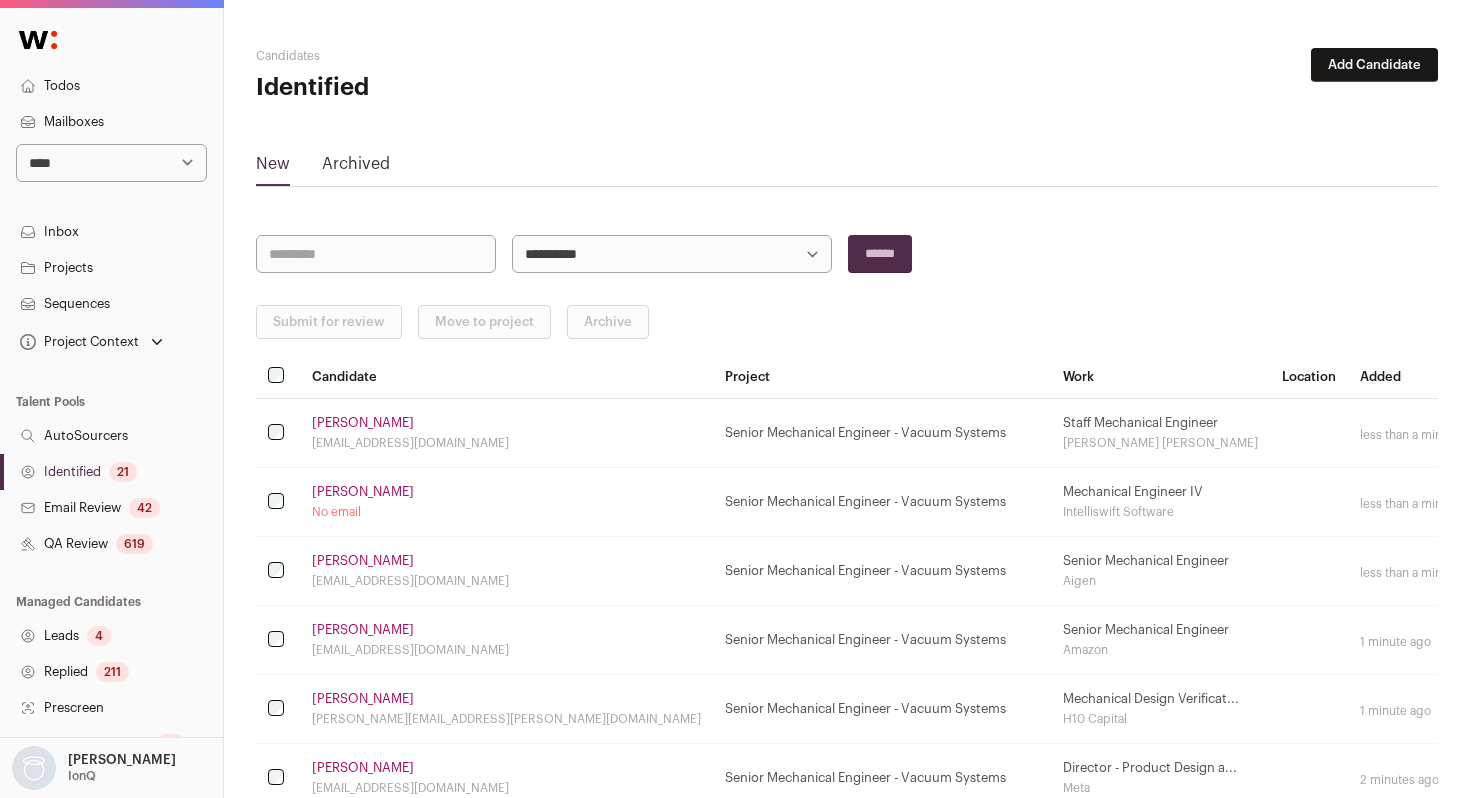 click on "Identified
21" at bounding box center [111, 472] 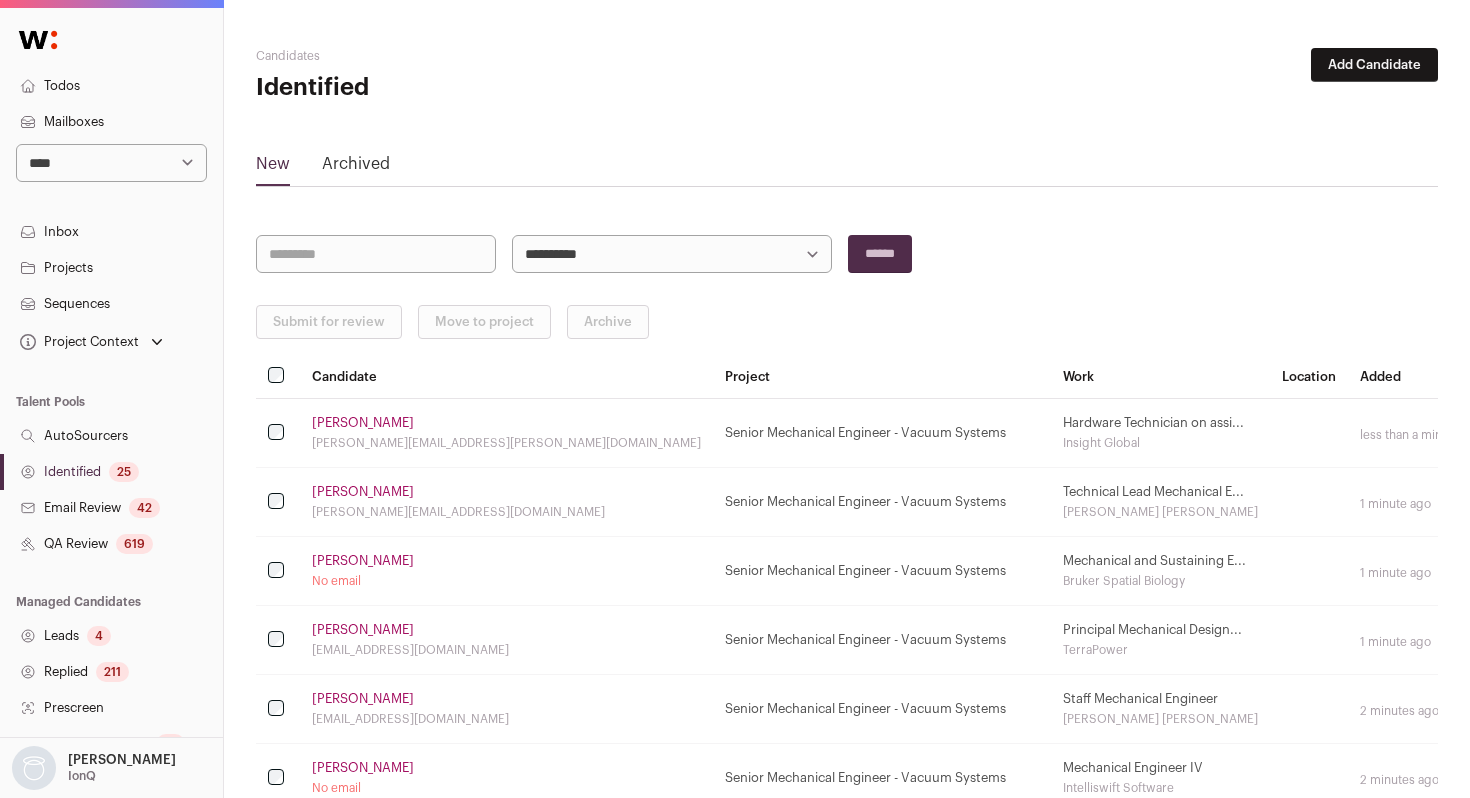 click on "**********" at bounding box center [672, 254] 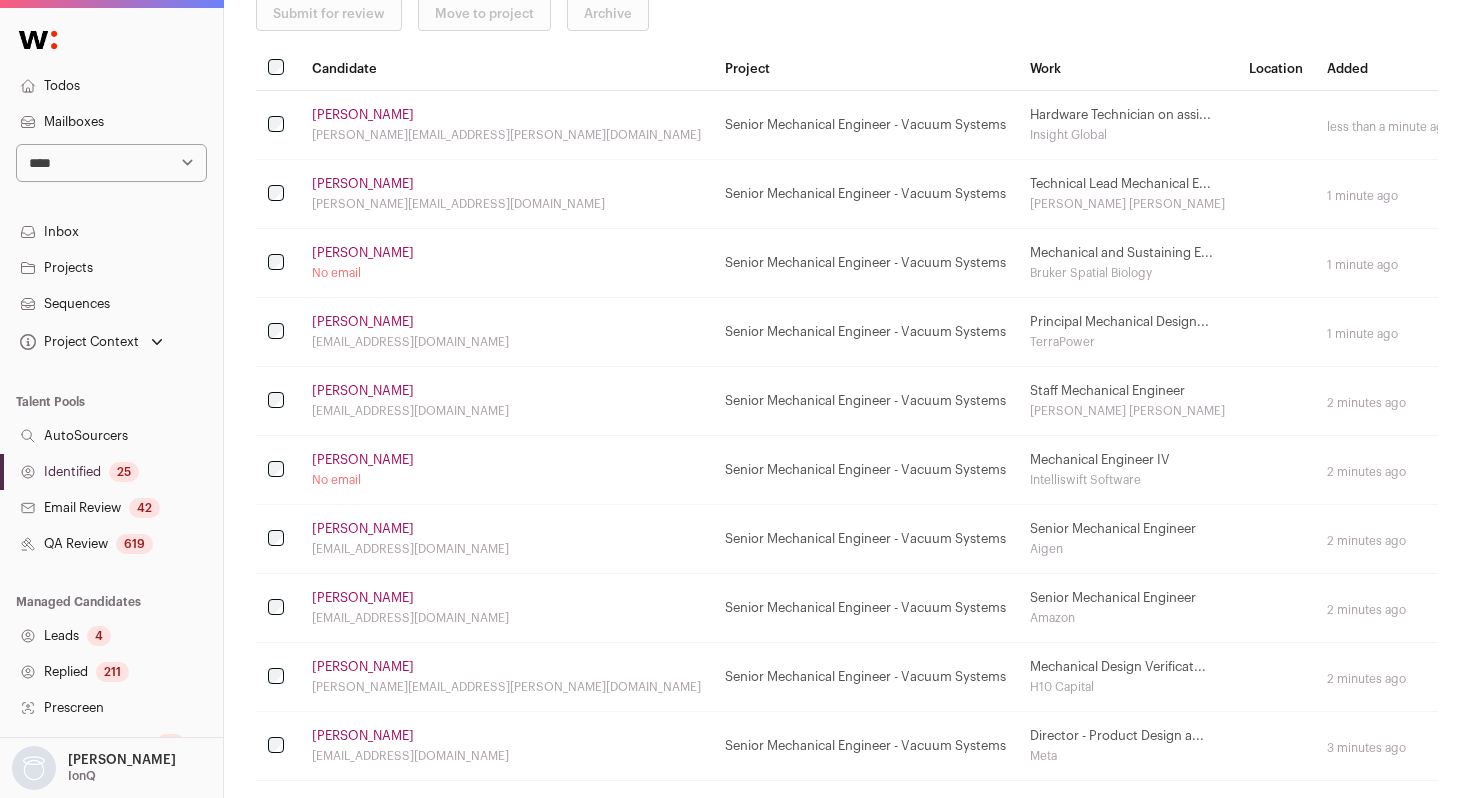 scroll, scrollTop: 309, scrollLeft: 0, axis: vertical 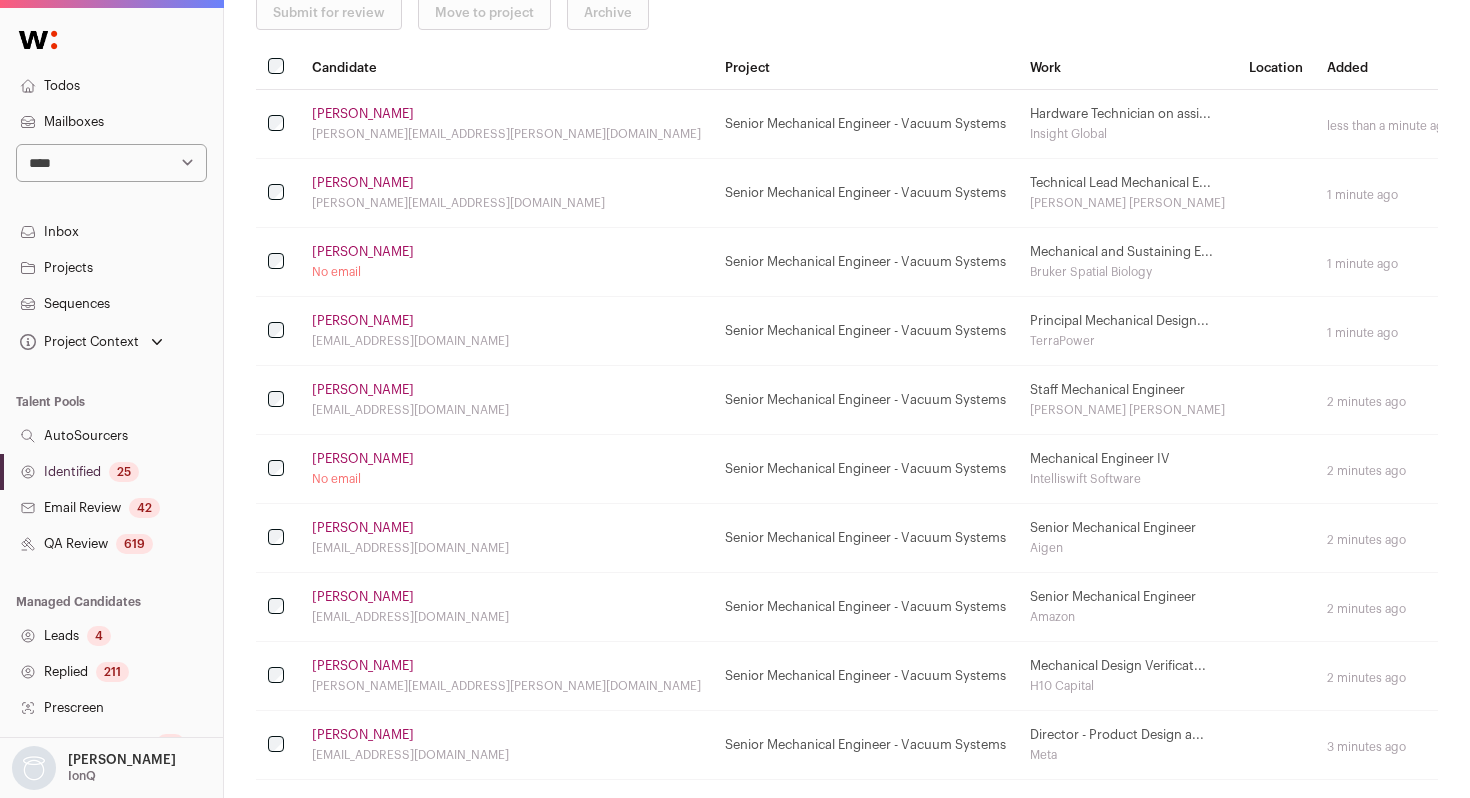 click on "[PERSON_NAME]" at bounding box center [363, 114] 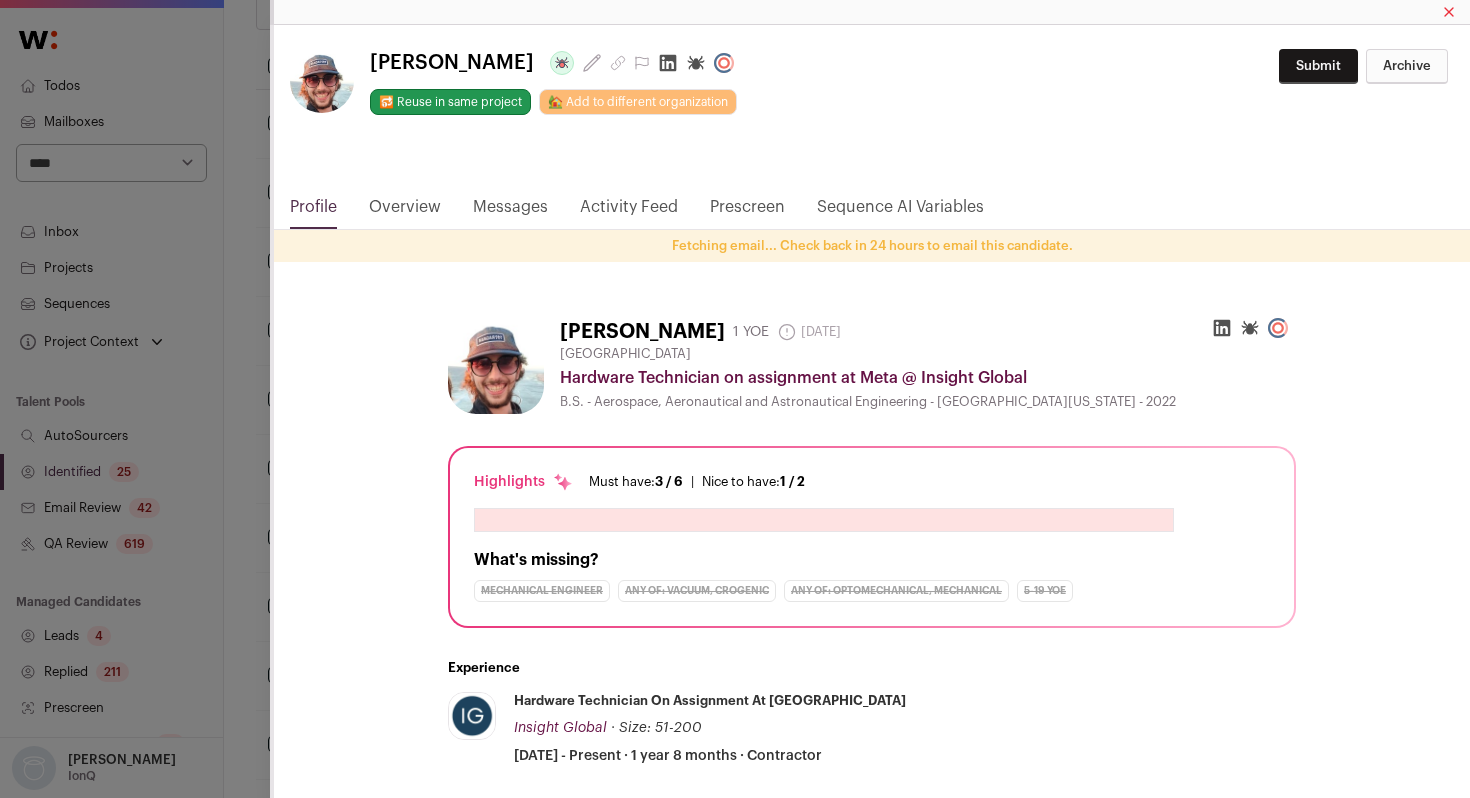 click 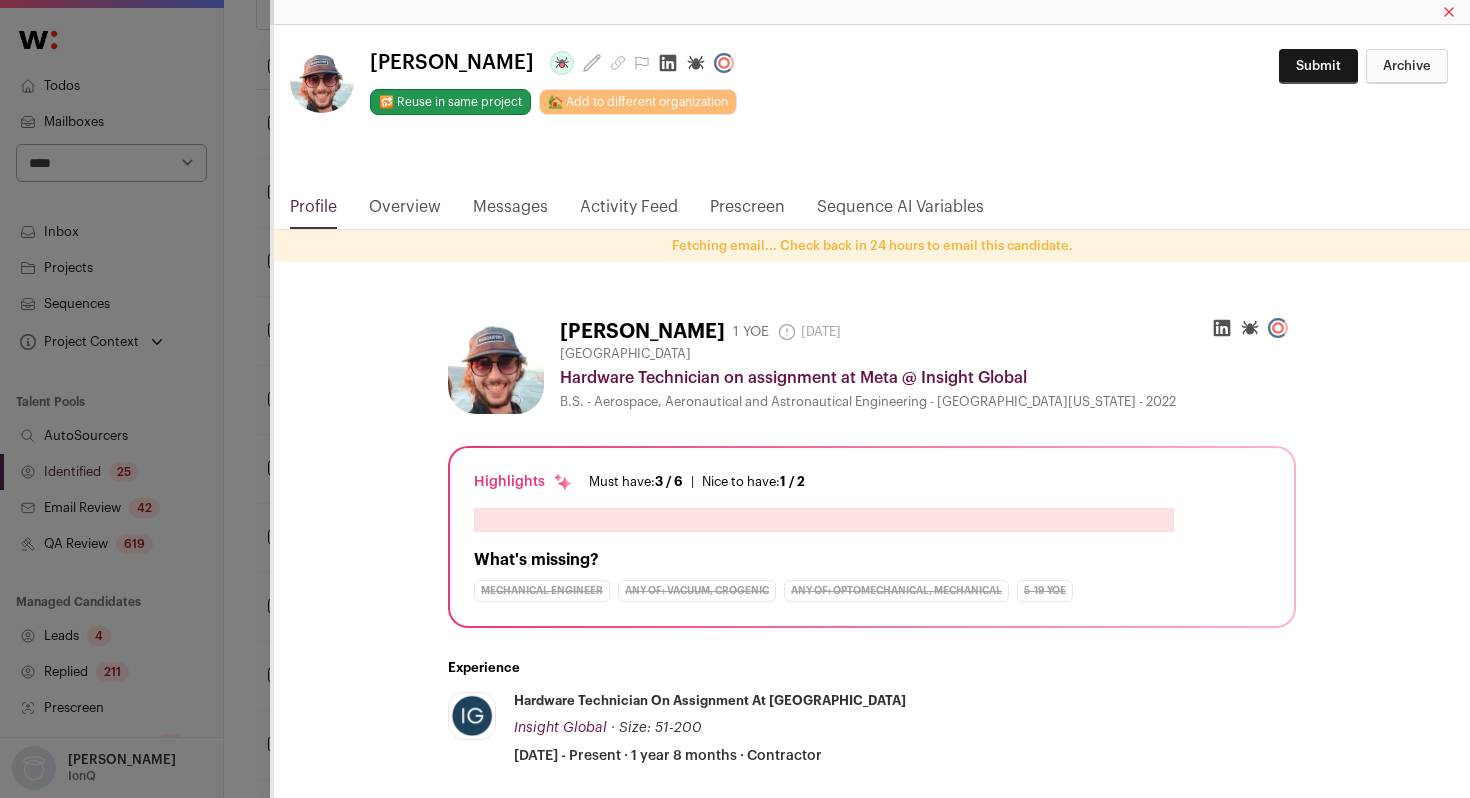click on "**********" at bounding box center [735, 399] 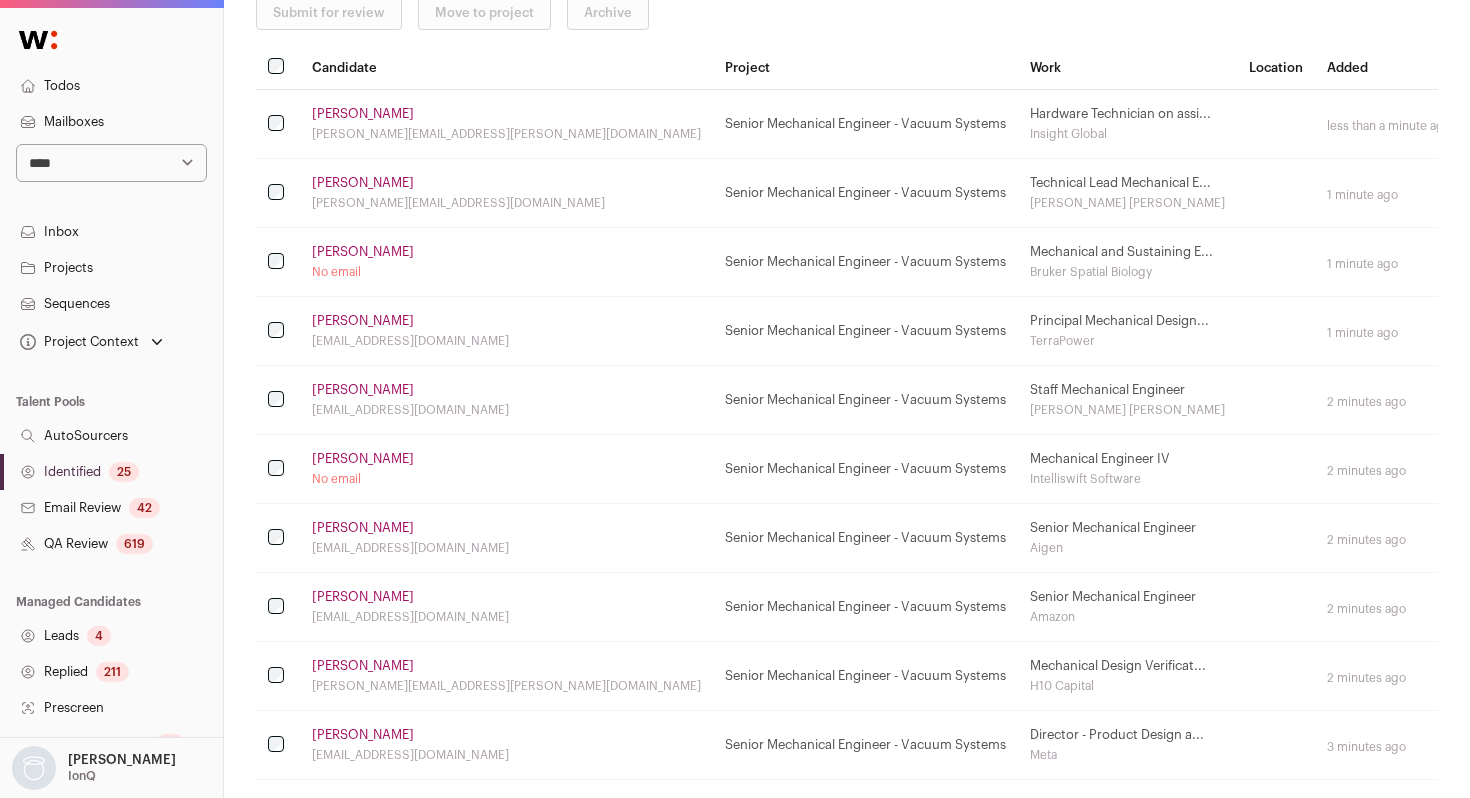 click on "[PERSON_NAME]" at bounding box center [363, 252] 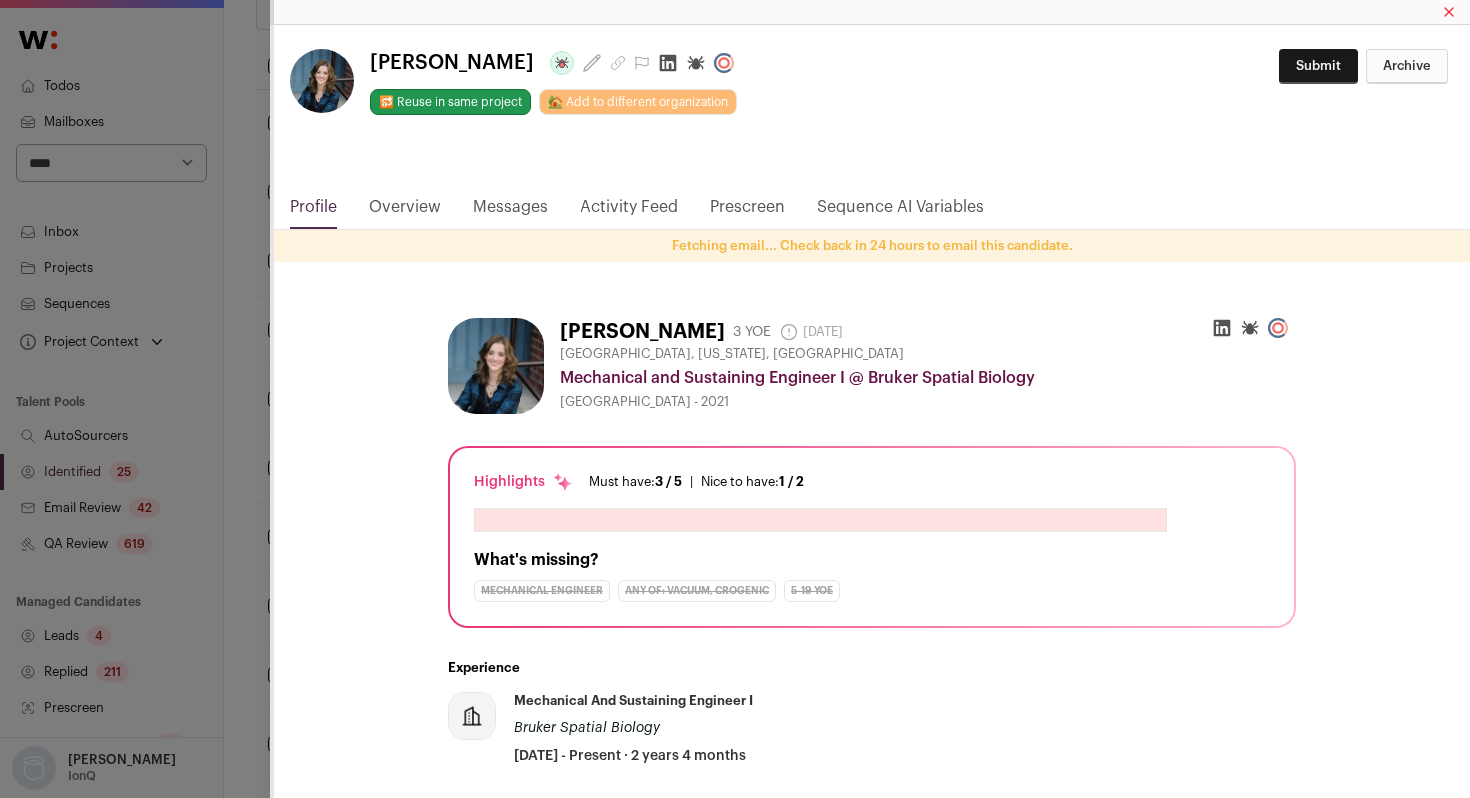 click 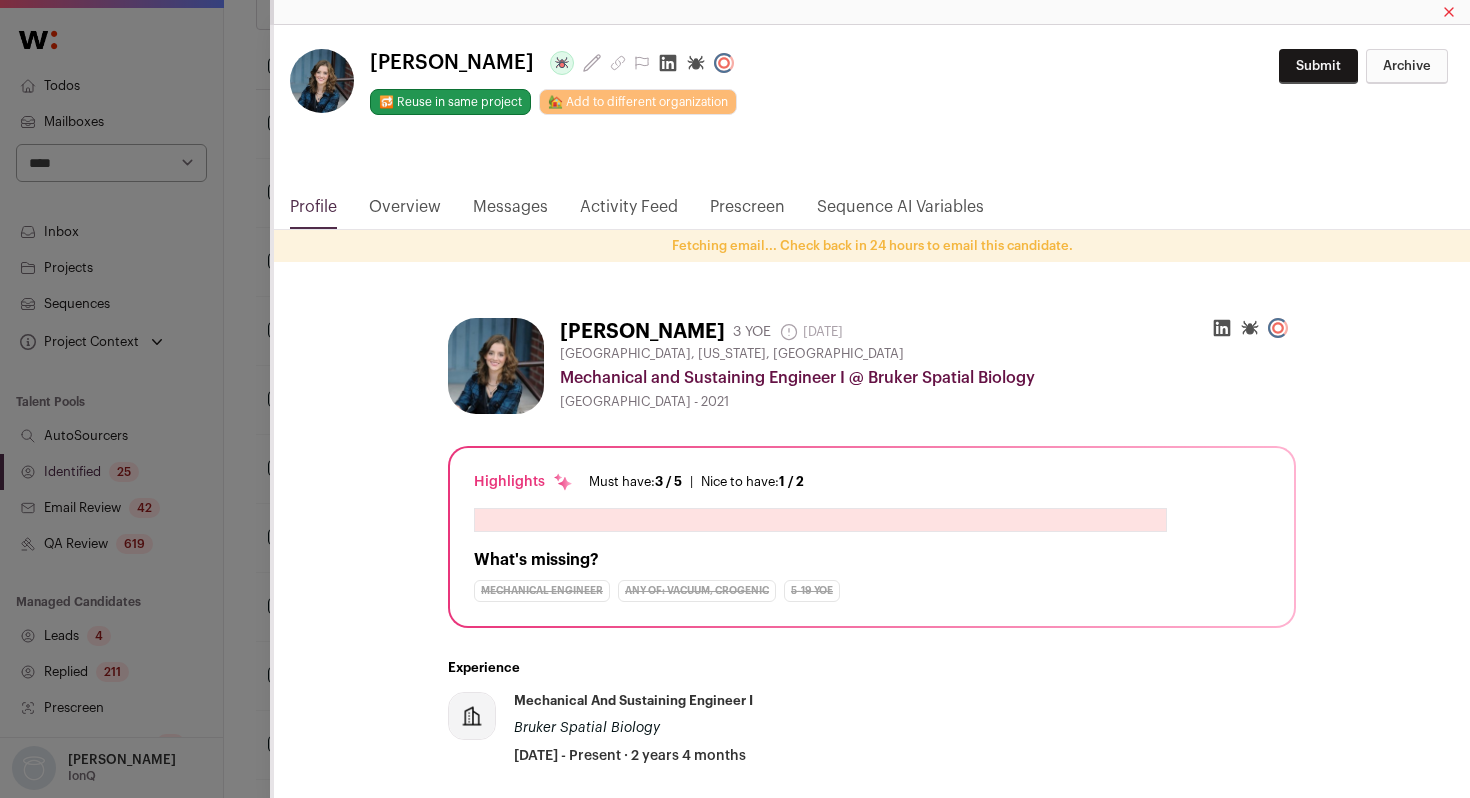 click on "**********" at bounding box center [735, 399] 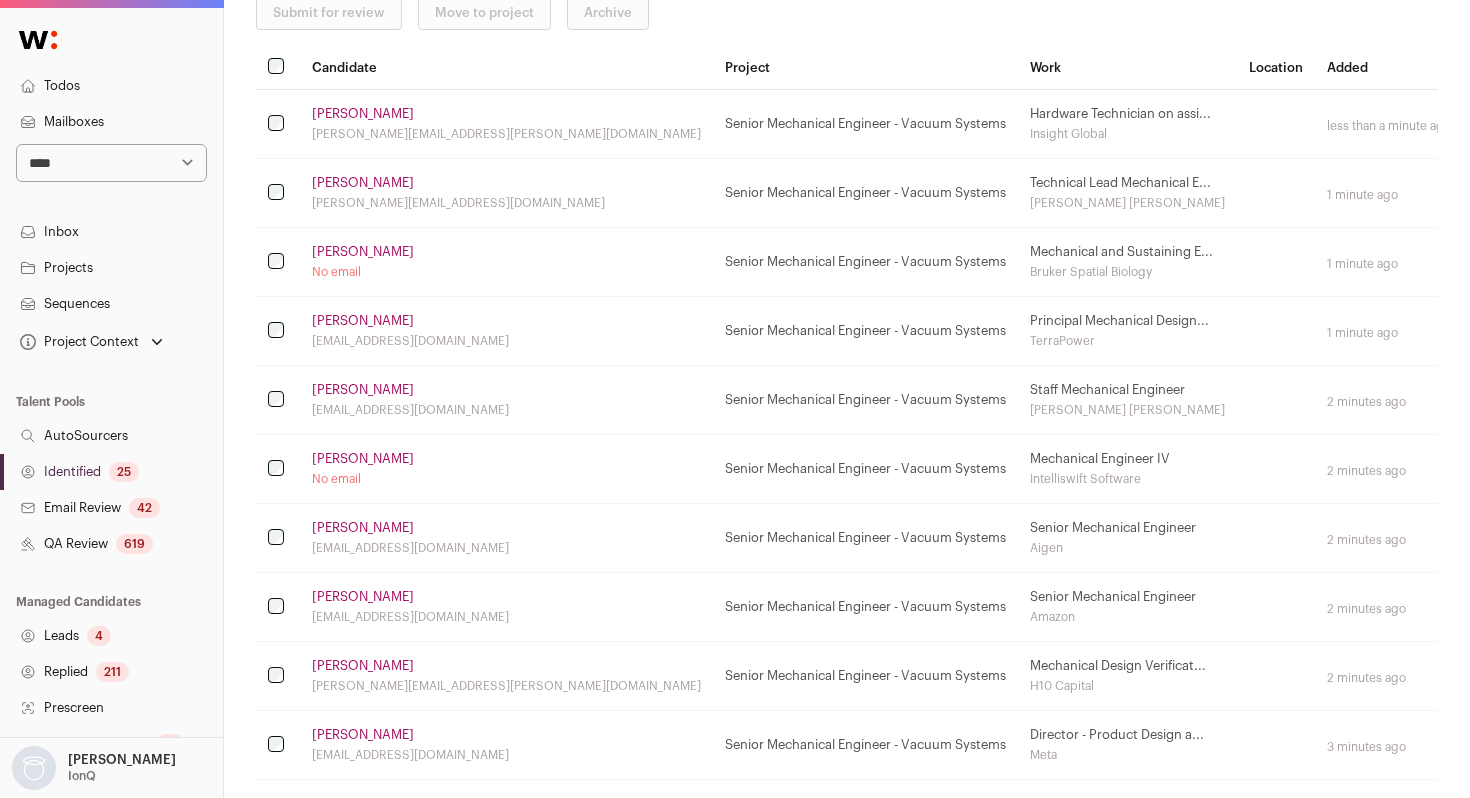 click on "[PERSON_NAME]" at bounding box center (363, 459) 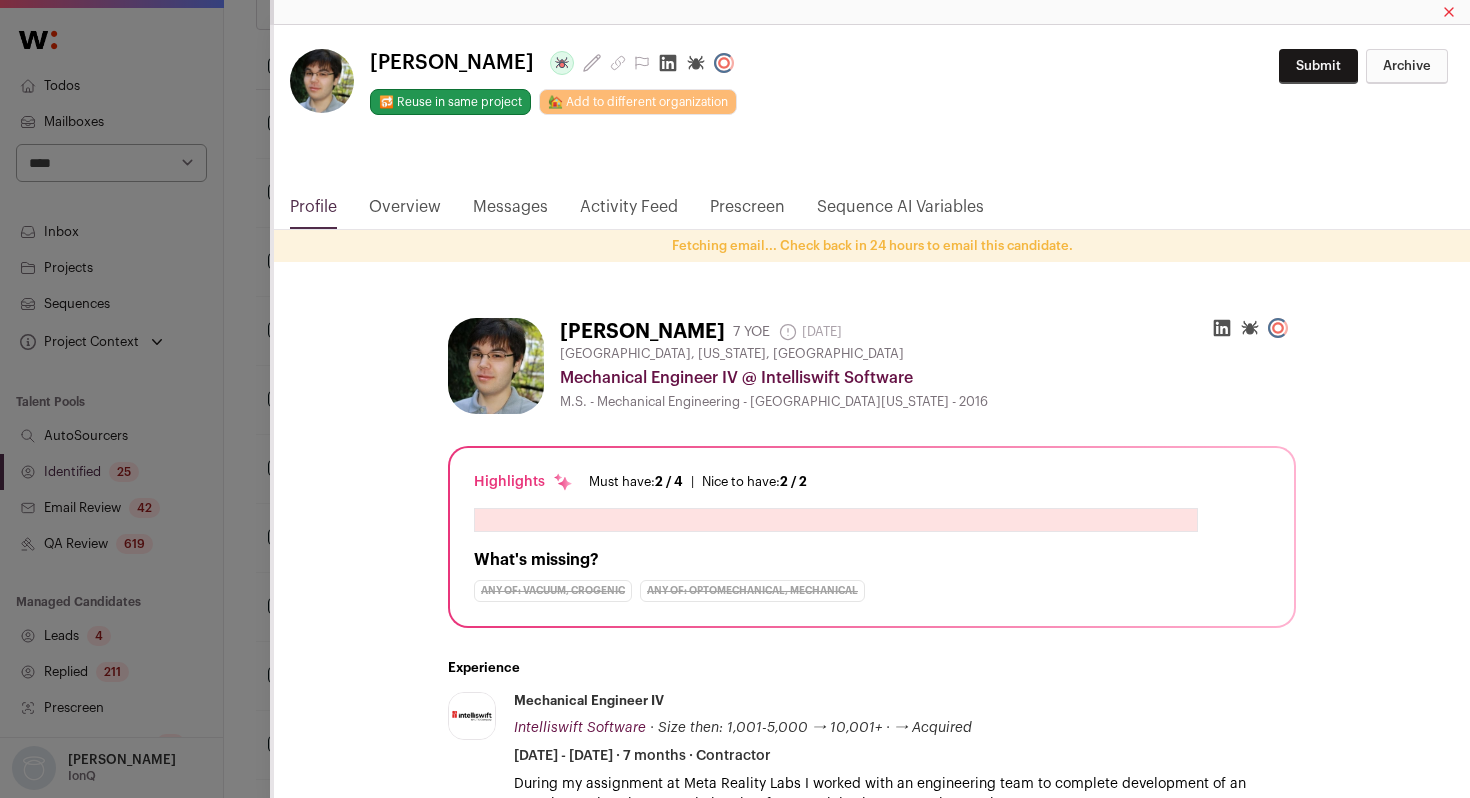 click 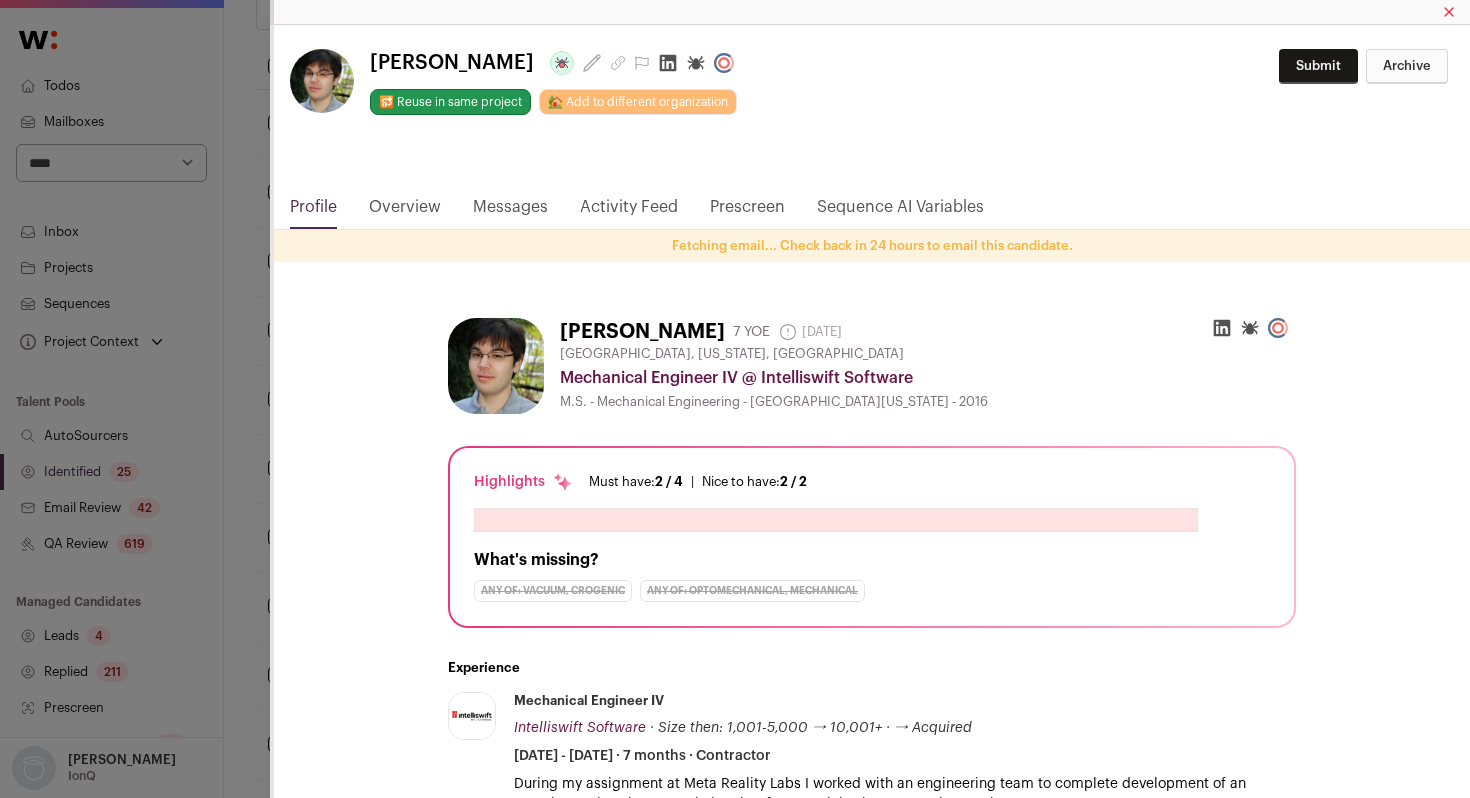 click on "**********" at bounding box center [735, 399] 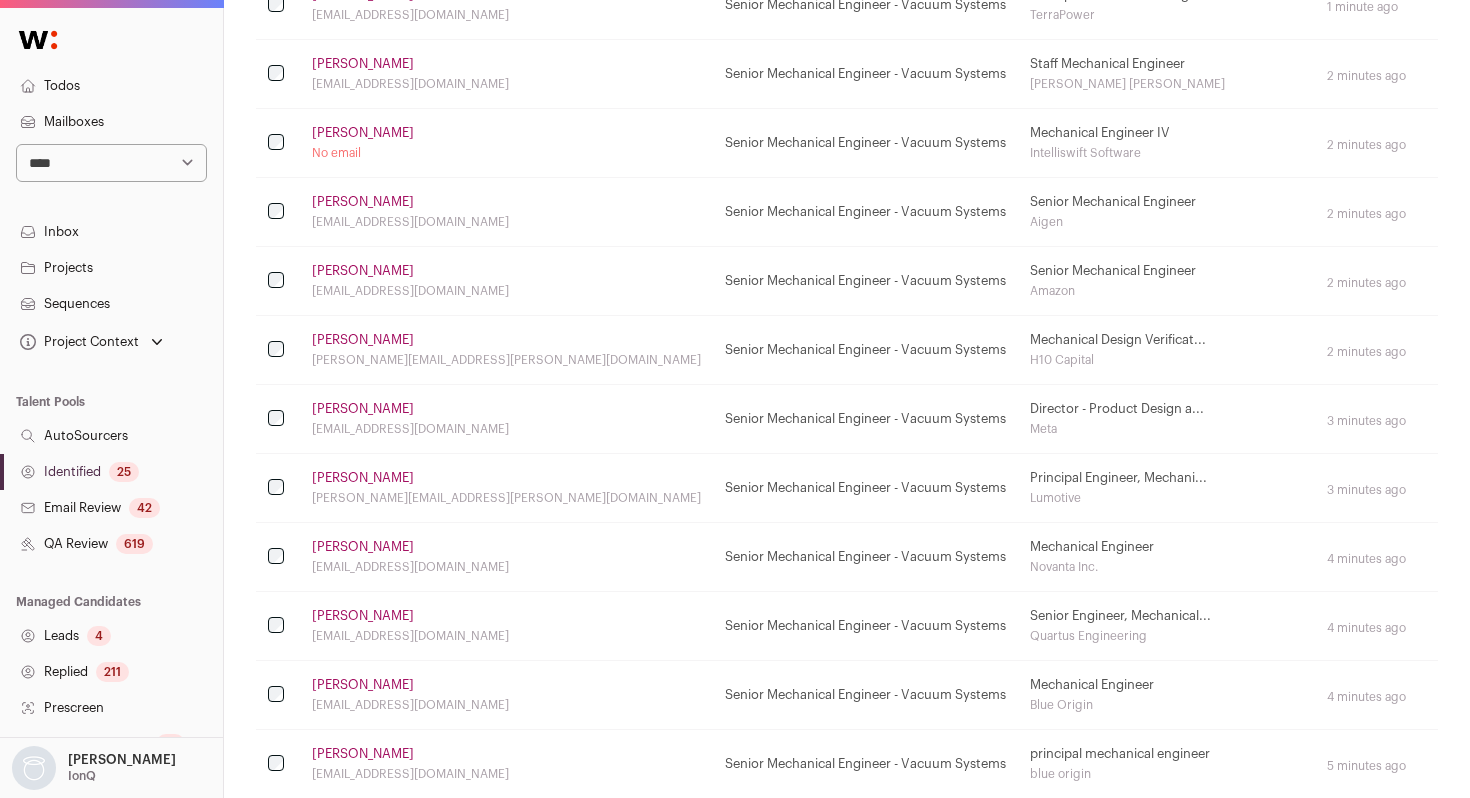 scroll, scrollTop: 654, scrollLeft: 0, axis: vertical 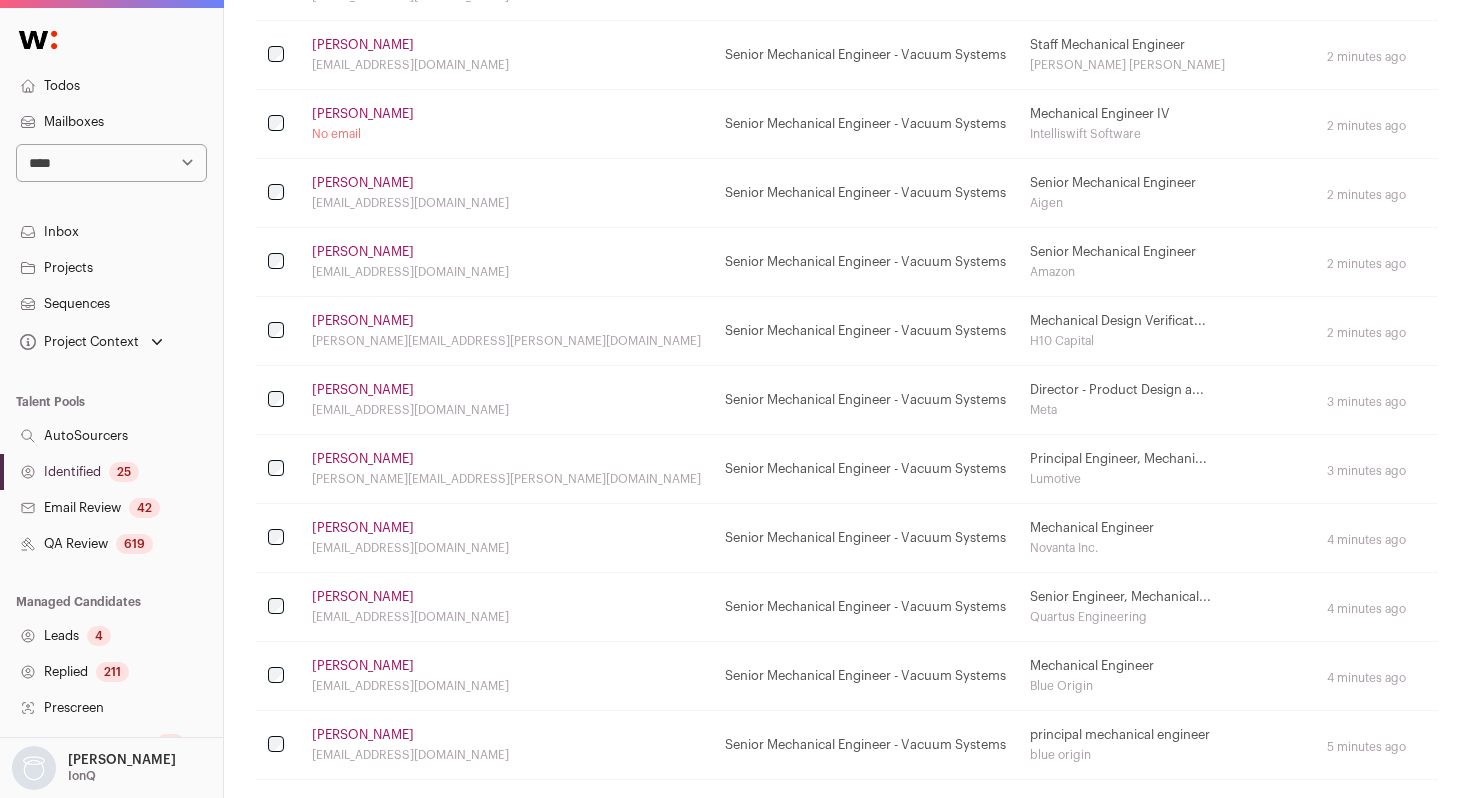 click on "[PERSON_NAME]" at bounding box center (363, 459) 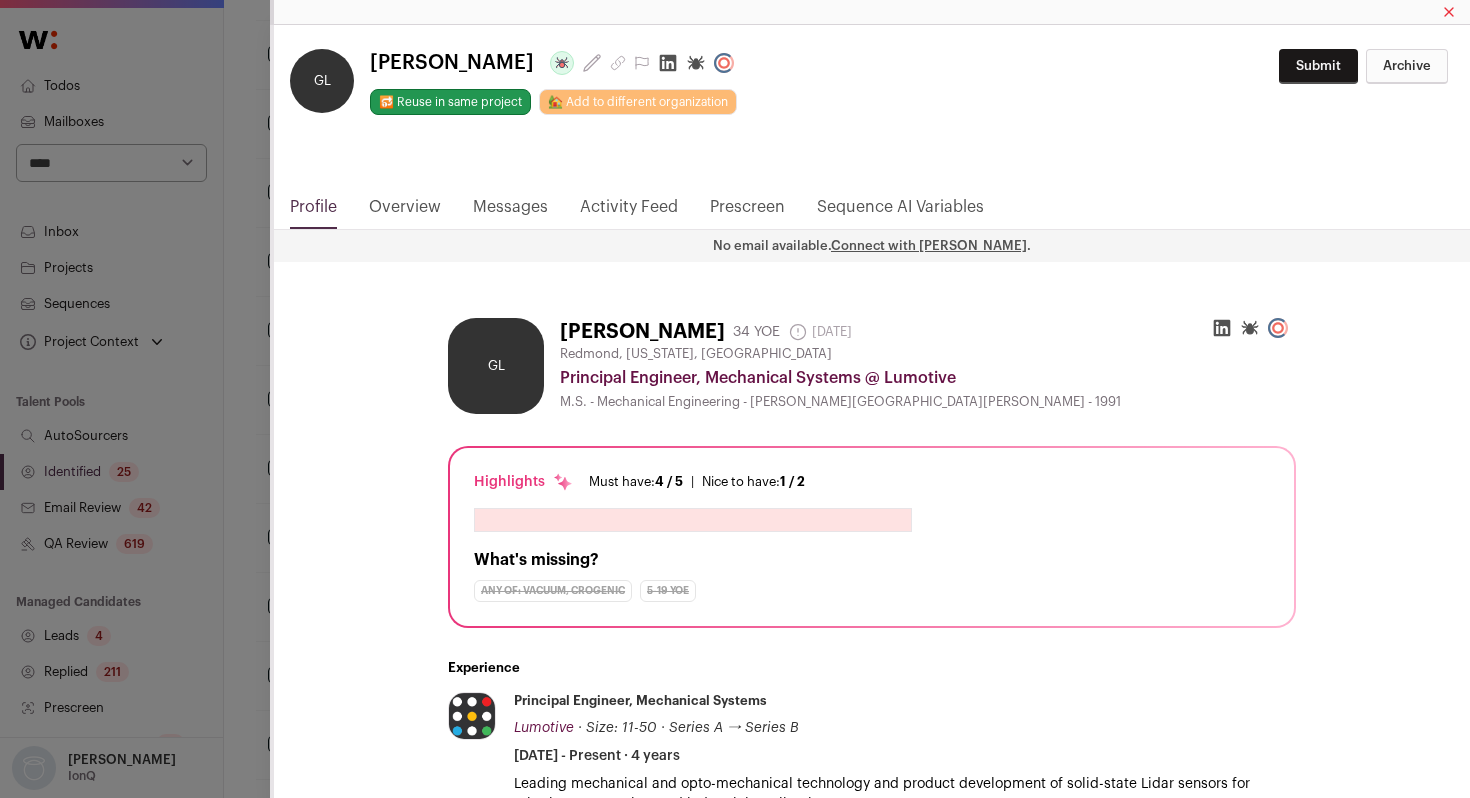 click 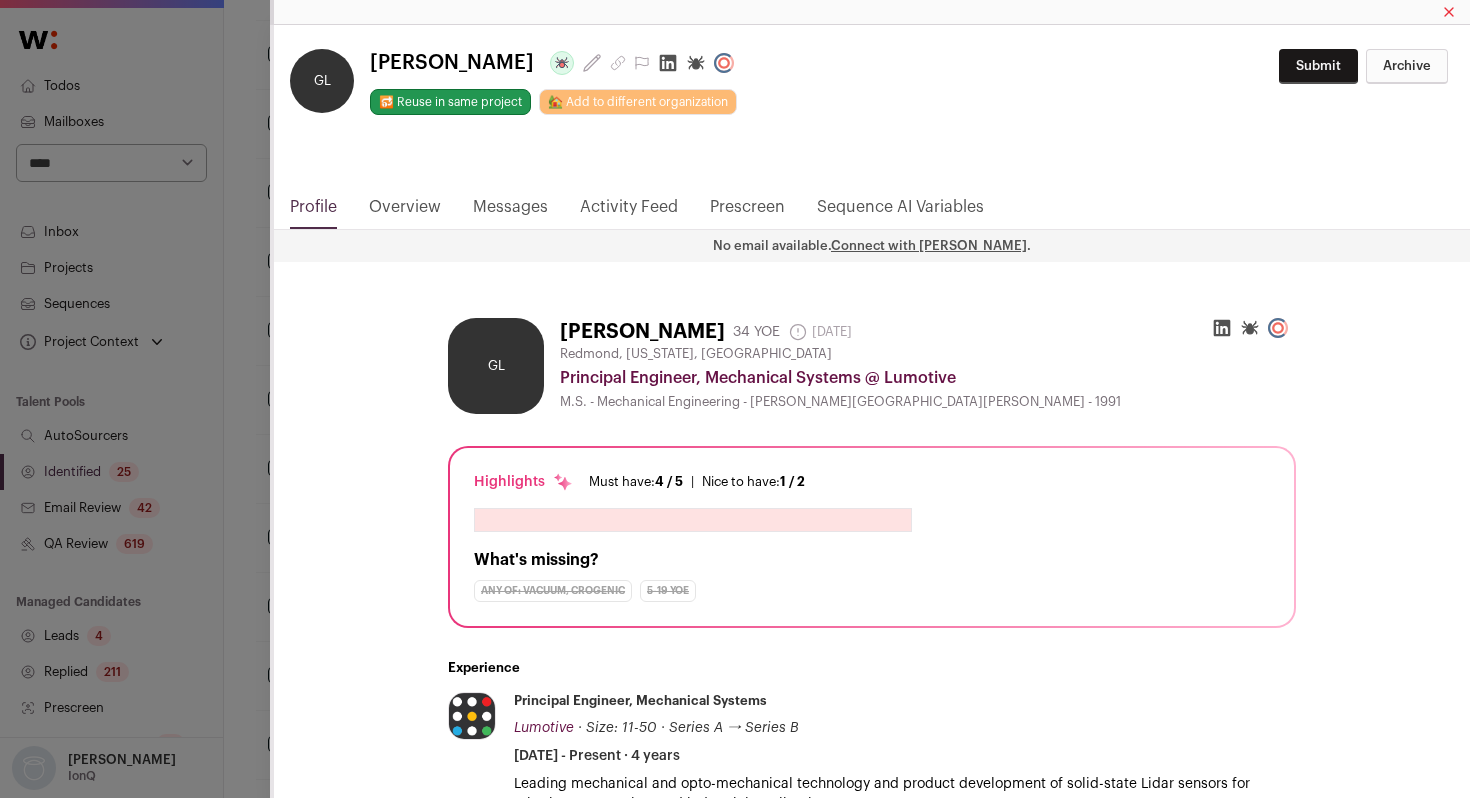 click on "**********" at bounding box center (735, 399) 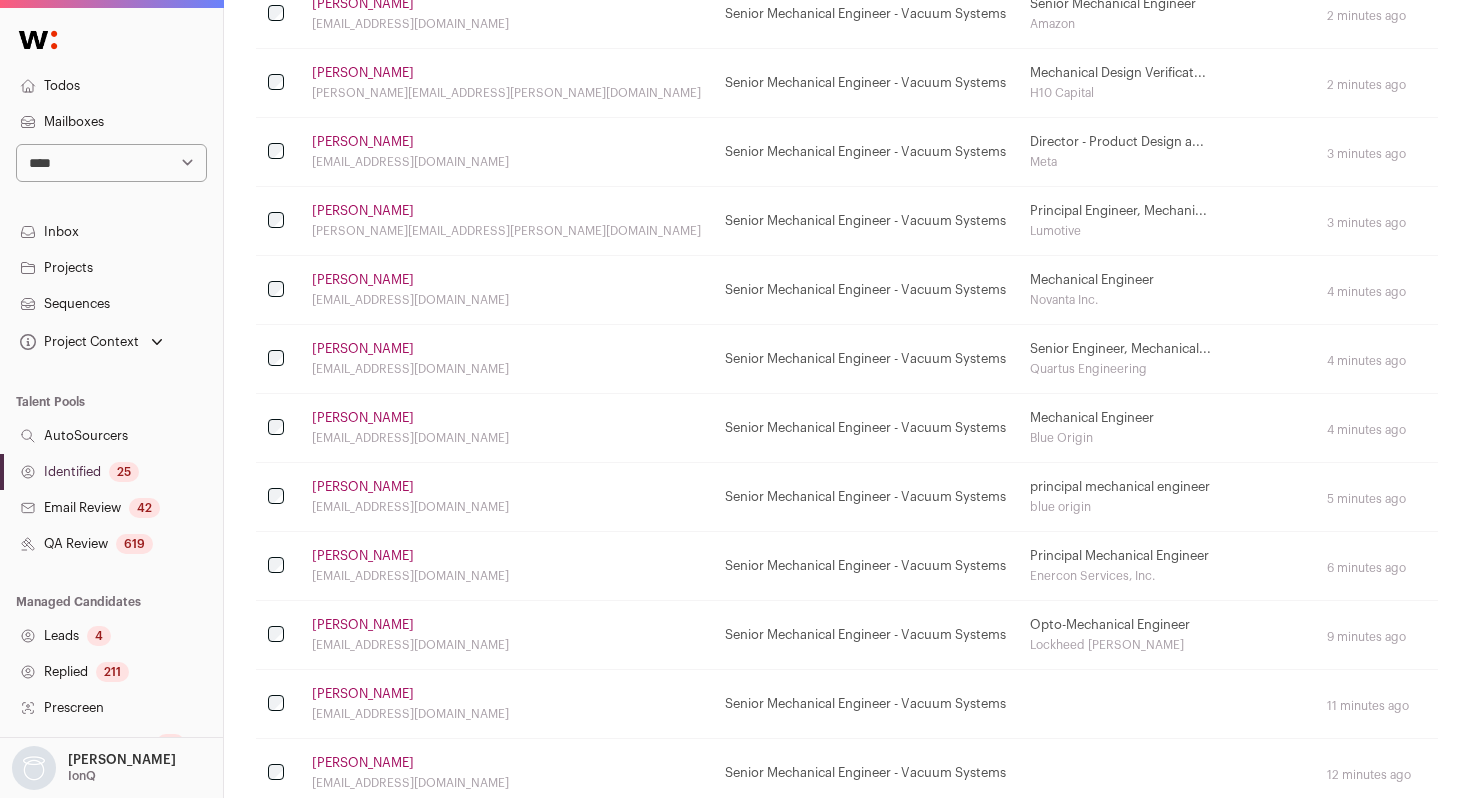 scroll, scrollTop: 905, scrollLeft: 0, axis: vertical 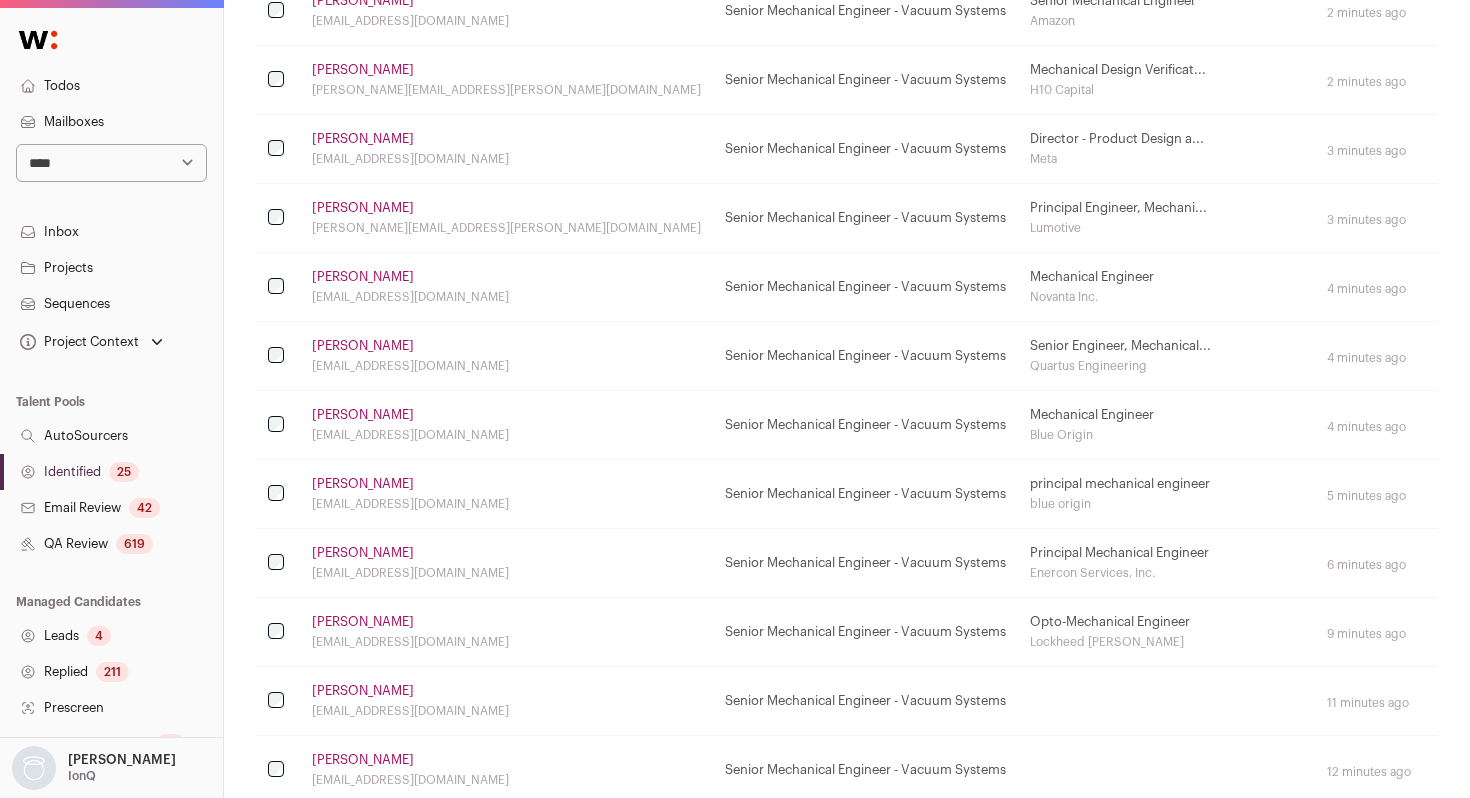 click on "[PERSON_NAME]
[EMAIL_ADDRESS][DOMAIN_NAME]" at bounding box center [506, 425] 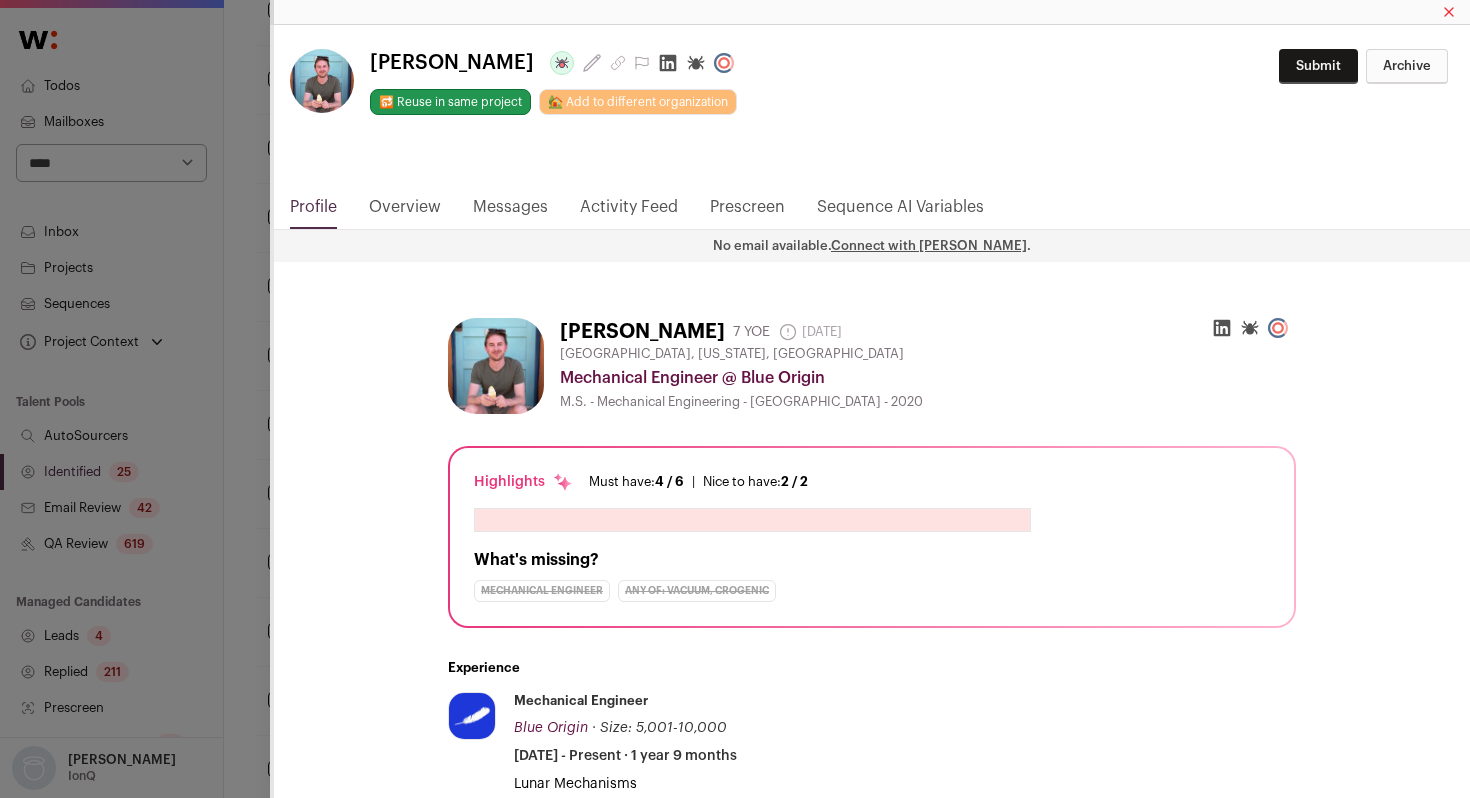 click 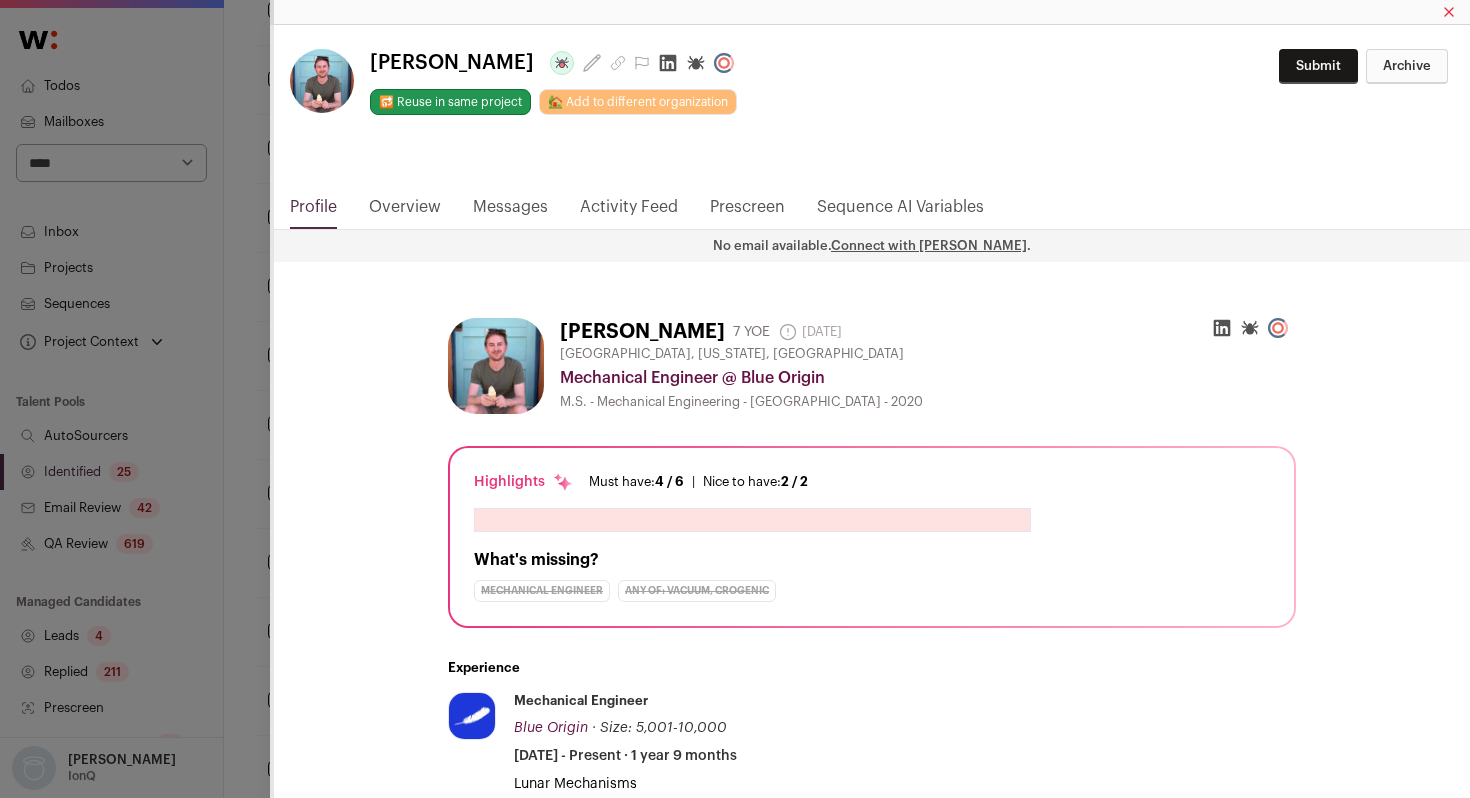 click on "**********" at bounding box center (735, 399) 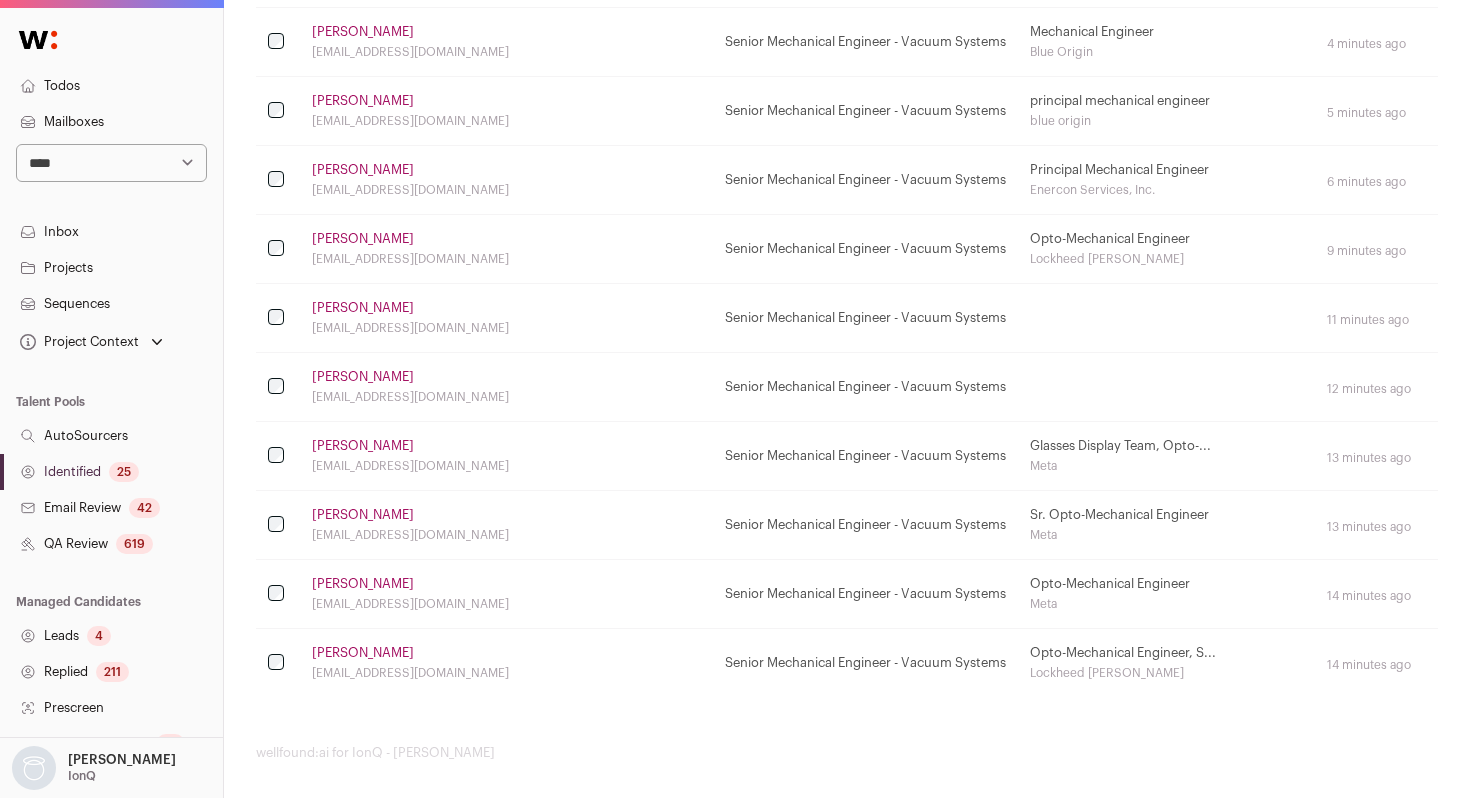 scroll, scrollTop: 1289, scrollLeft: 0, axis: vertical 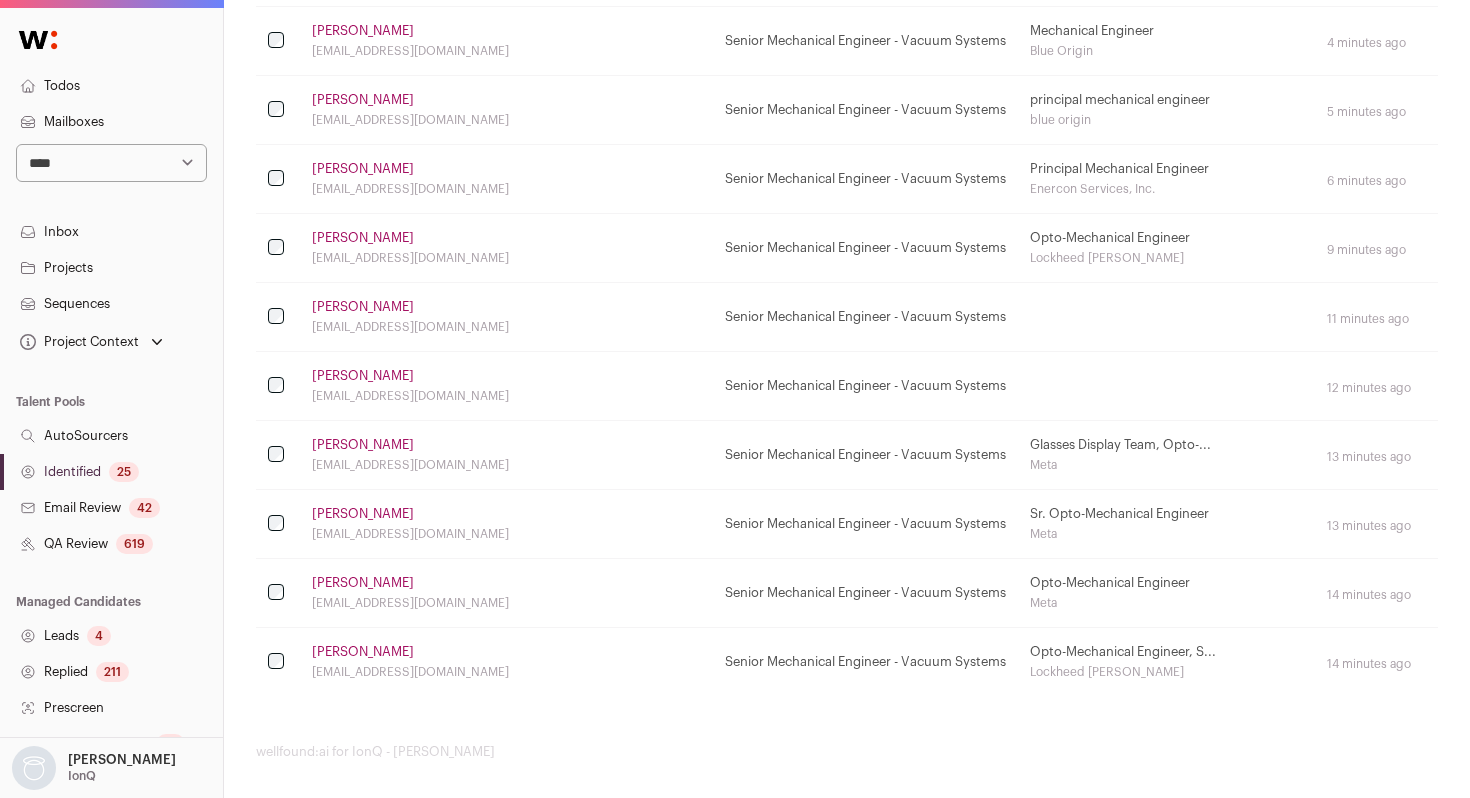 click on "[PERSON_NAME]" at bounding box center (363, 652) 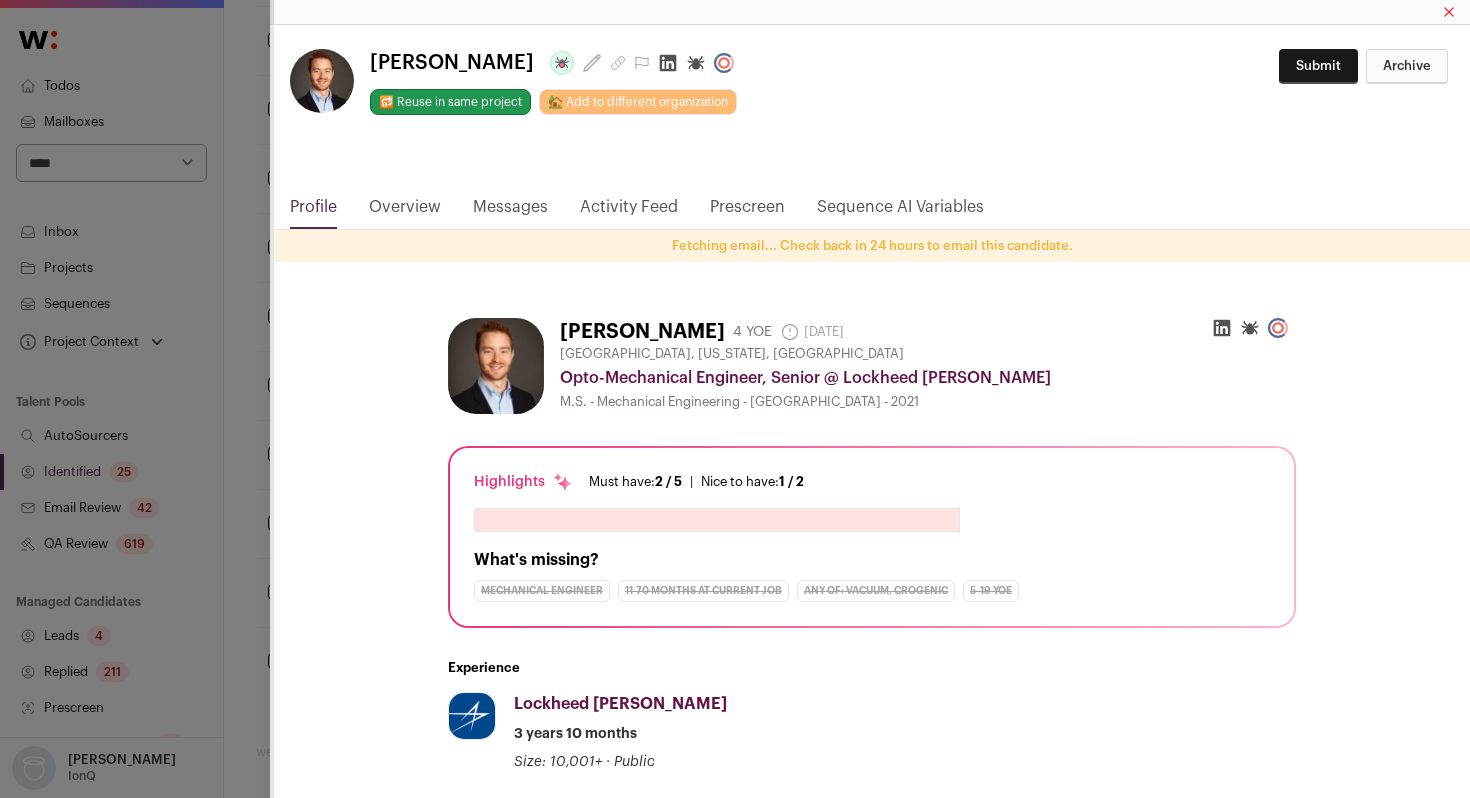 click 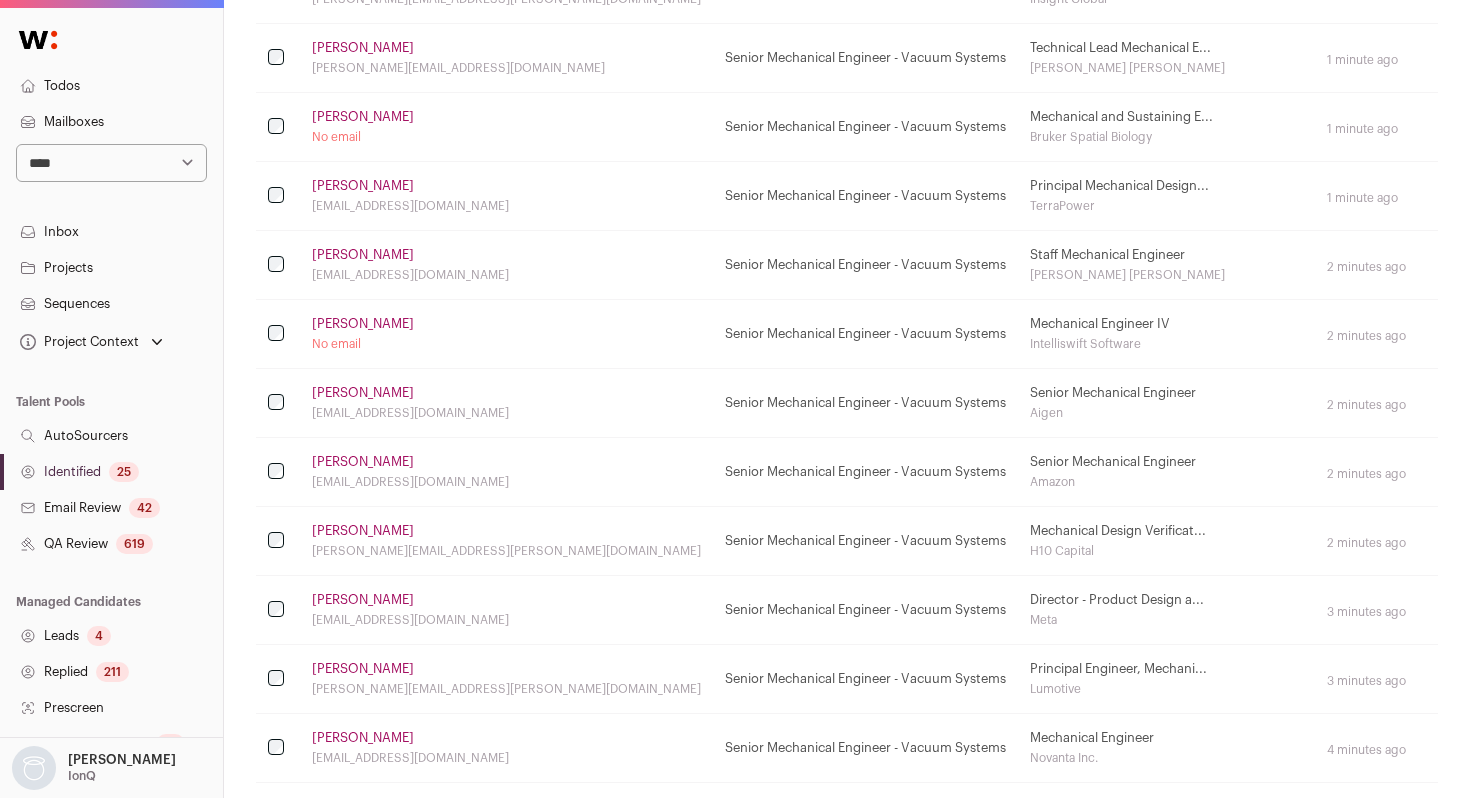 scroll, scrollTop: 0, scrollLeft: 0, axis: both 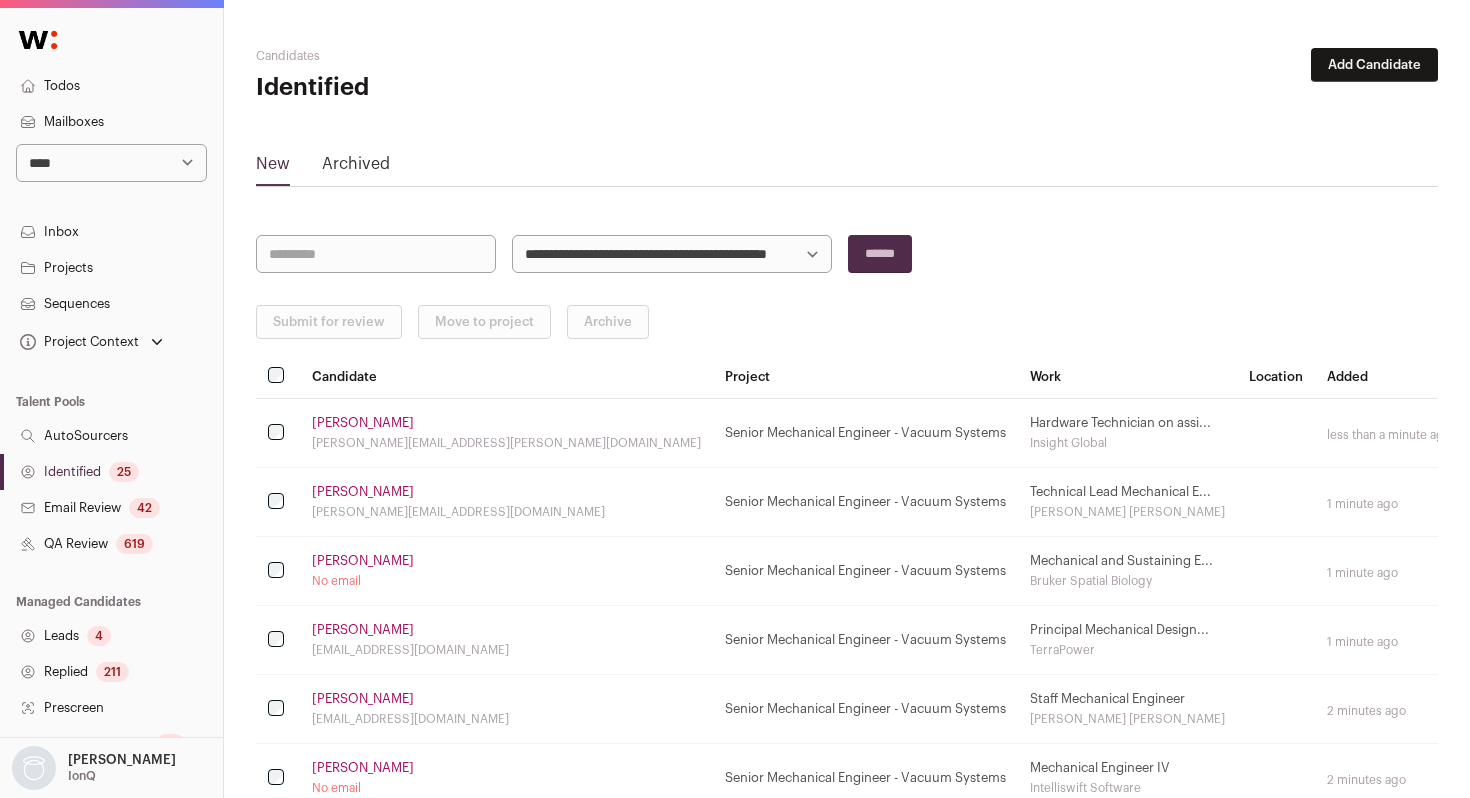 click on "**********" at bounding box center (672, 254) 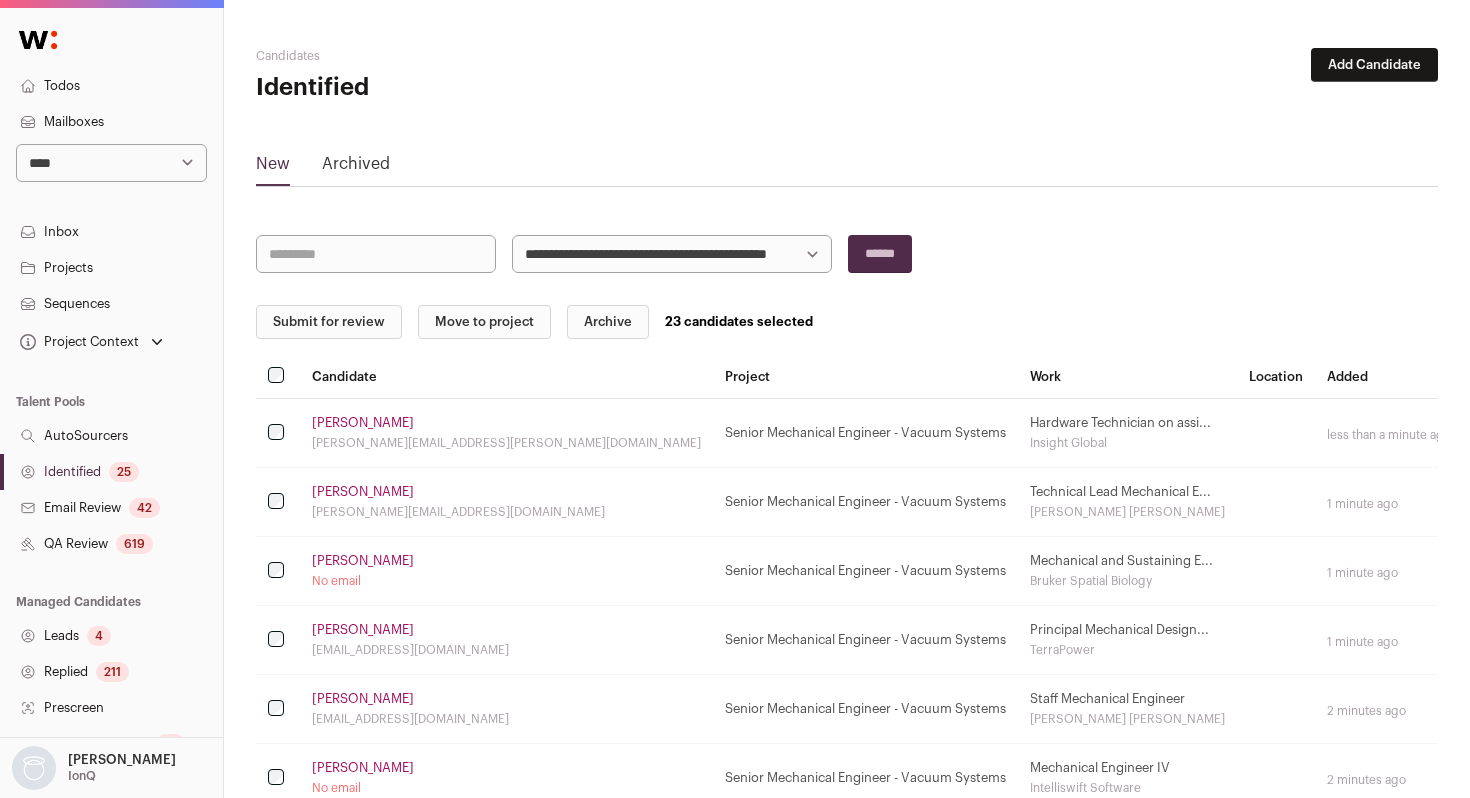 click on "Submit for review" at bounding box center (329, 322) 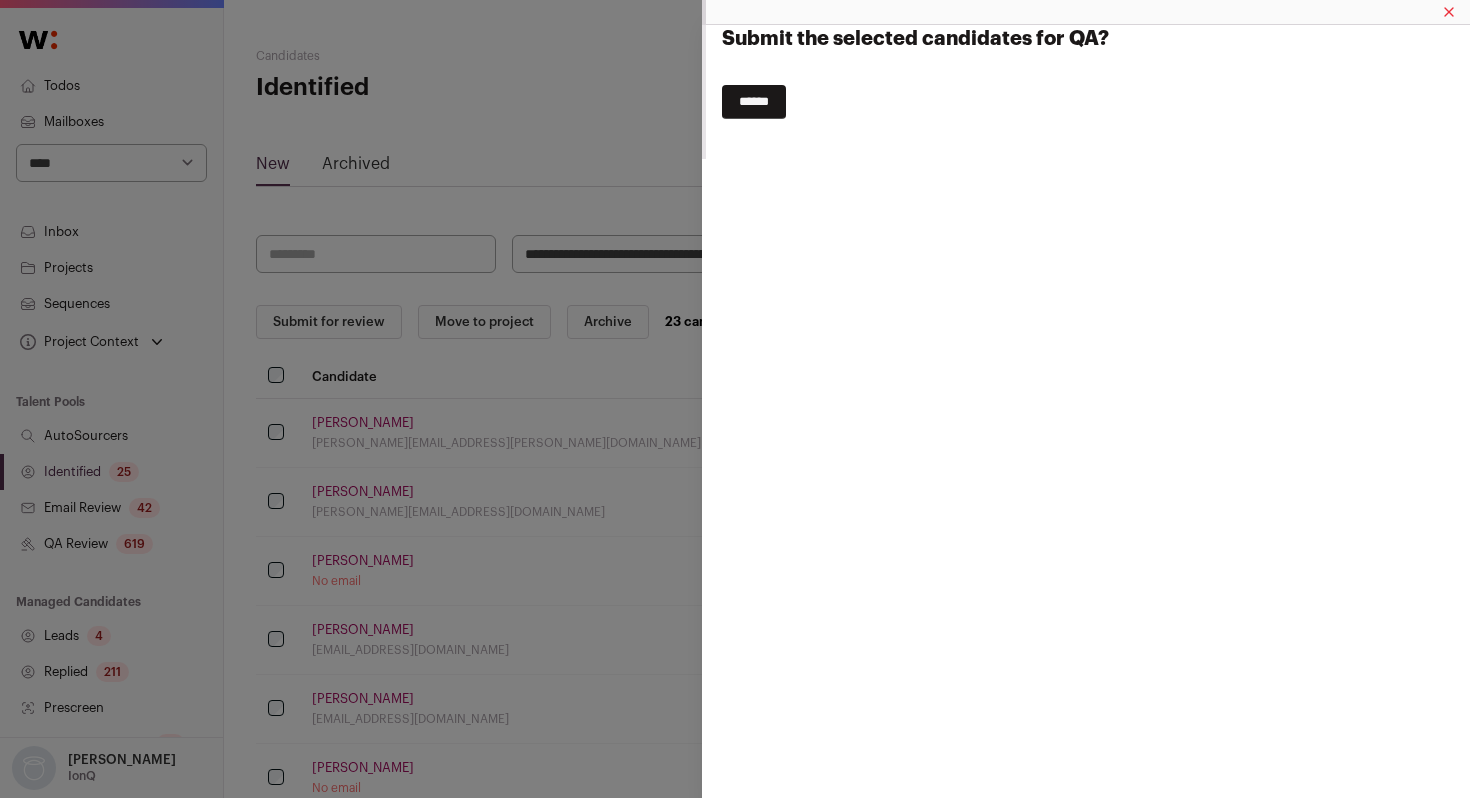 click on "******" at bounding box center [754, 102] 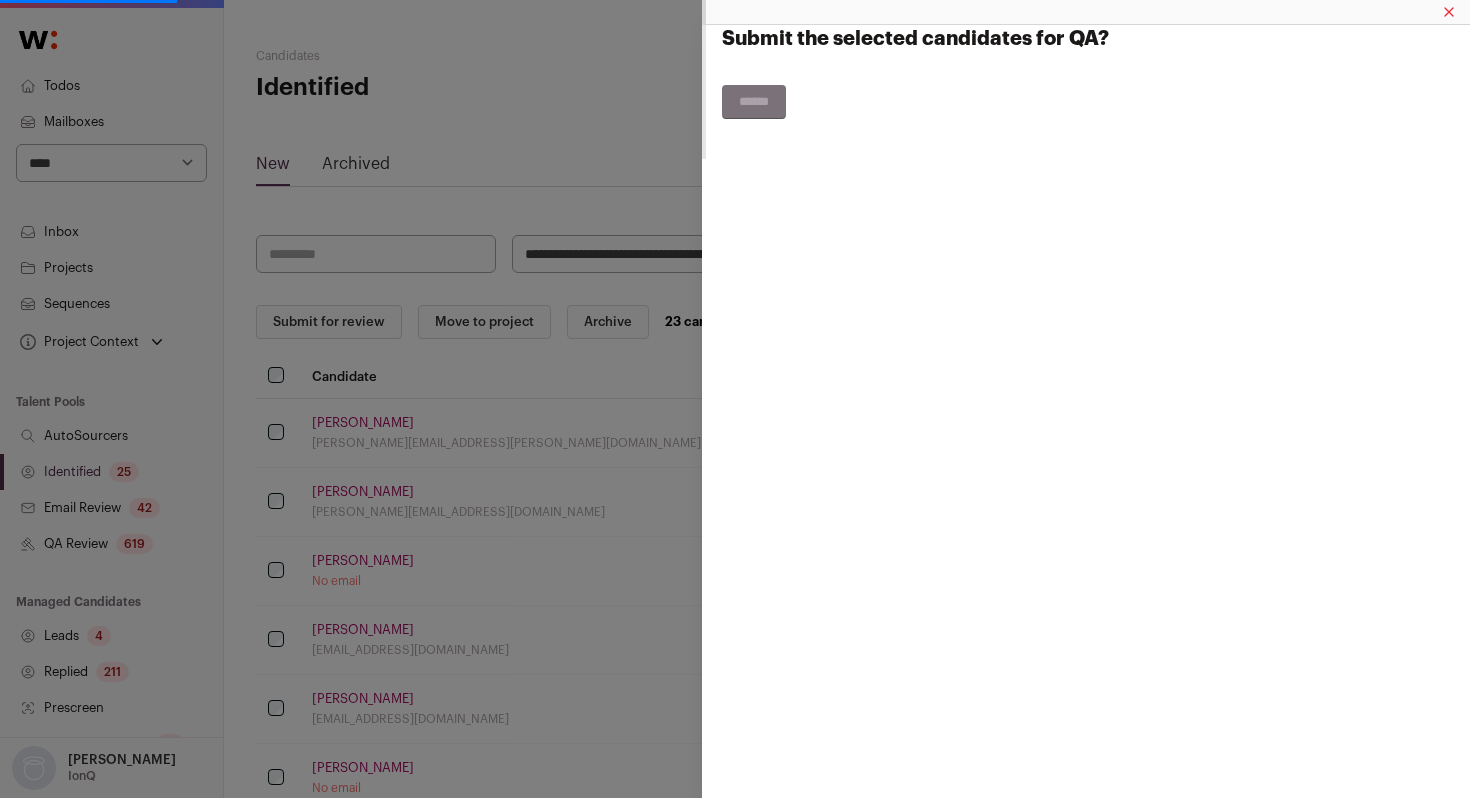 select 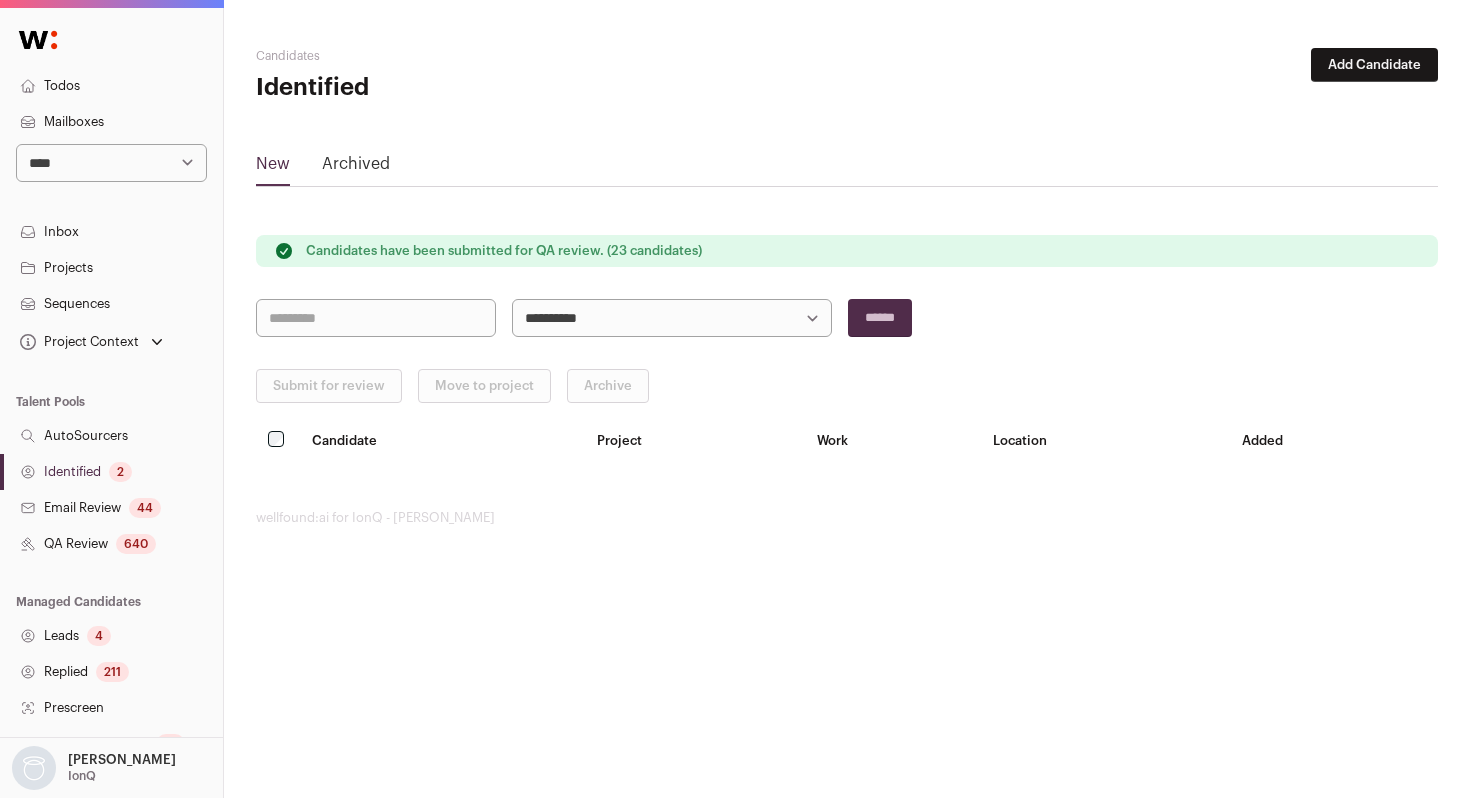 click on "Identified
2" at bounding box center [111, 472] 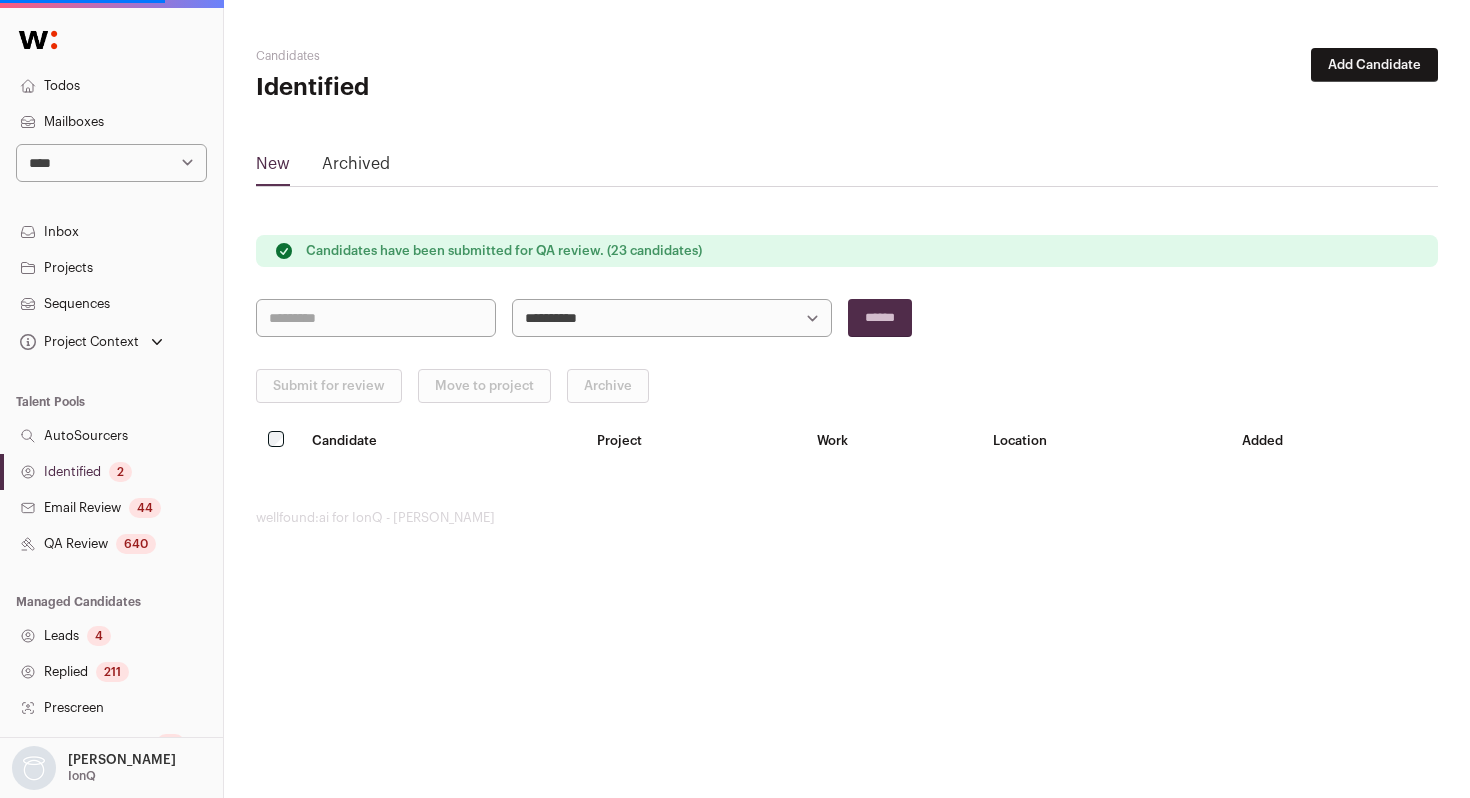 click on "QA Review
640" at bounding box center [111, 544] 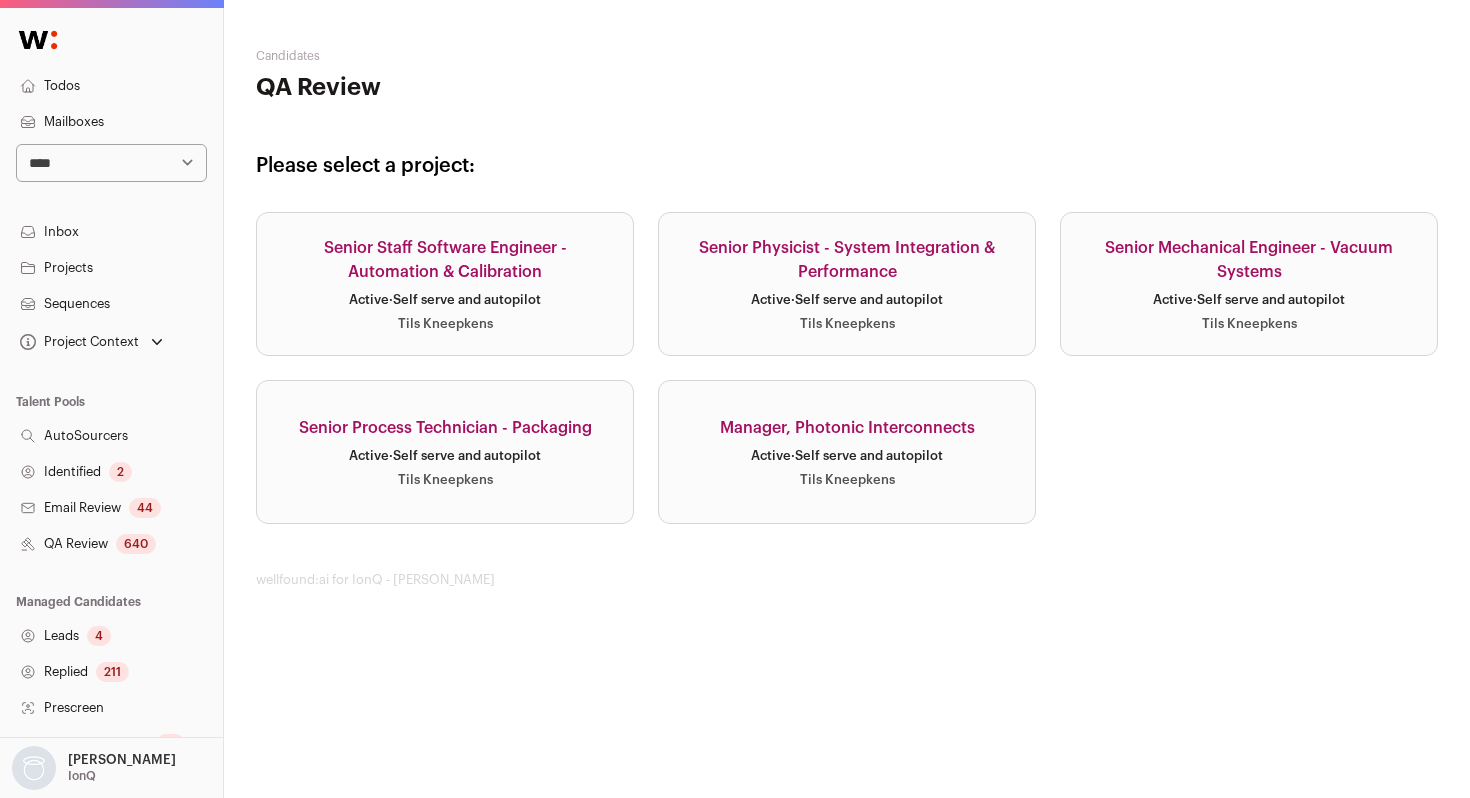 click on "Senior Mechanical Engineer - Vacuum Systems
Active
·
Self serve and autopilot
Tils Kneepkens" at bounding box center (1249, 284) 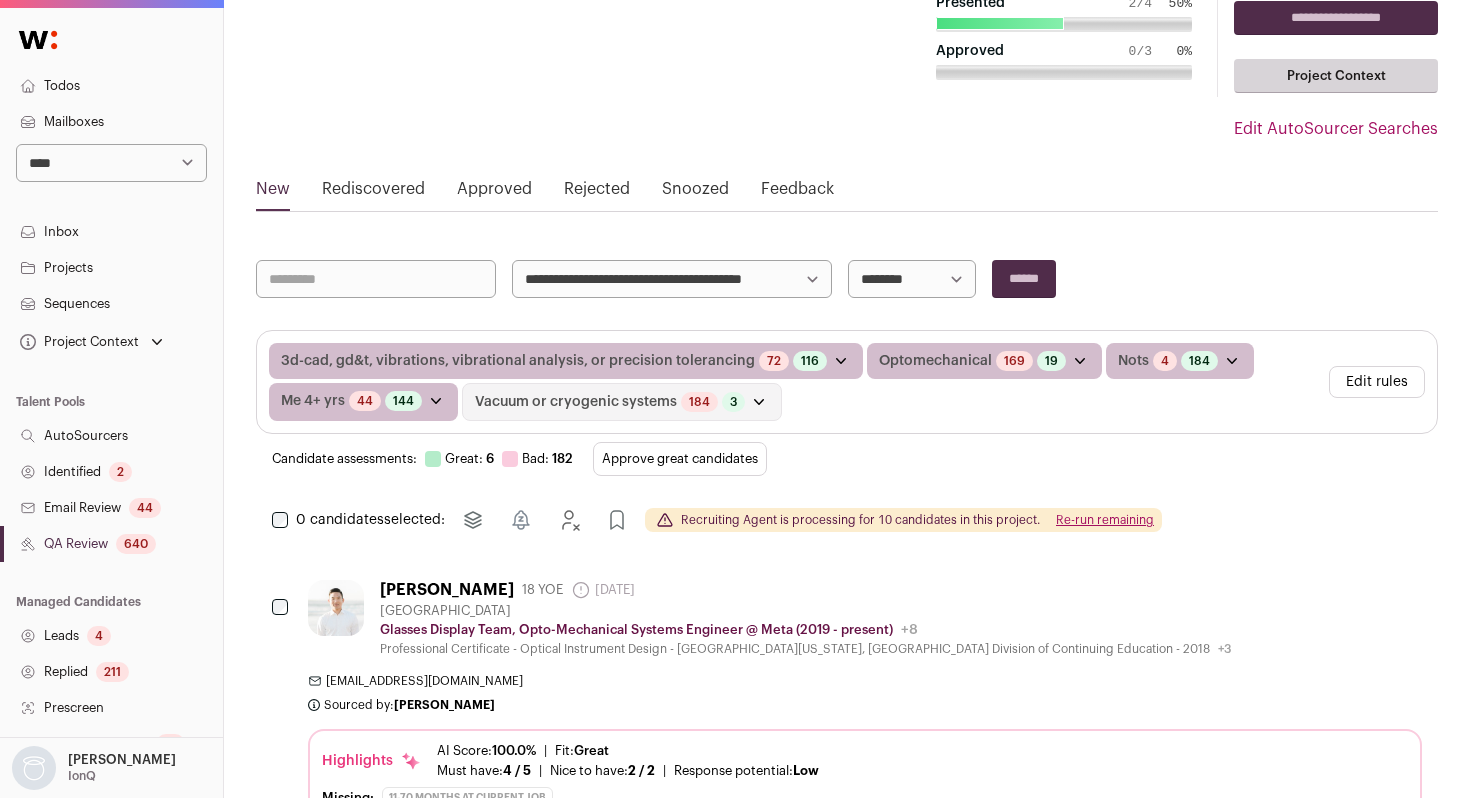 scroll, scrollTop: 0, scrollLeft: 0, axis: both 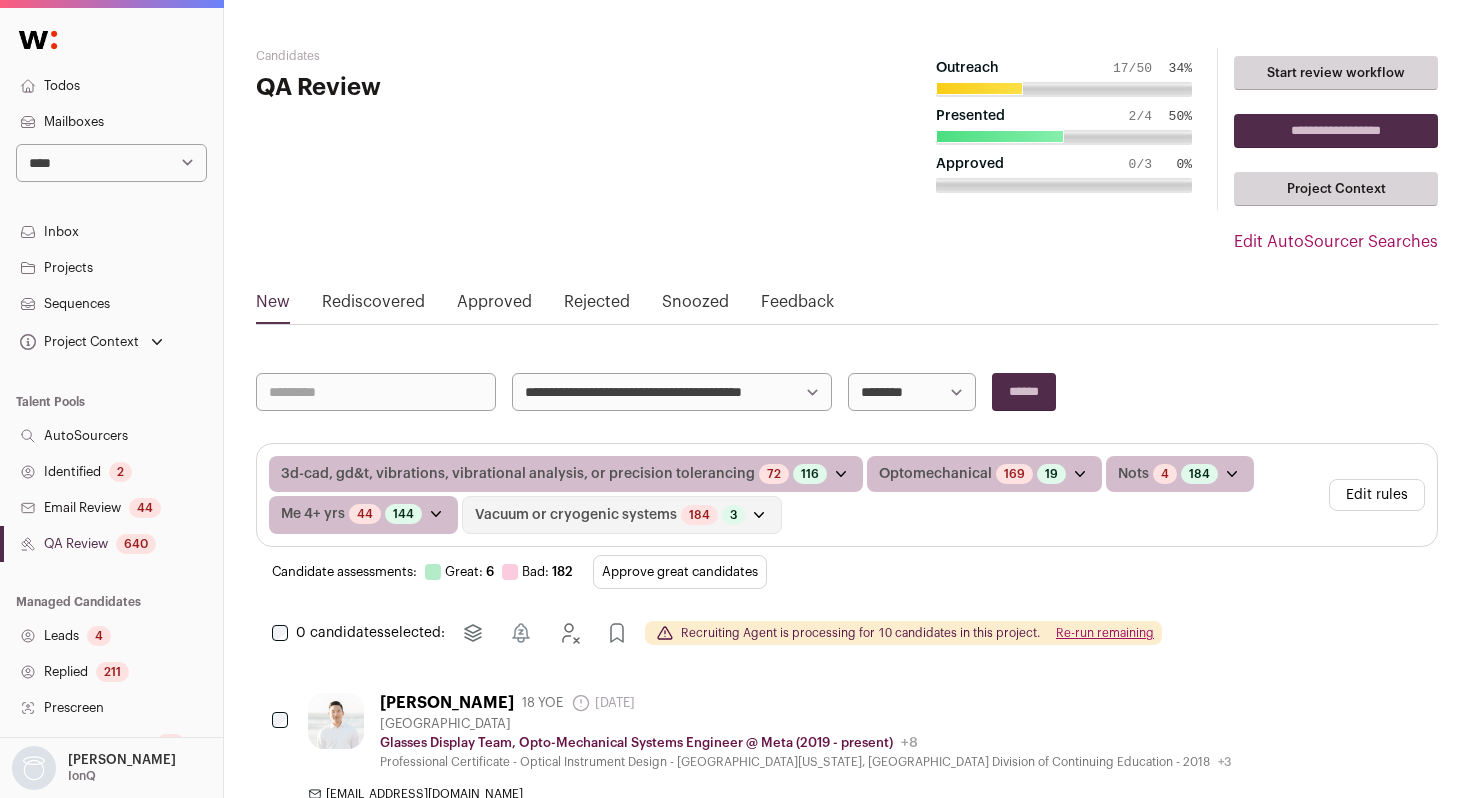 click on "Re-run remaining" at bounding box center [1105, 633] 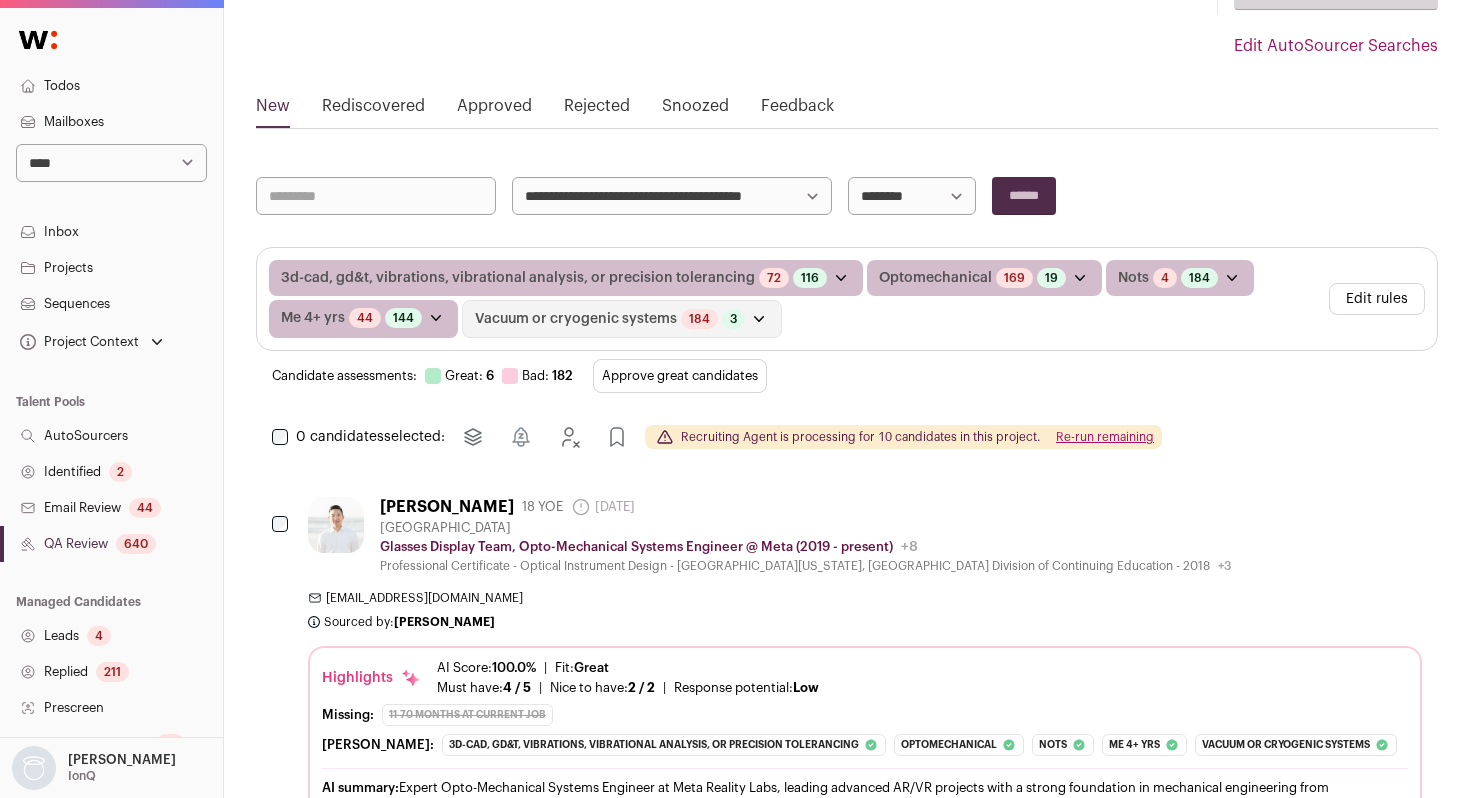 scroll, scrollTop: 215, scrollLeft: 0, axis: vertical 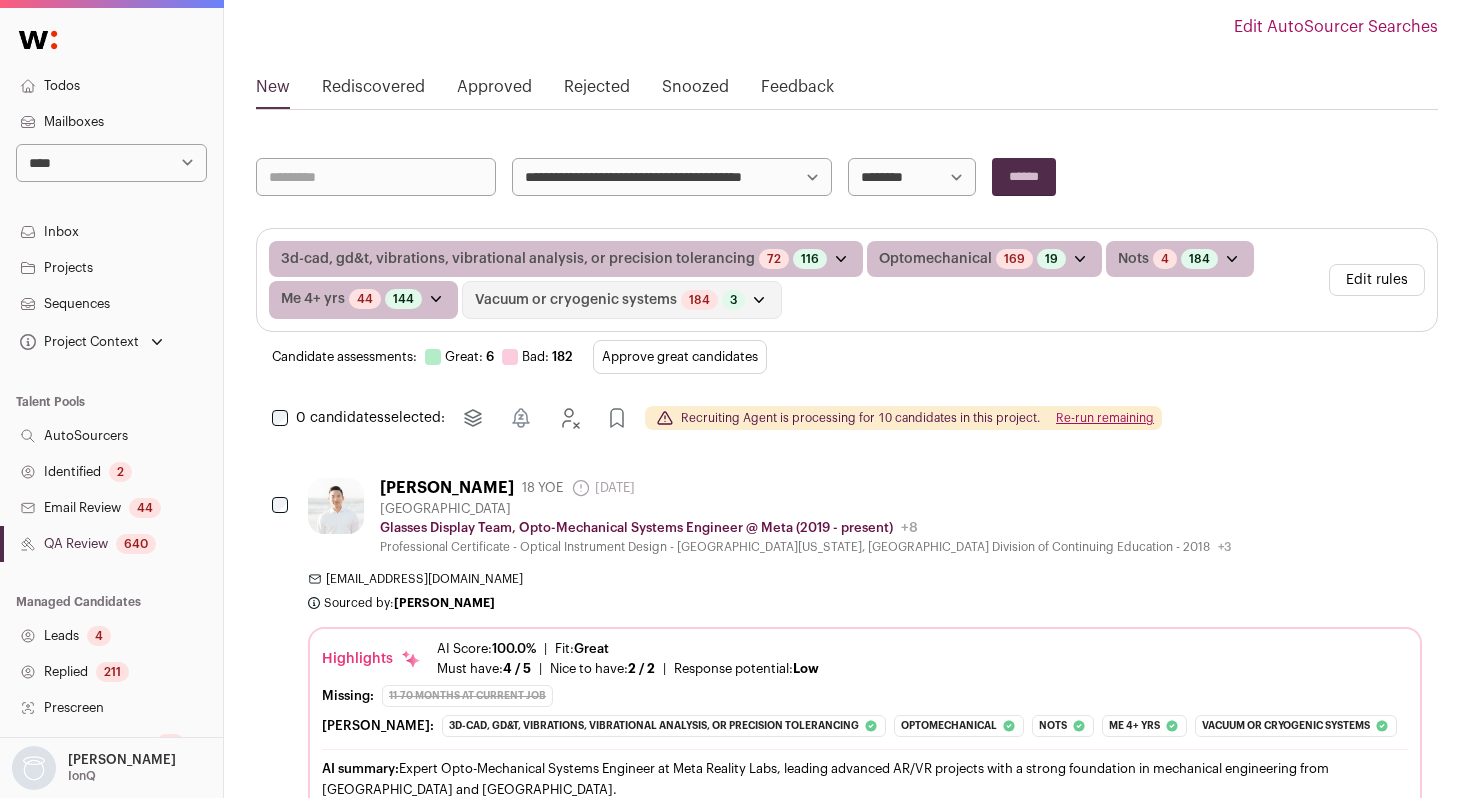 click on "Identified
2" at bounding box center [111, 472] 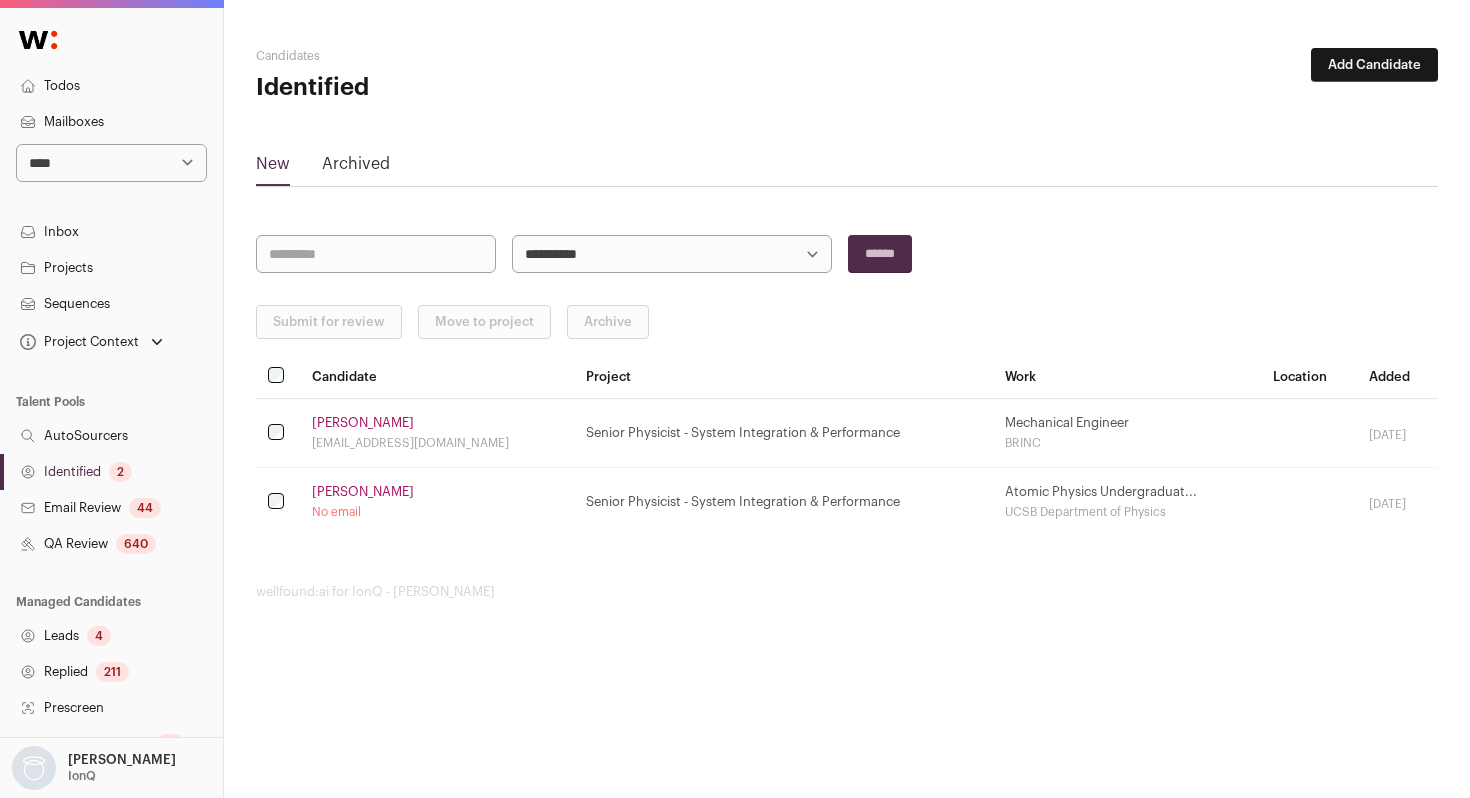 scroll, scrollTop: 0, scrollLeft: 0, axis: both 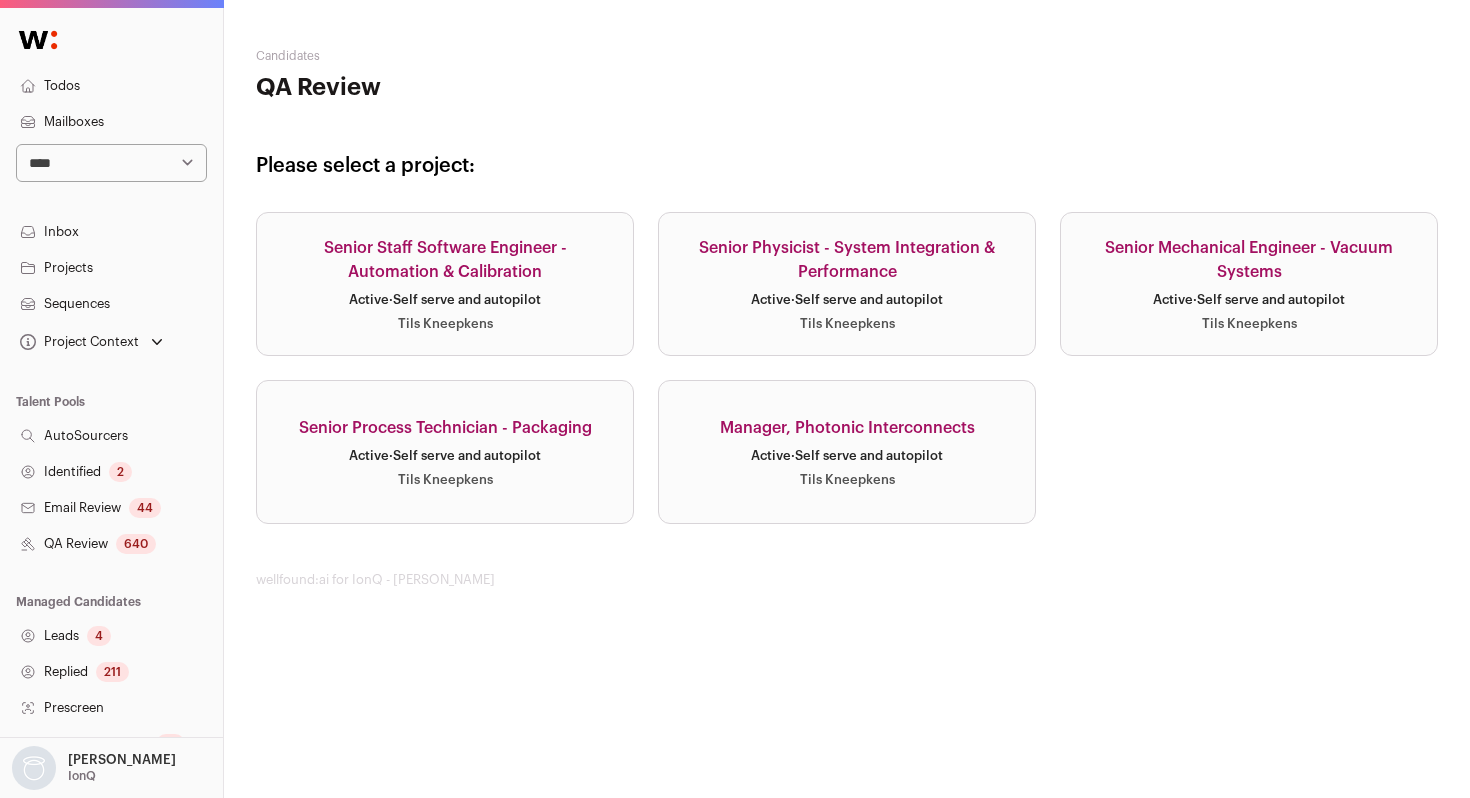 click on "Senior Mechanical Engineer - Vacuum Systems
Active
·
Self serve and autopilot
Tils Kneepkens" at bounding box center (1249, 284) 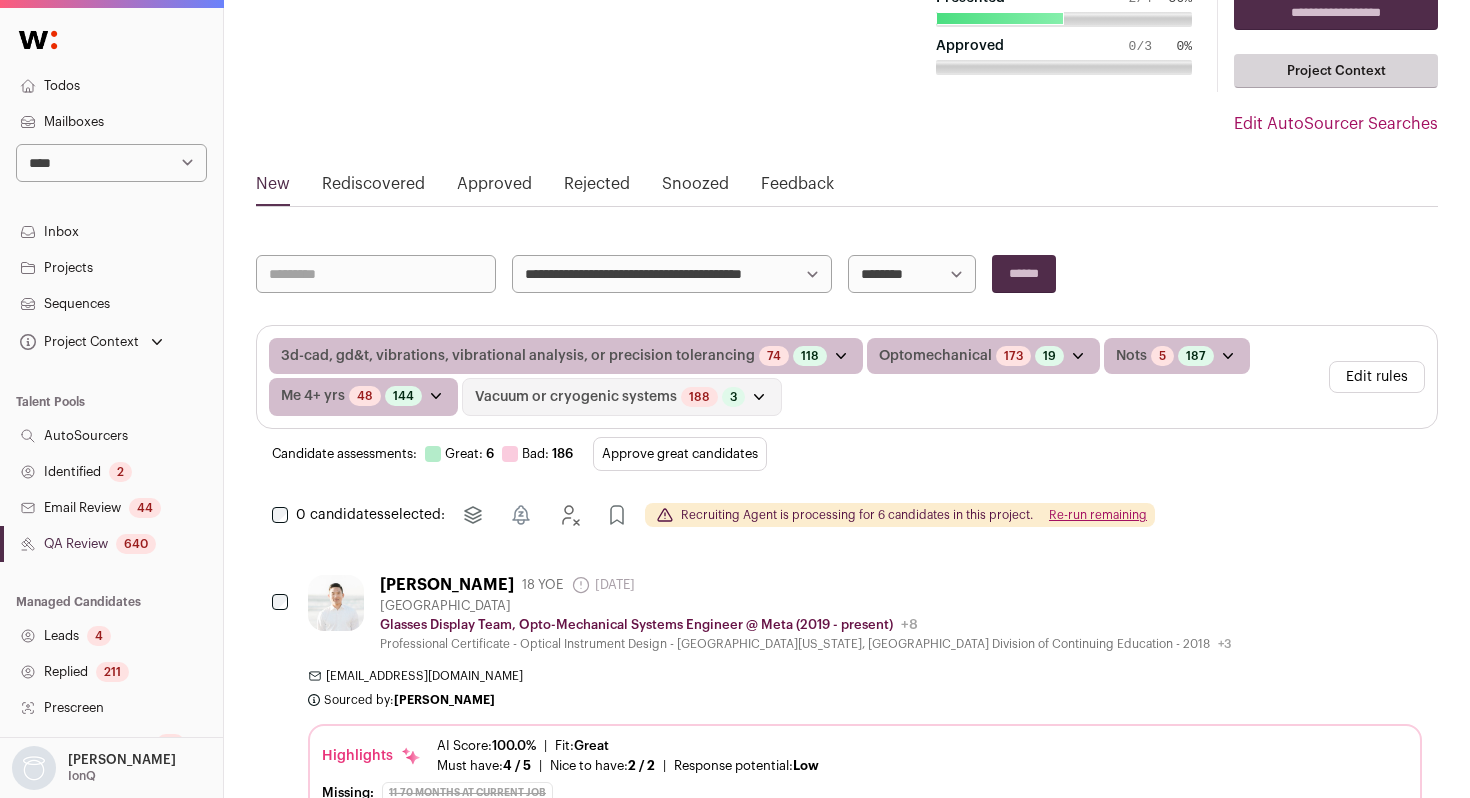 scroll, scrollTop: 0, scrollLeft: 0, axis: both 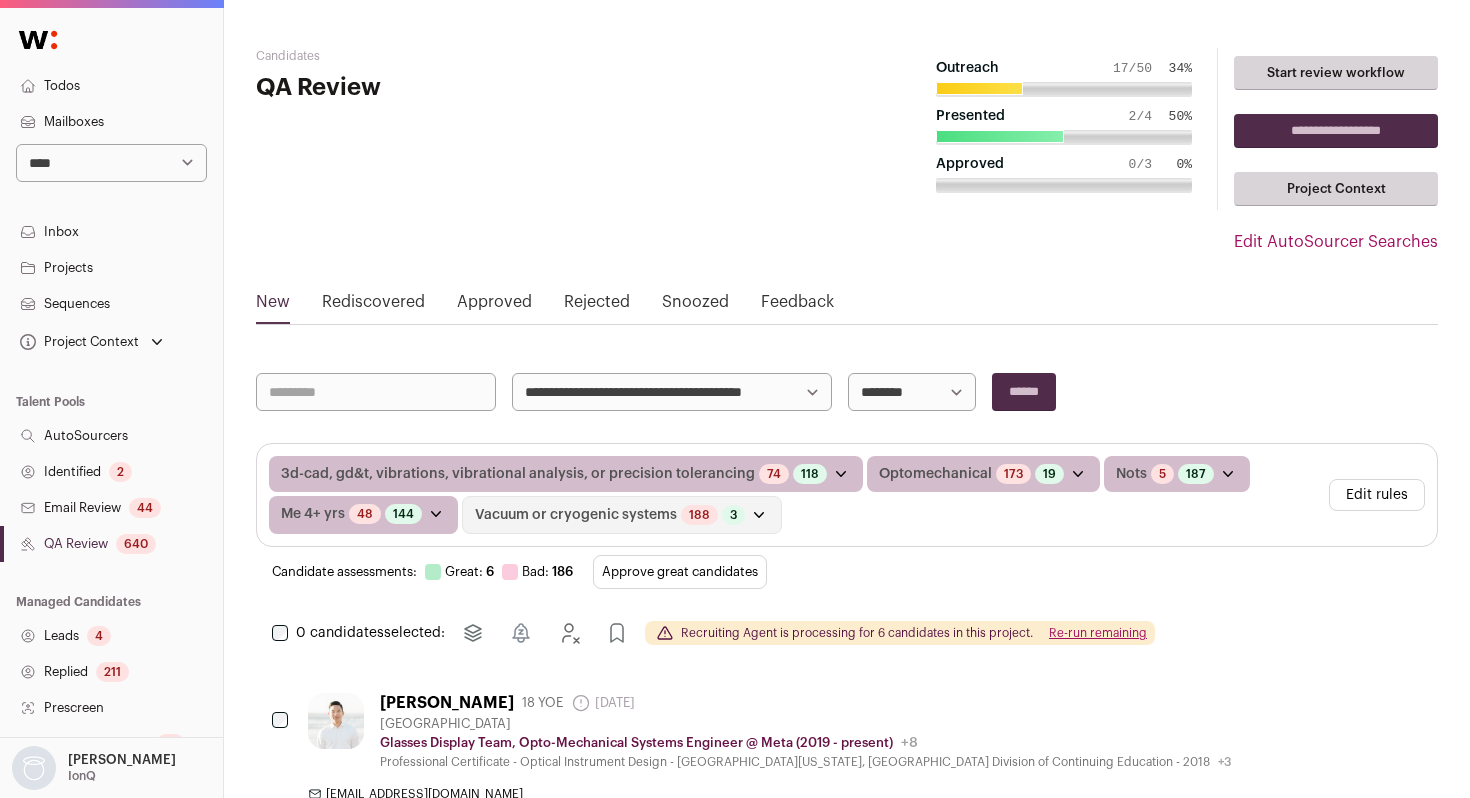 click on "Re-run remaining" at bounding box center (1098, 633) 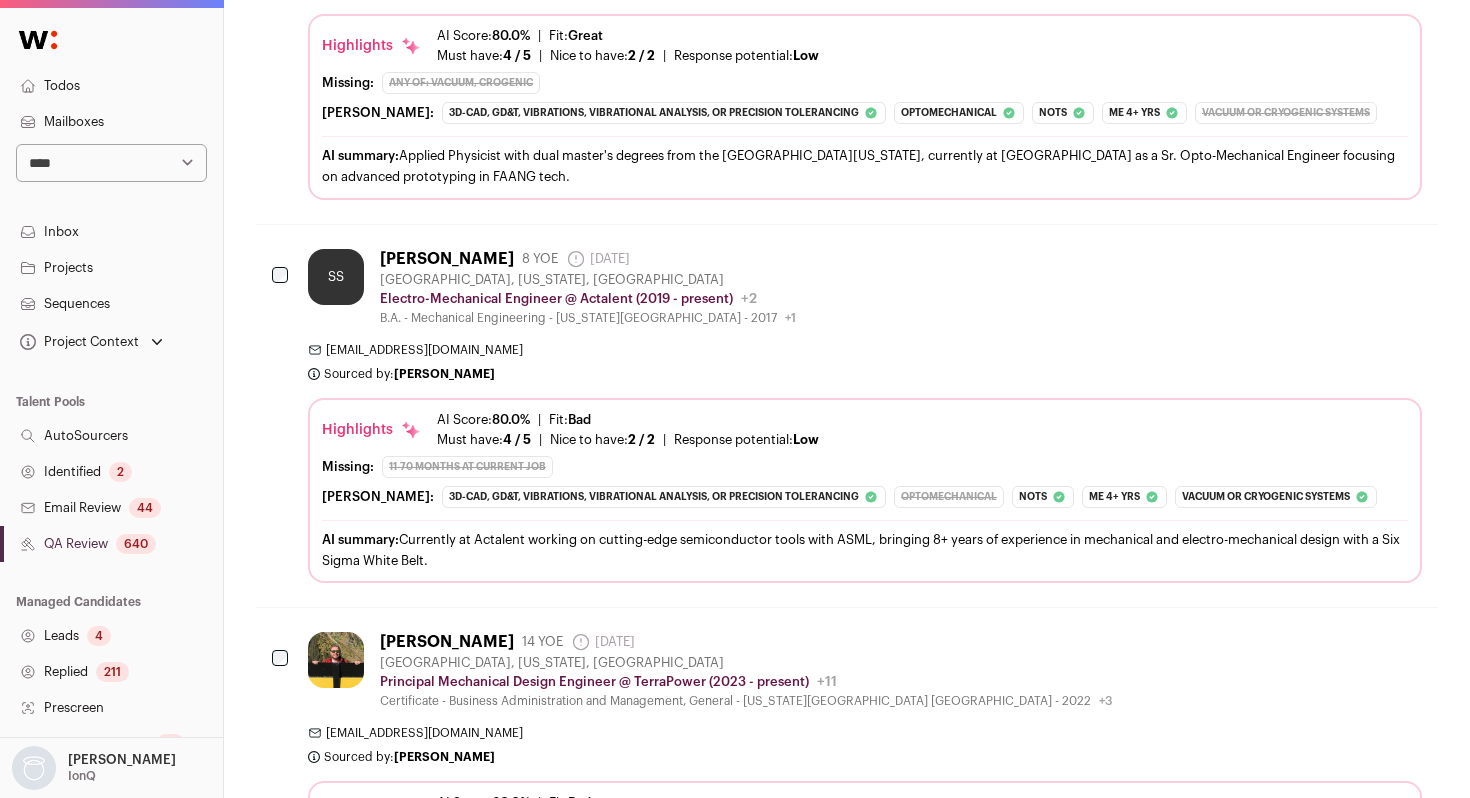 scroll, scrollTop: 2768, scrollLeft: 0, axis: vertical 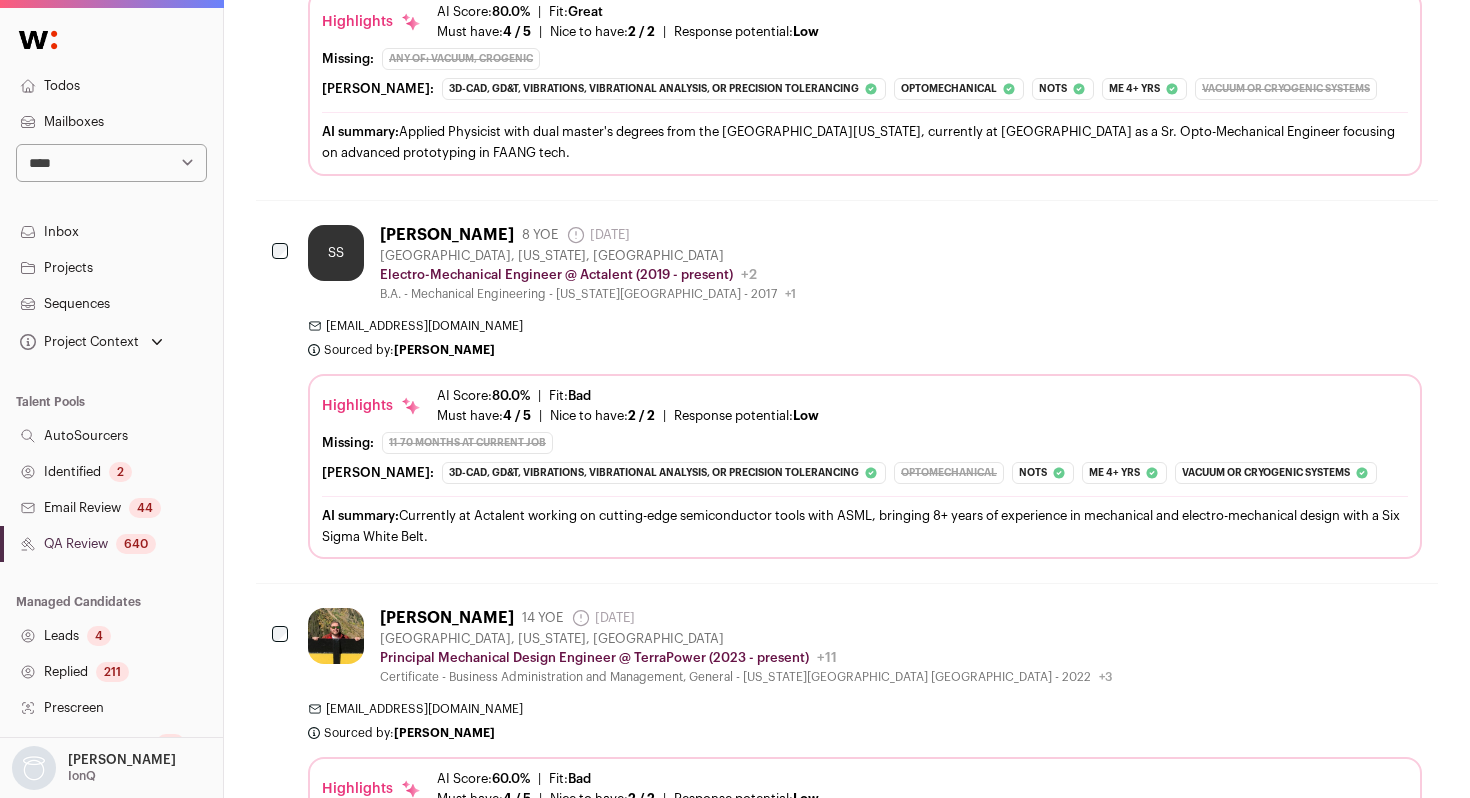 click on "Identified
2" at bounding box center [111, 472] 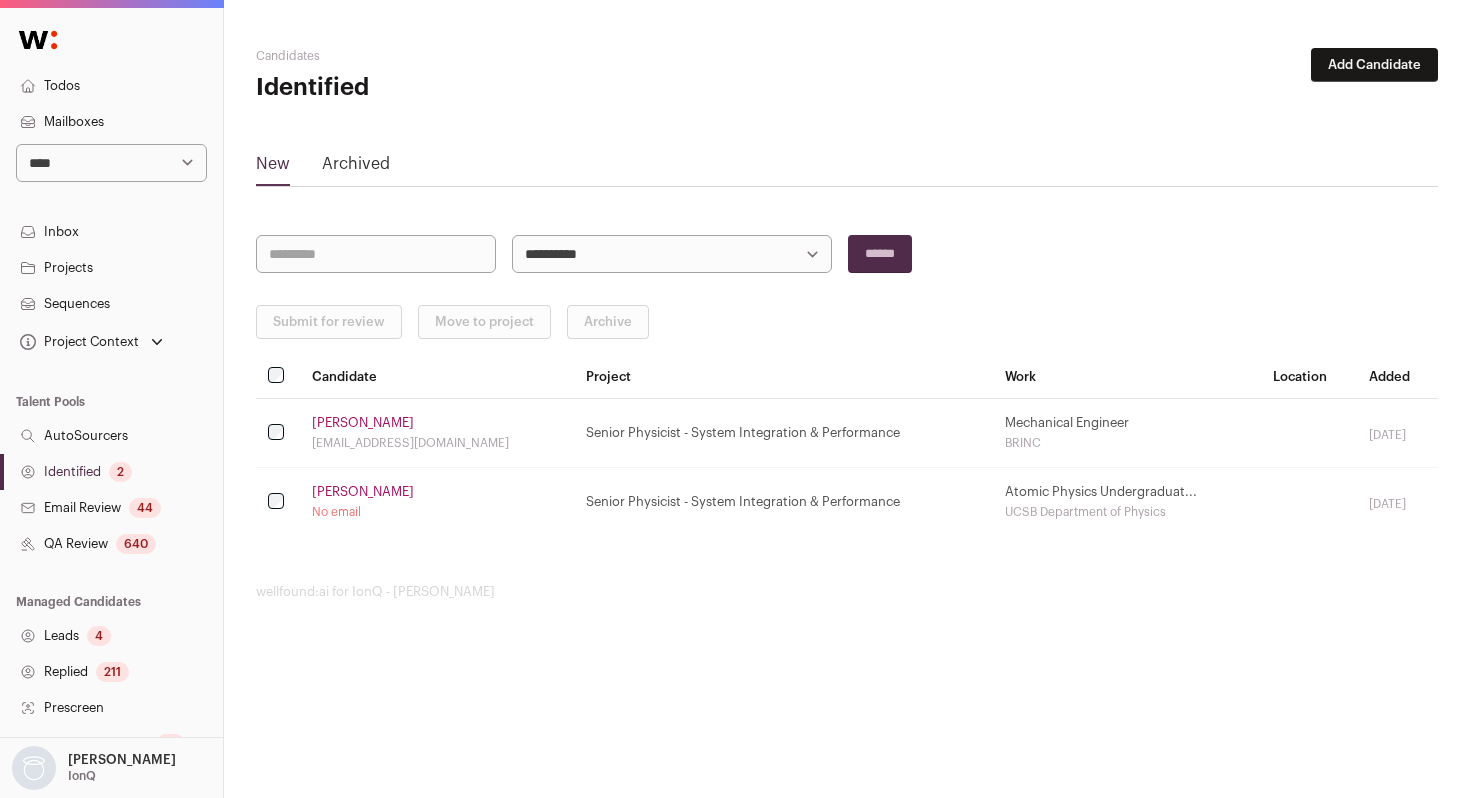 scroll, scrollTop: 0, scrollLeft: 0, axis: both 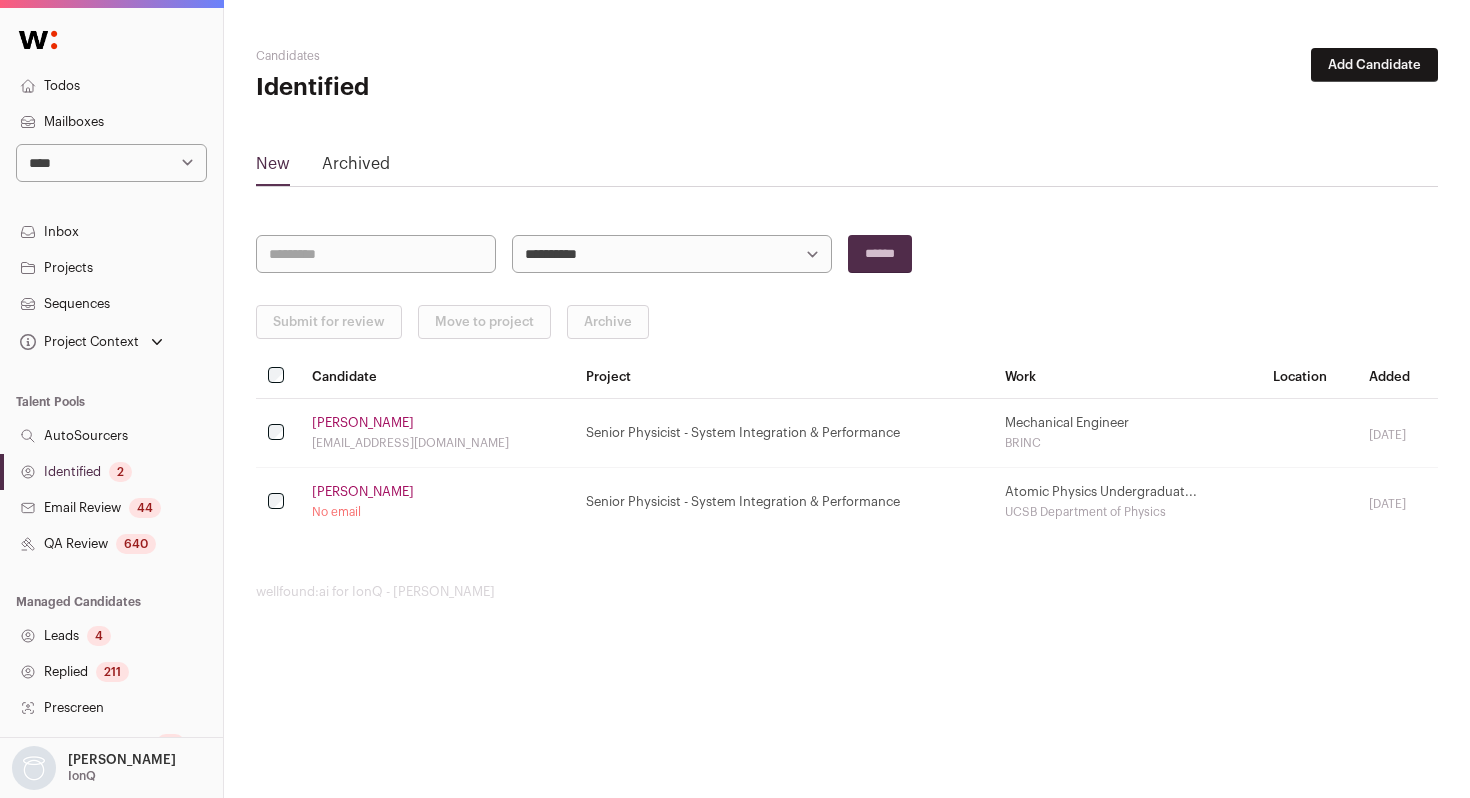 click on "640" at bounding box center (136, 544) 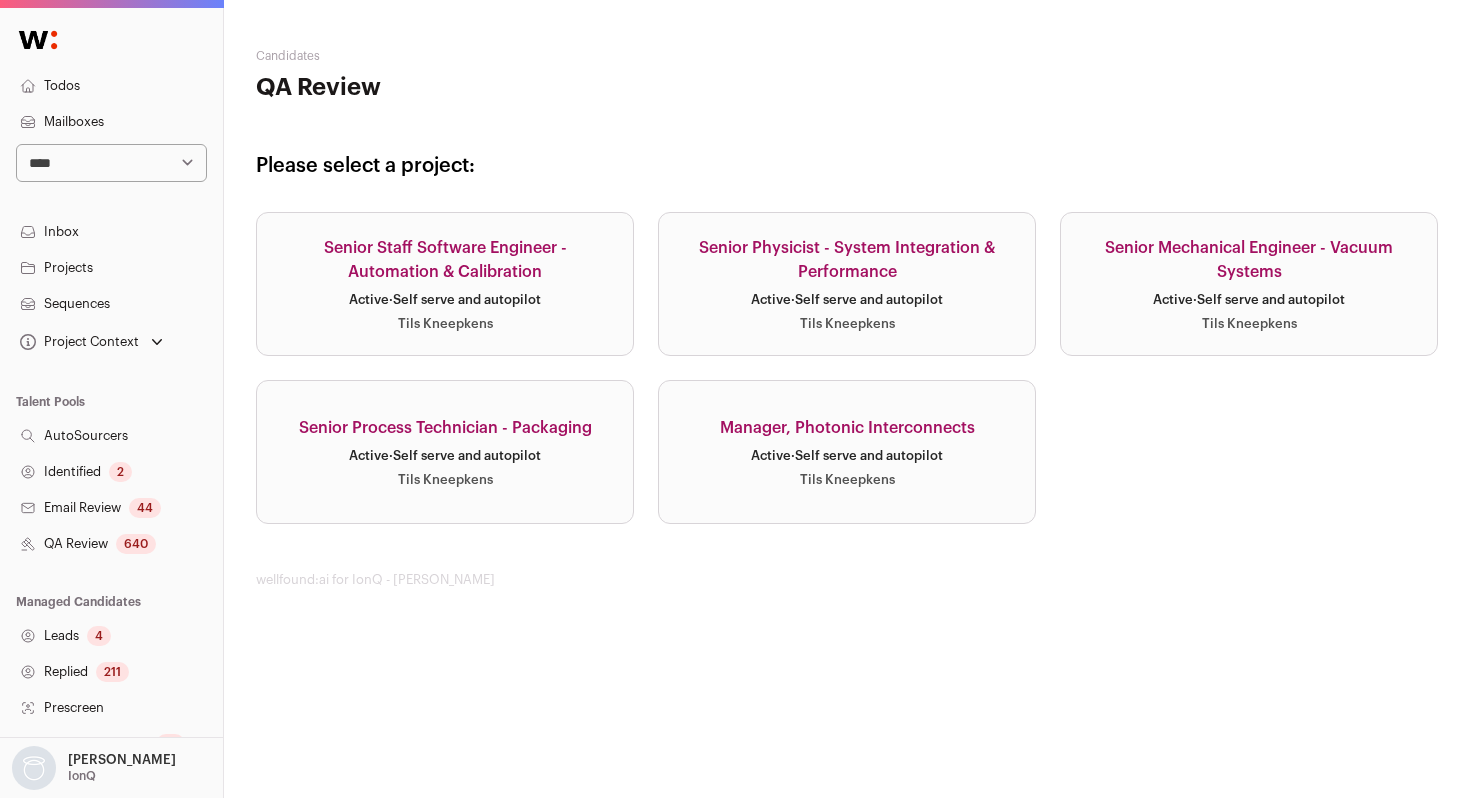 click on "Senior Mechanical Engineer - Vacuum Systems
Active
·
Self serve and autopilot
Tils Kneepkens" at bounding box center (1249, 284) 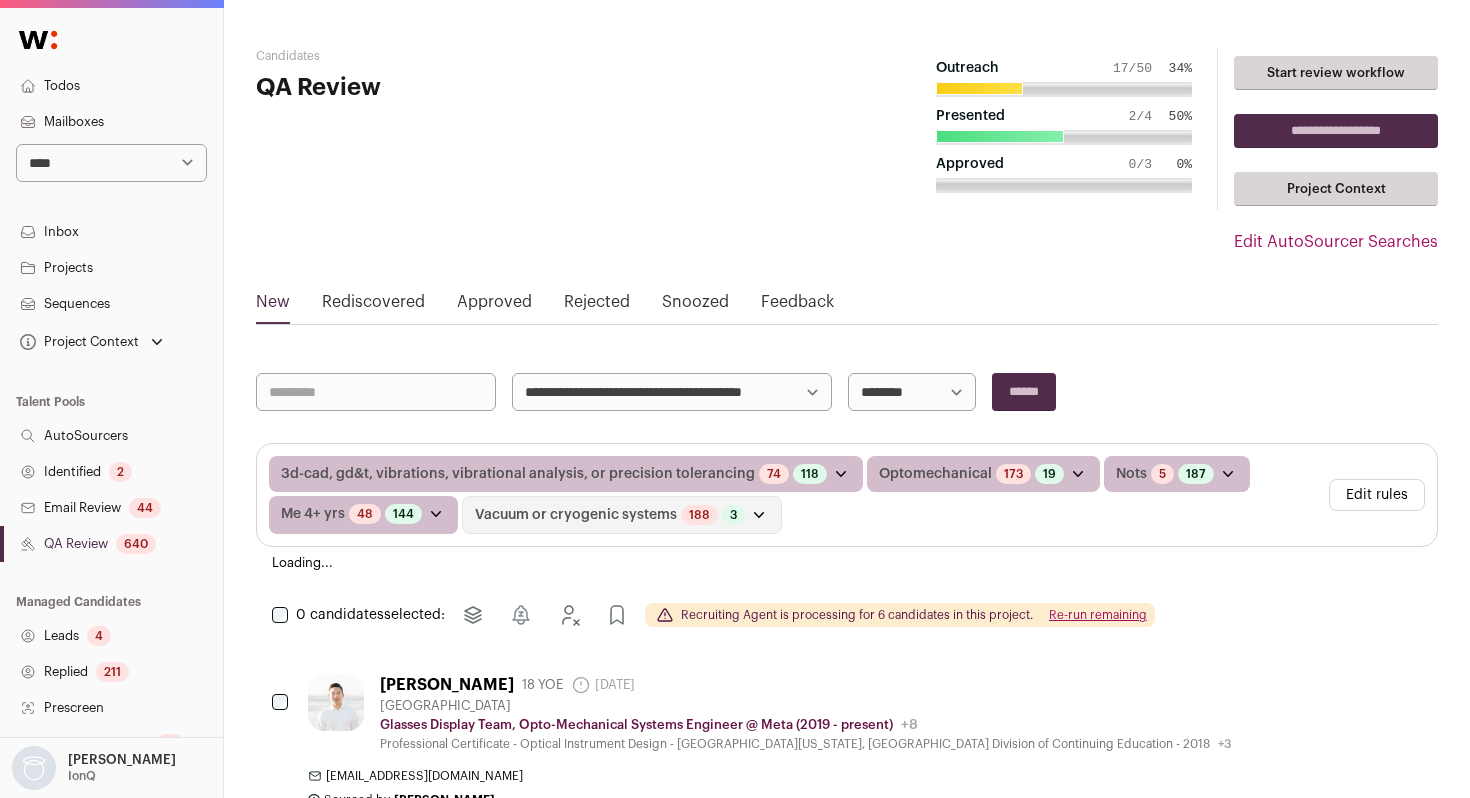 click on "Recruiting Agent is processing for 6 candidates in this project.
Re-run remaining" at bounding box center (900, 615) 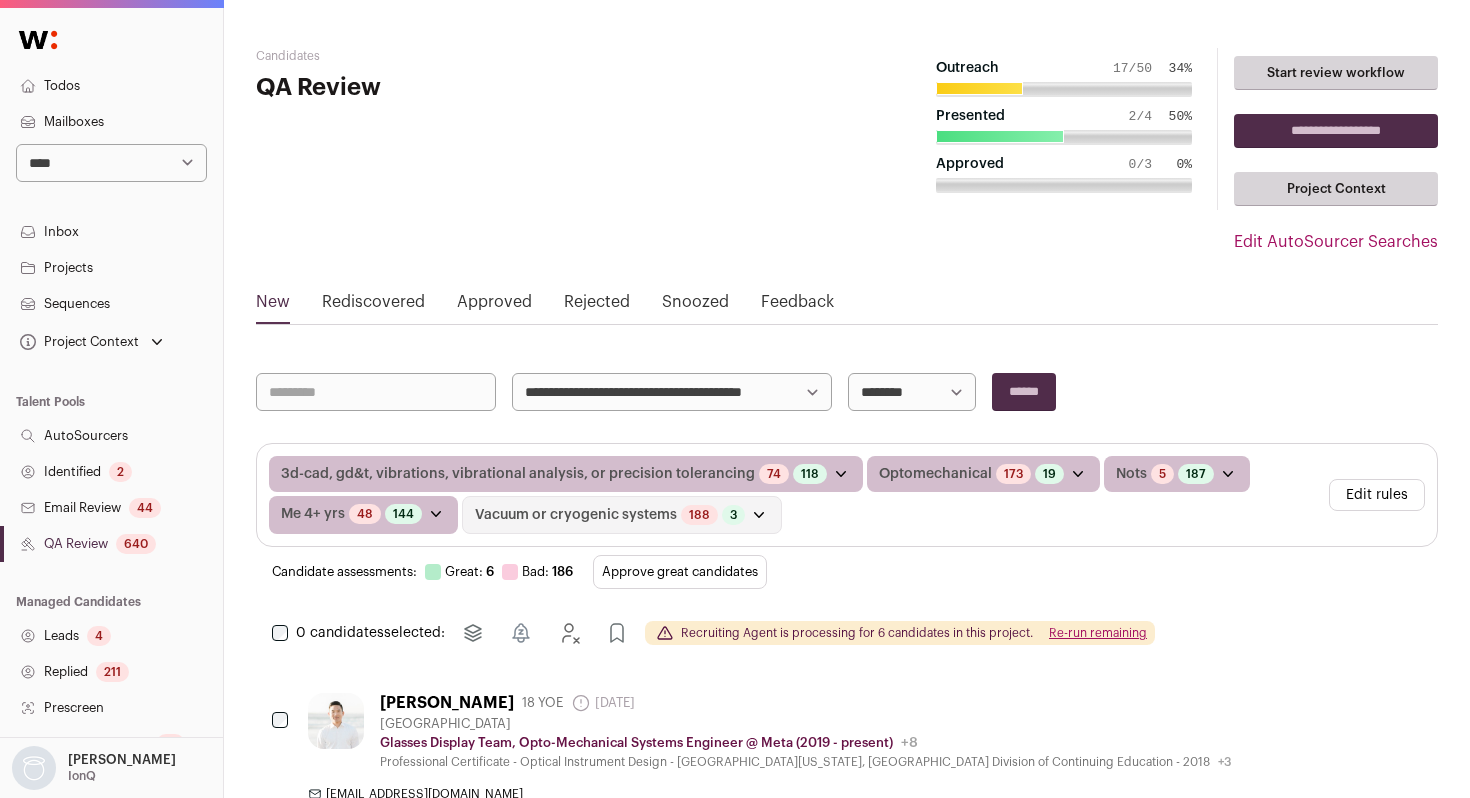 click on "Re-run remaining" at bounding box center (1098, 633) 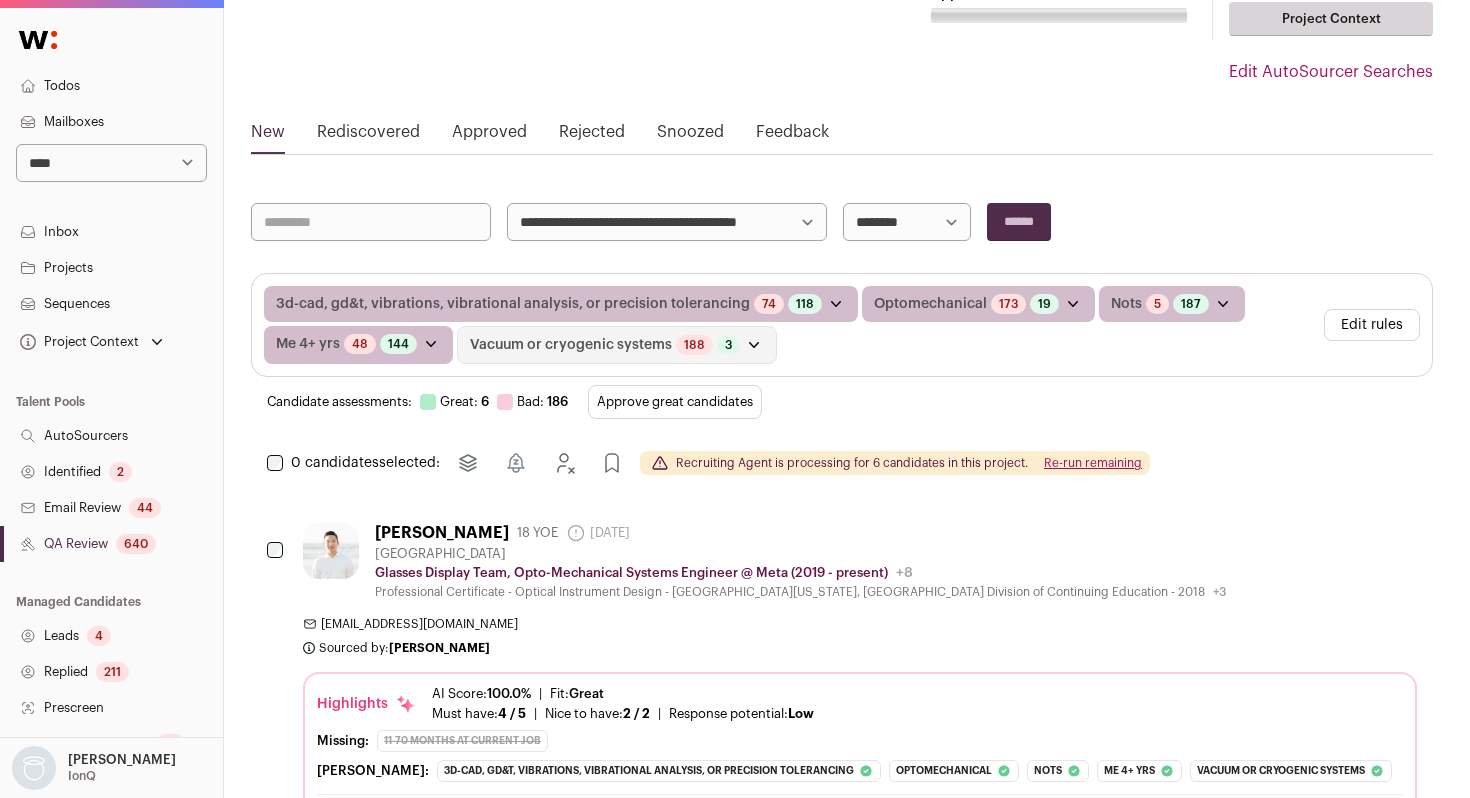scroll, scrollTop: 0, scrollLeft: 5, axis: horizontal 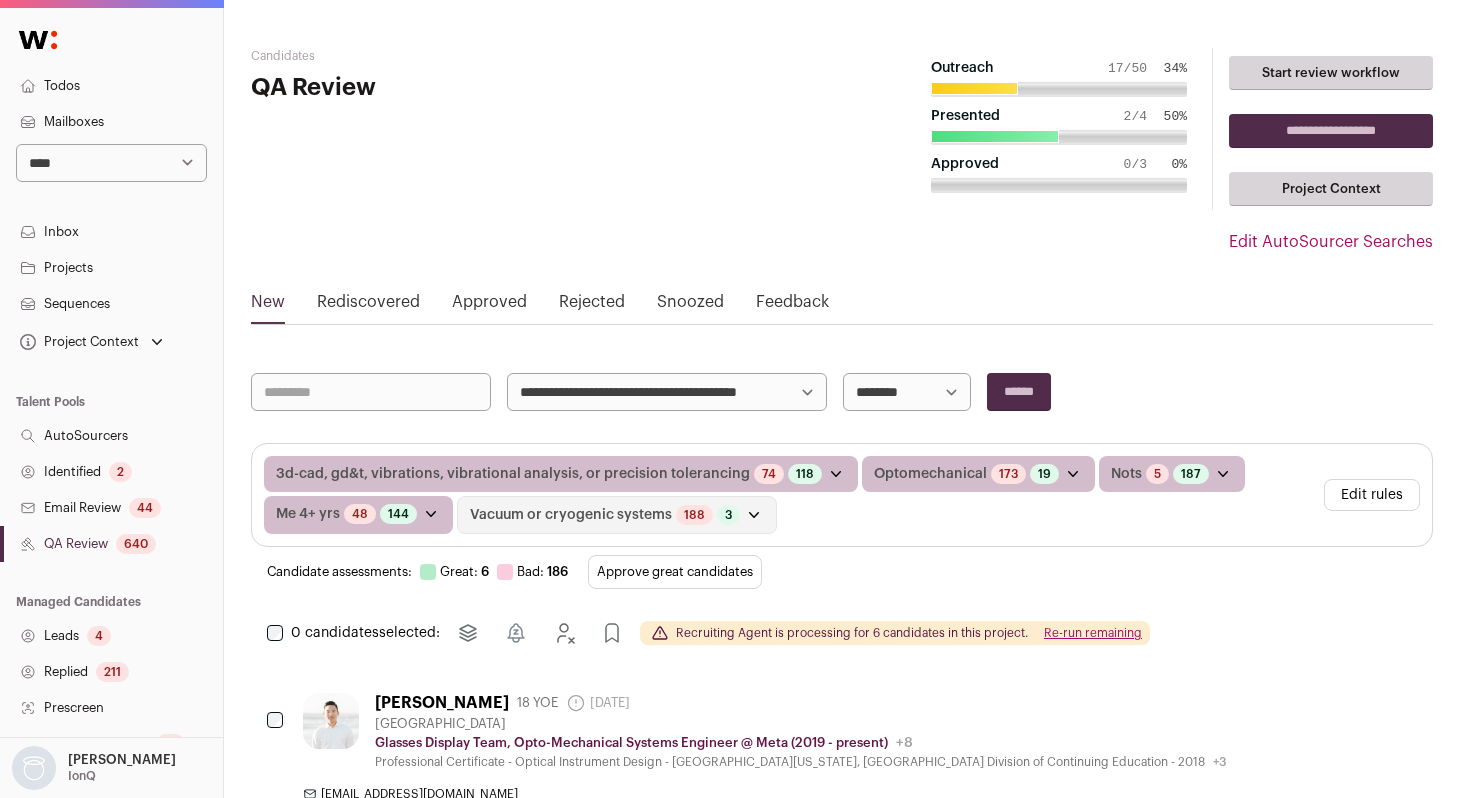 click on "**********" at bounding box center (907, 392) 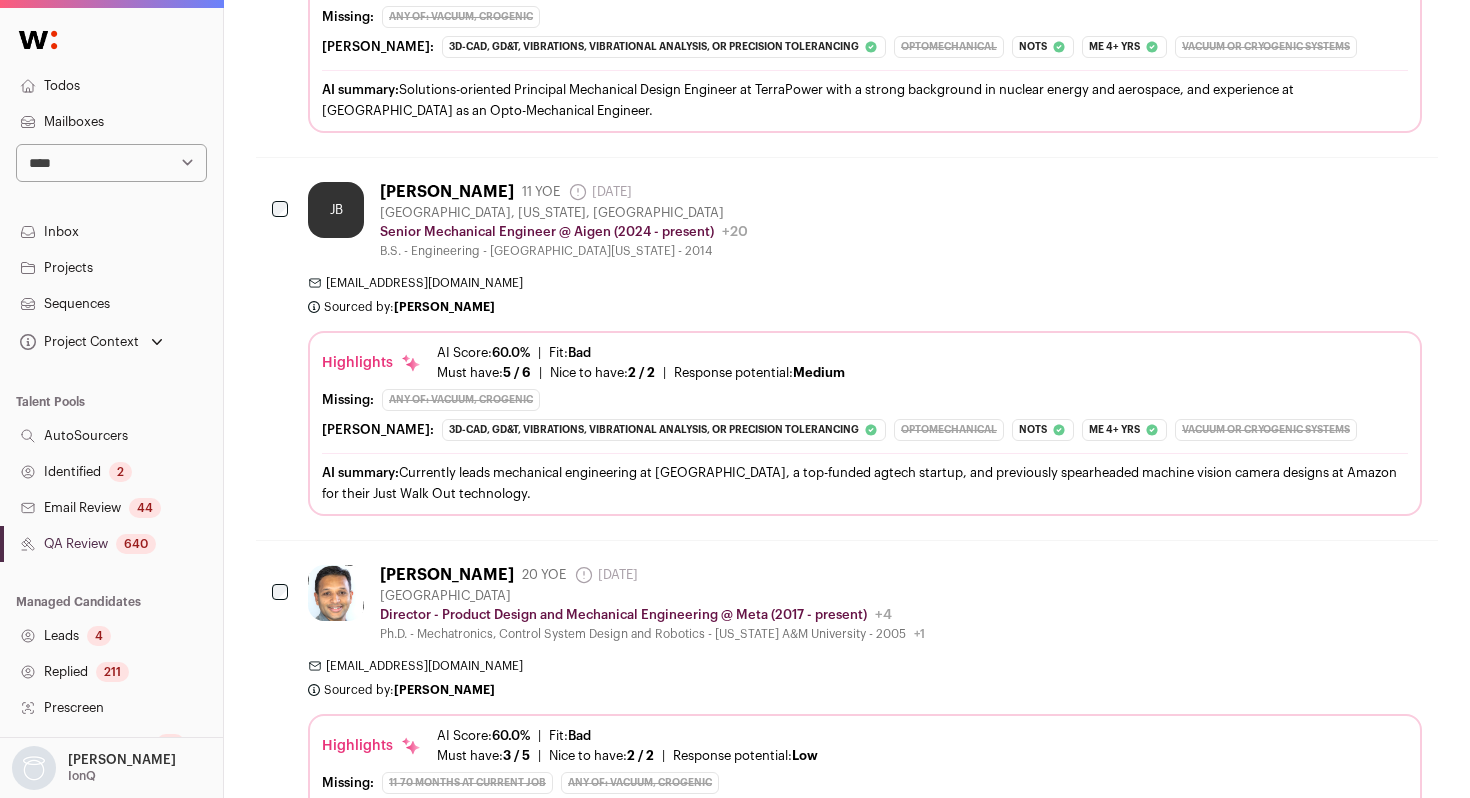 scroll, scrollTop: 3571, scrollLeft: 0, axis: vertical 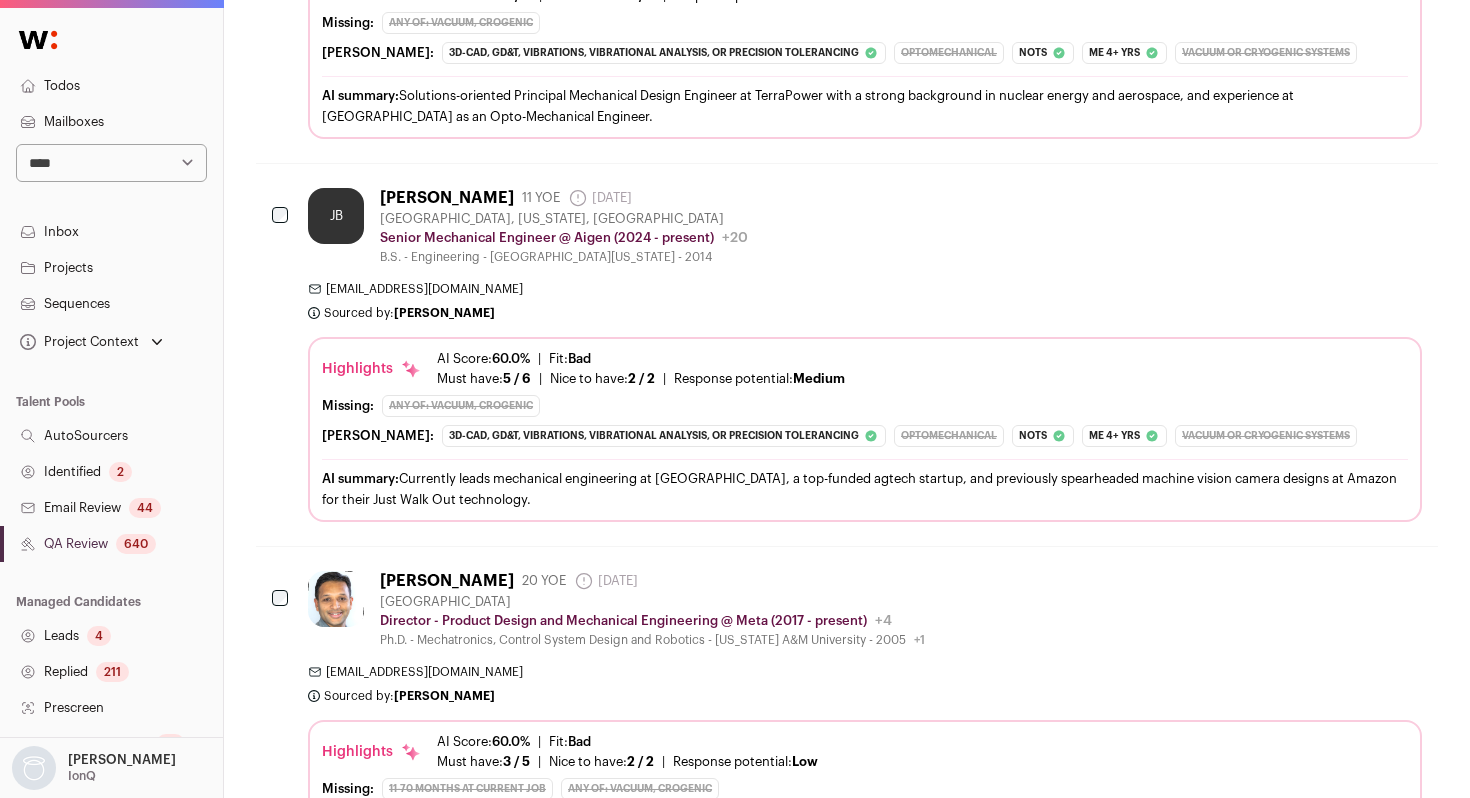 click on "JB
[PERSON_NAME]
11 YOE
[DATE]
Admin only. The last time the profile was updated.
[GEOGRAPHIC_DATA], [US_STATE], [GEOGRAPHIC_DATA]
Senior Mechanical Engineer @ [GEOGRAPHIC_DATA]
(2024 - present)
[GEOGRAPHIC_DATA]
Public / Private
Private
Valuation
Unknown" at bounding box center (865, 355) 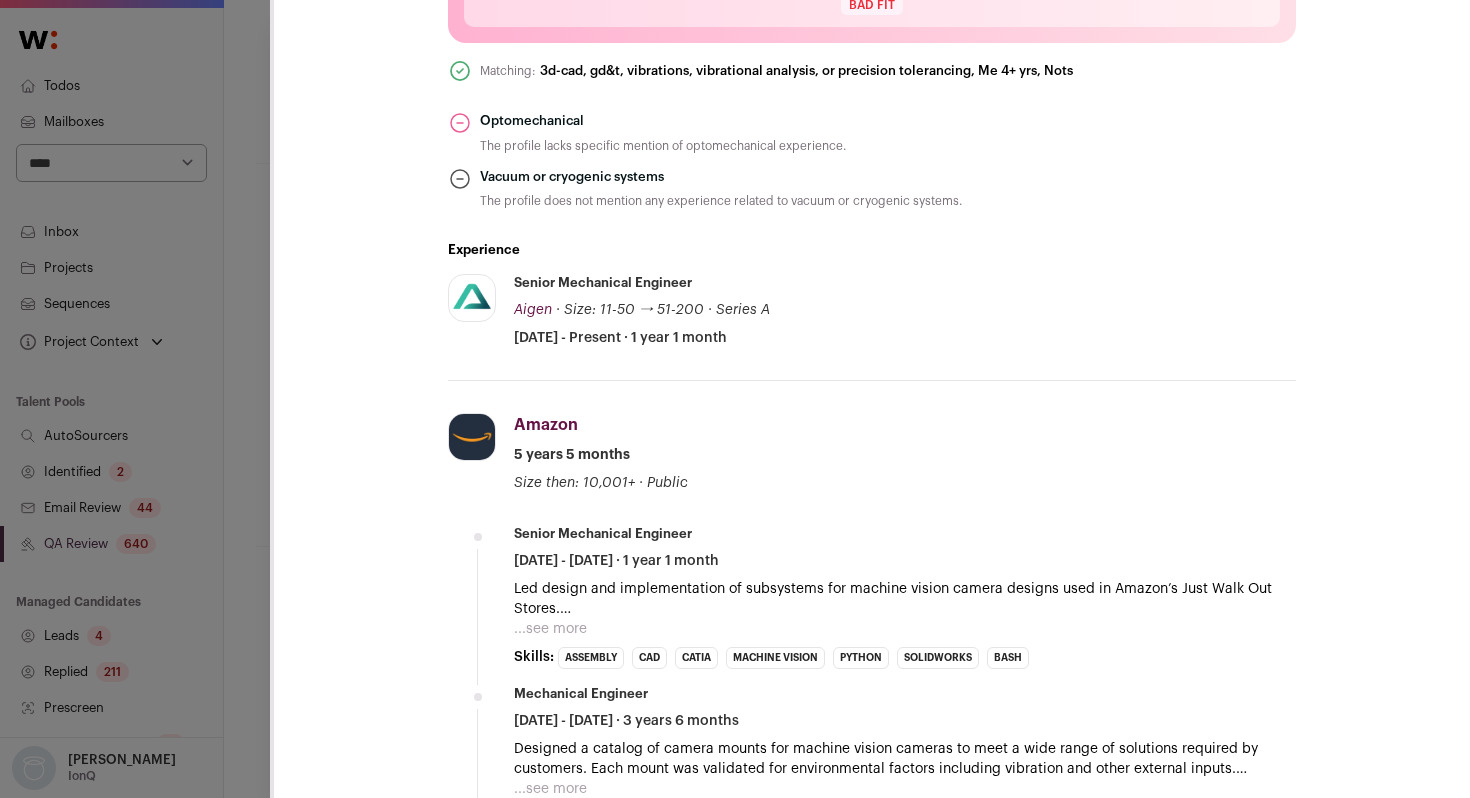 scroll, scrollTop: 744, scrollLeft: 0, axis: vertical 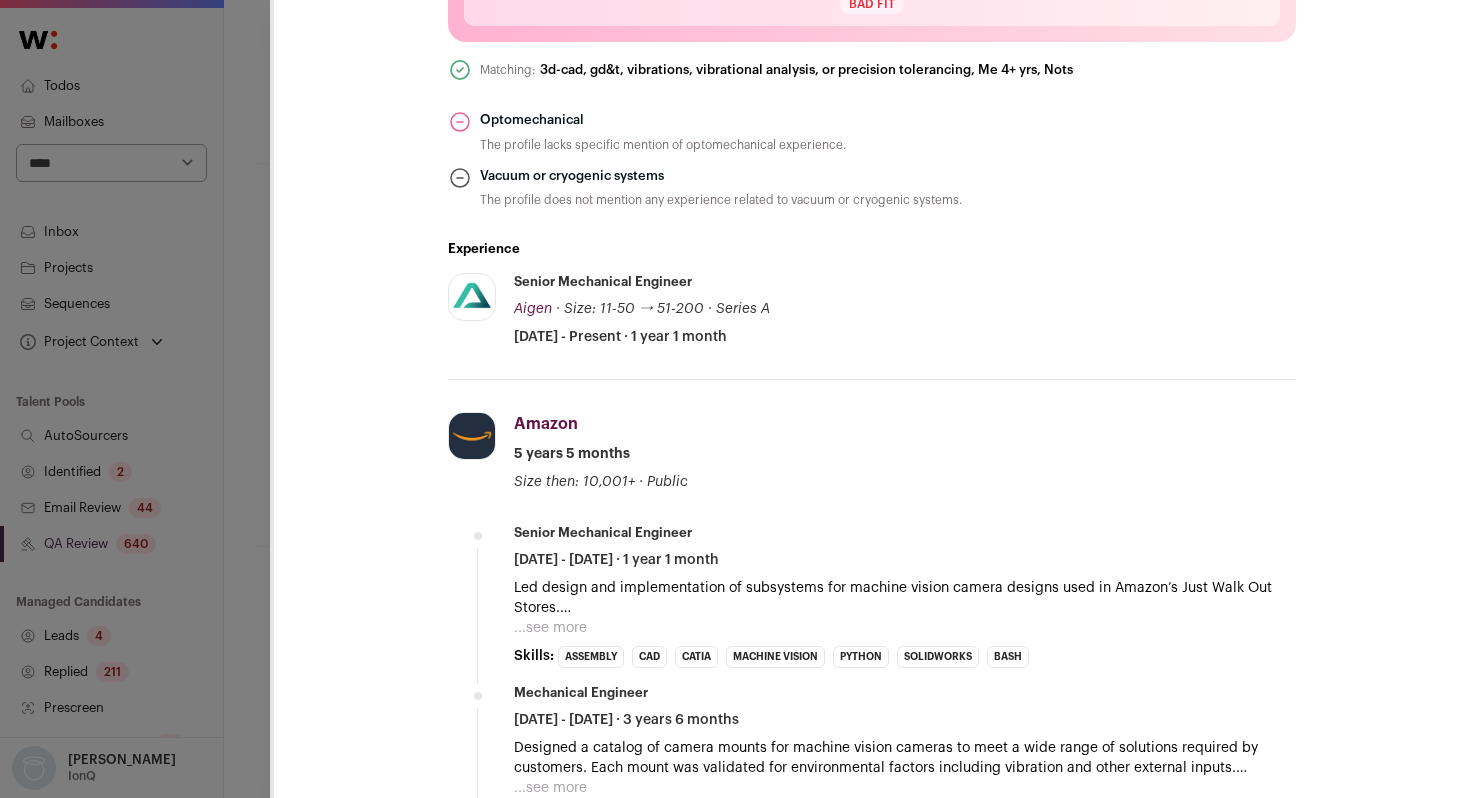 click on "...see more" at bounding box center (550, 628) 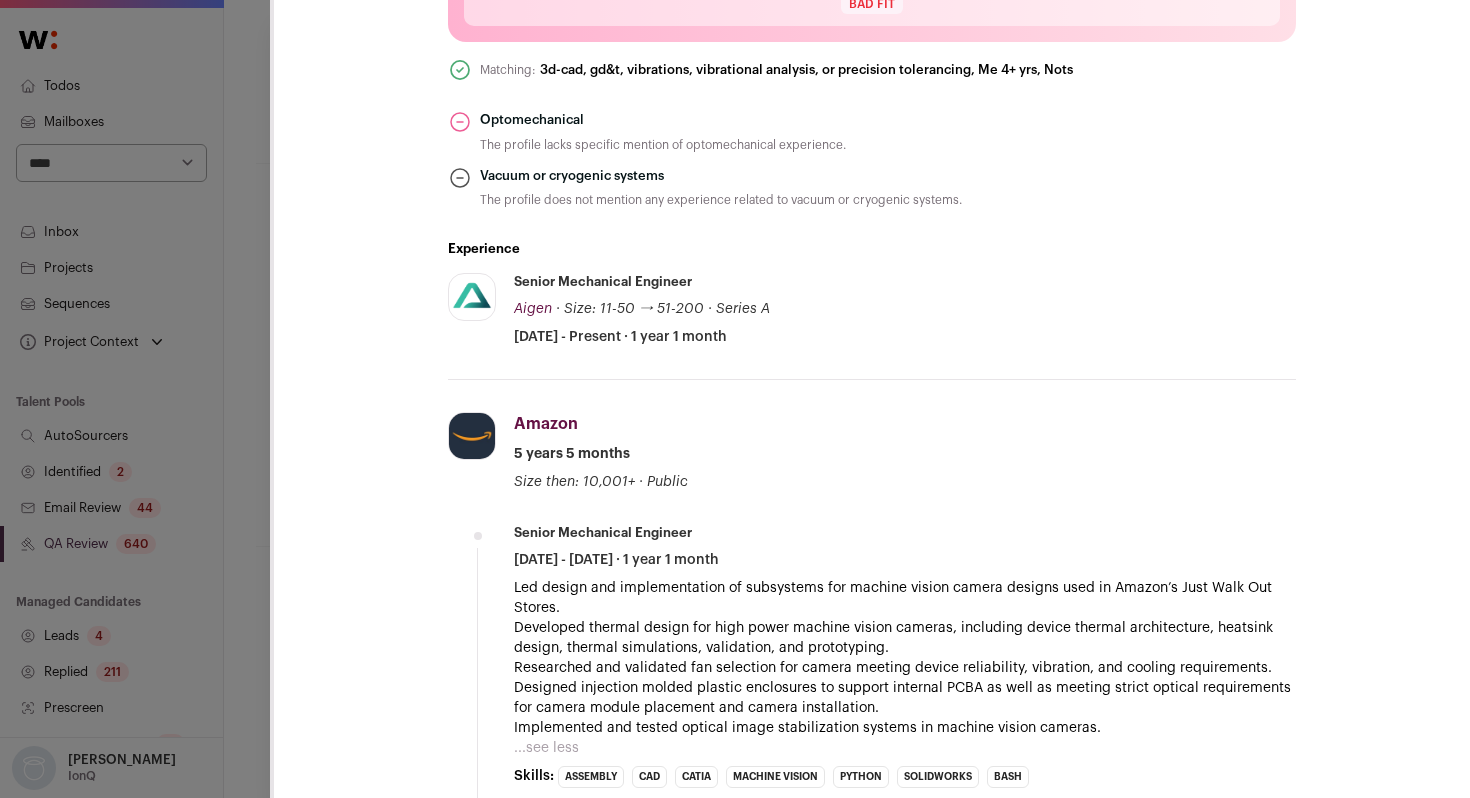 click on "**********" at bounding box center (735, 399) 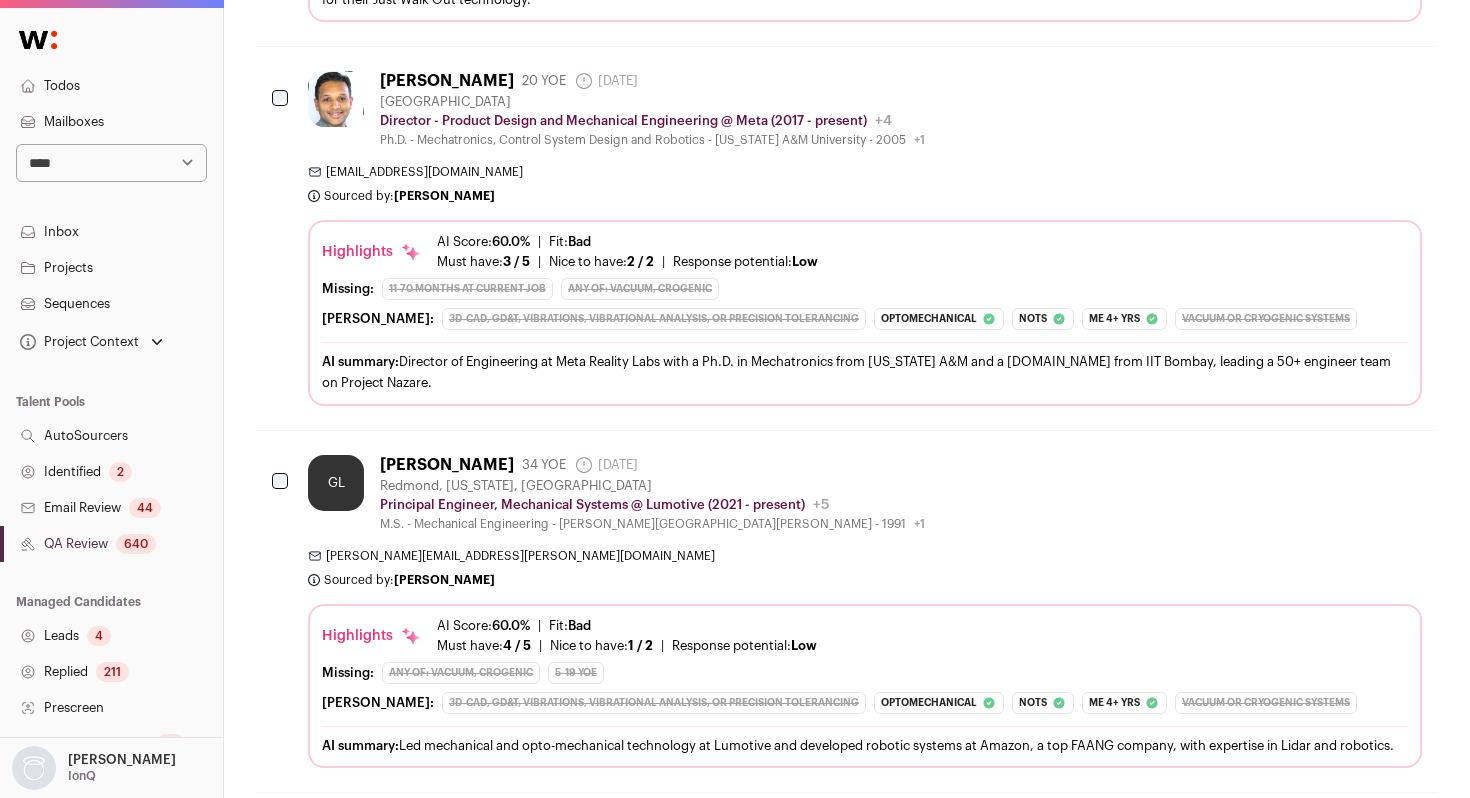 scroll, scrollTop: 4118, scrollLeft: 0, axis: vertical 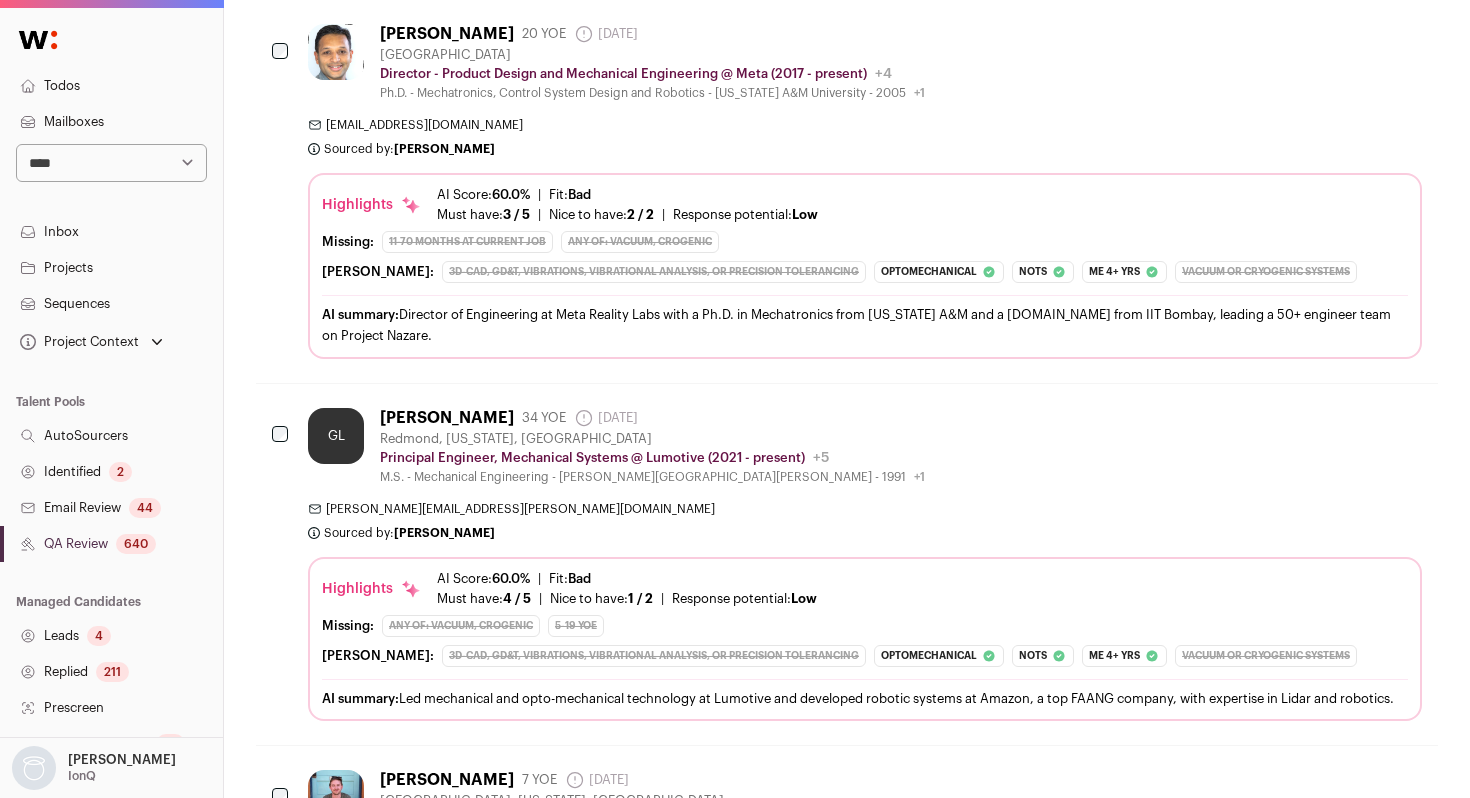 click on "[PERSON_NAME][EMAIL_ADDRESS][PERSON_NAME][DOMAIN_NAME]
Sourced by:
[PERSON_NAME]
Sourced 3 minutes ago" at bounding box center (865, 521) 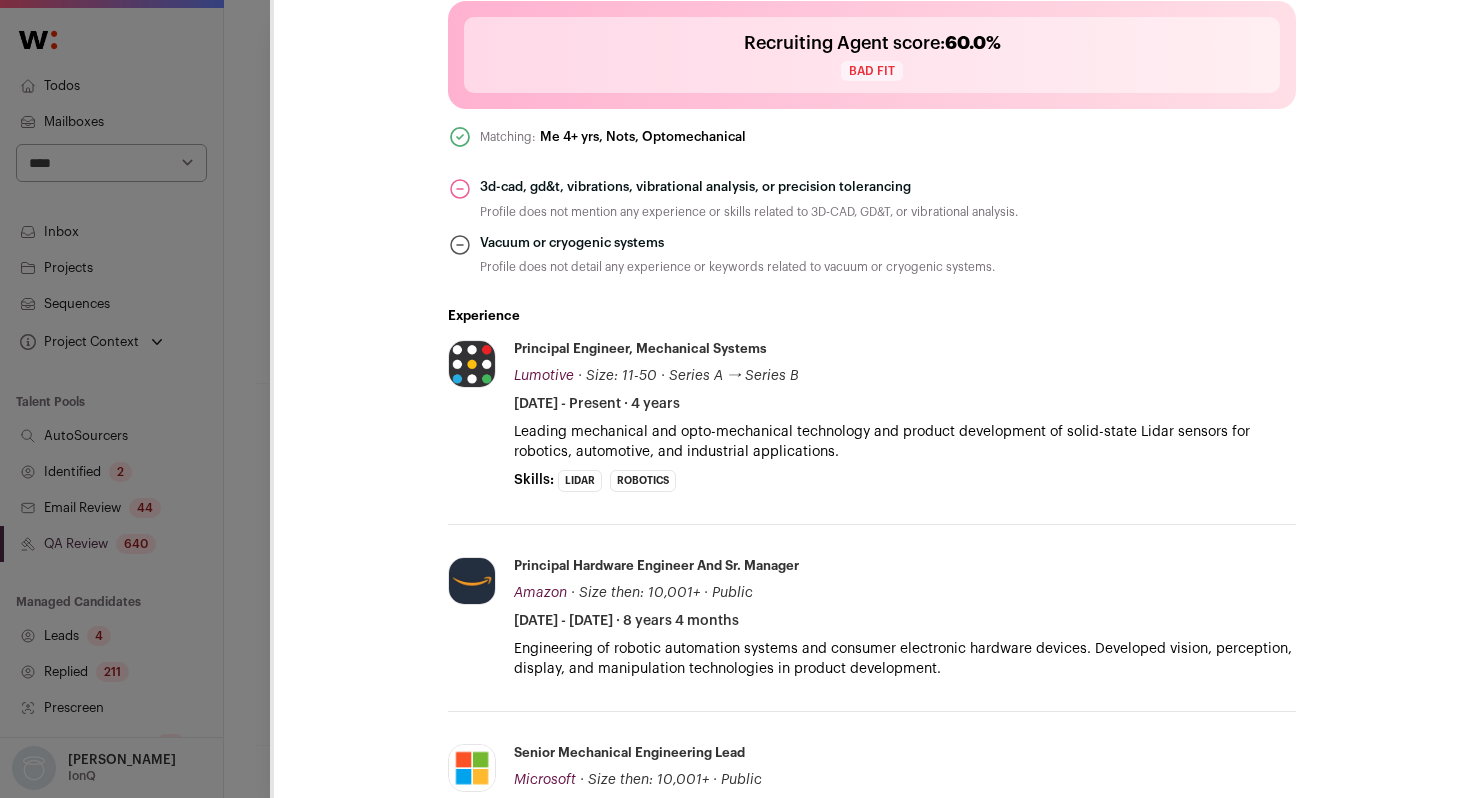 scroll, scrollTop: 712, scrollLeft: 0, axis: vertical 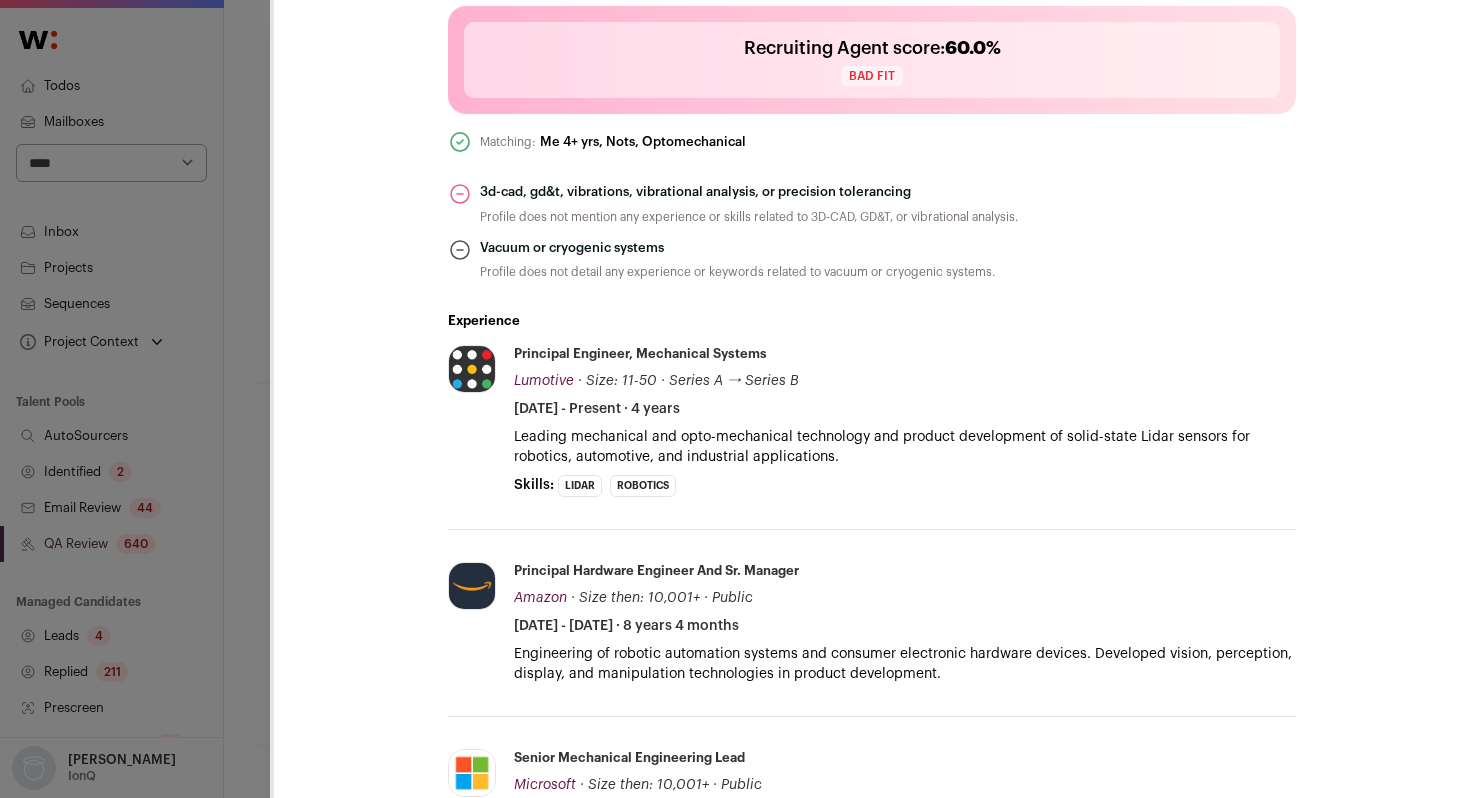 click on "**********" at bounding box center (735, 399) 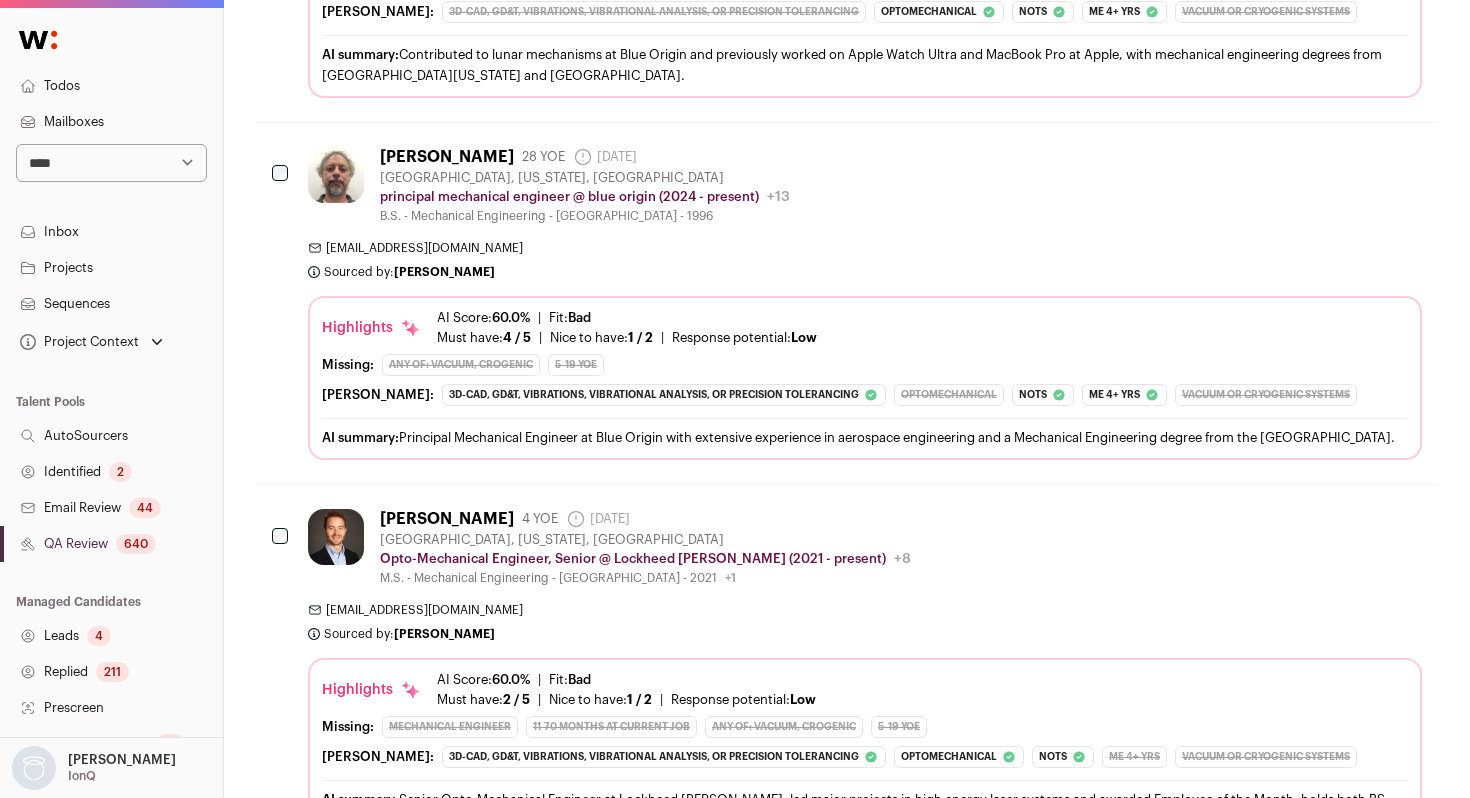 scroll, scrollTop: 5130, scrollLeft: 0, axis: vertical 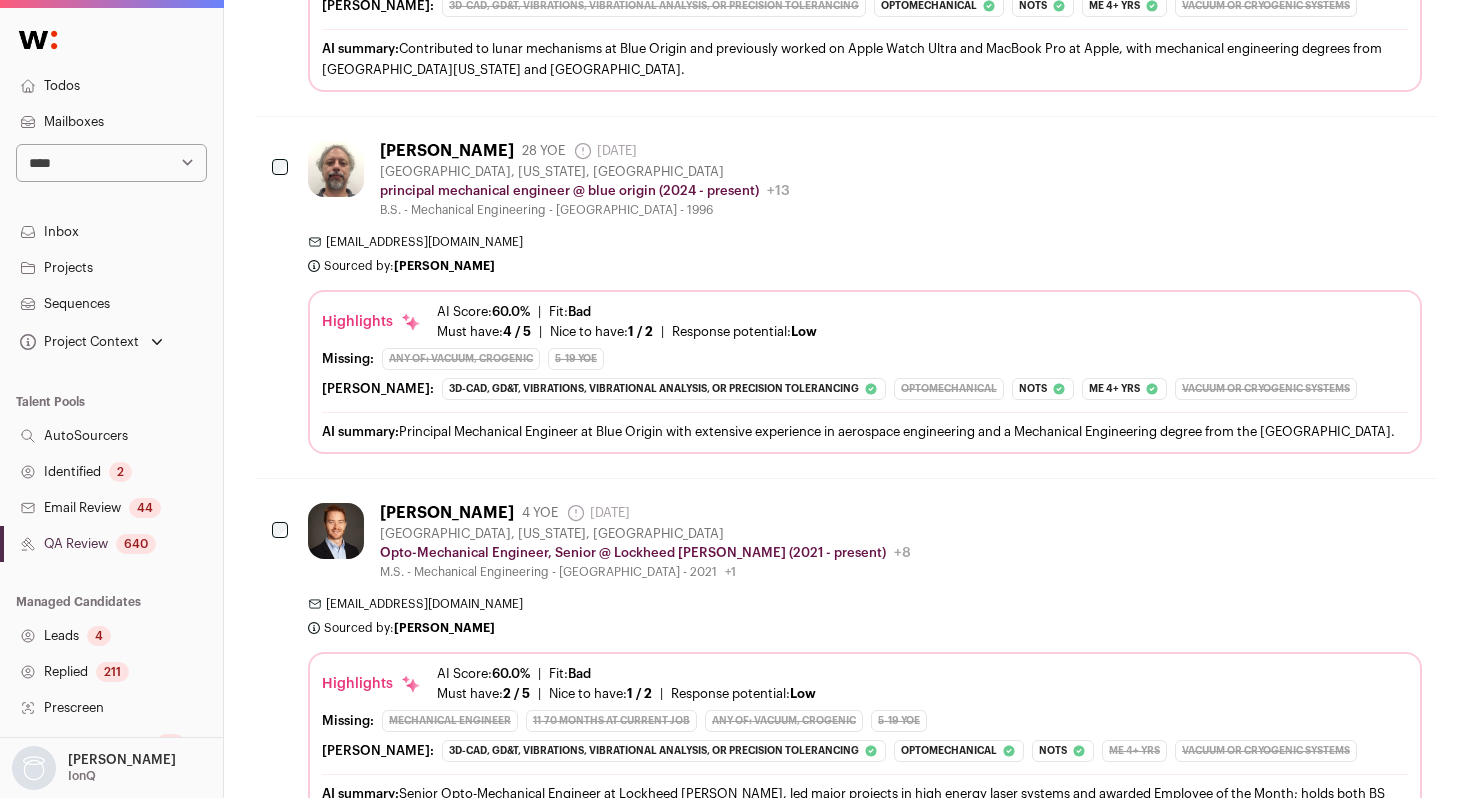 click on "[EMAIL_ADDRESS][DOMAIN_NAME]" at bounding box center [865, 242] 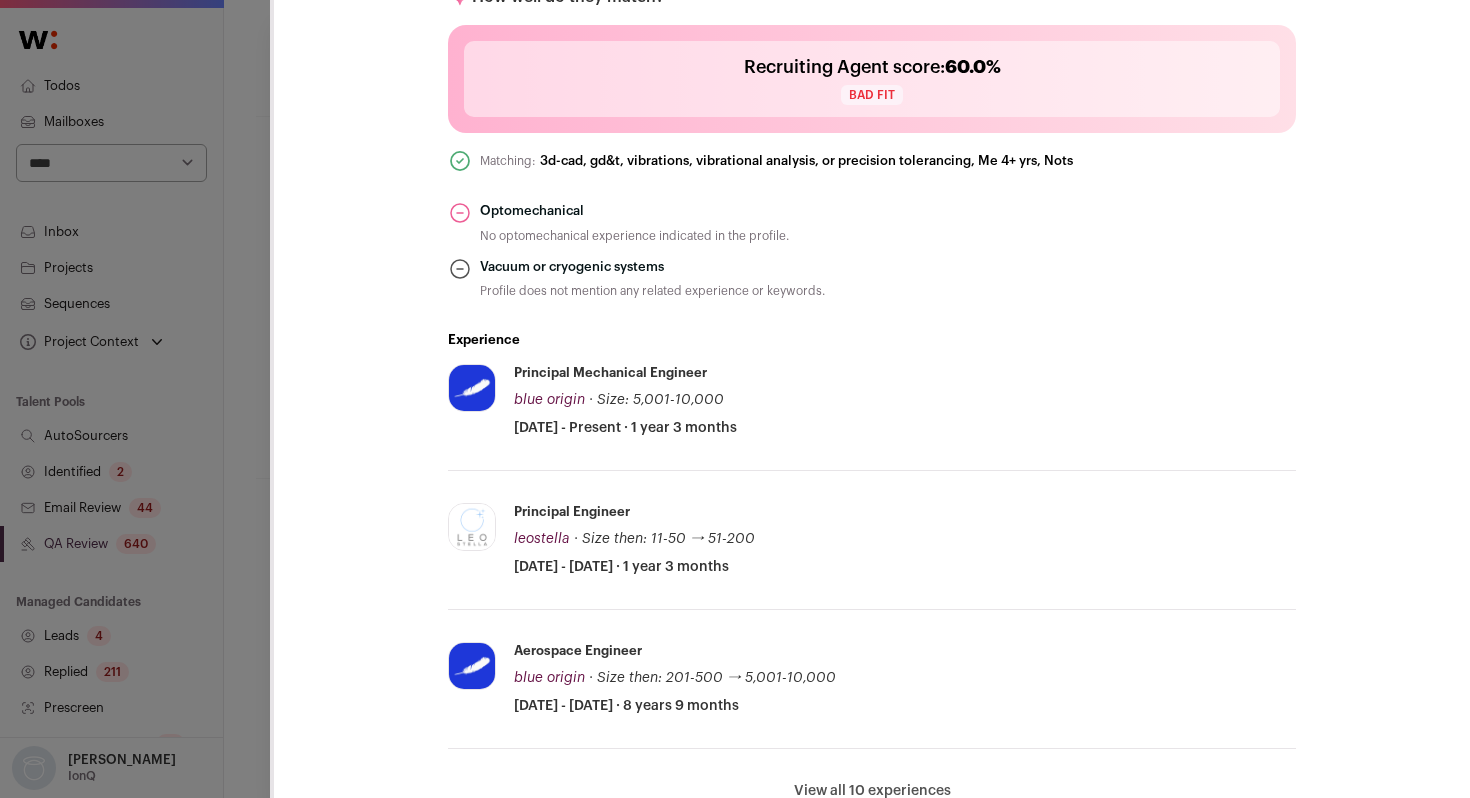 scroll, scrollTop: 739, scrollLeft: 0, axis: vertical 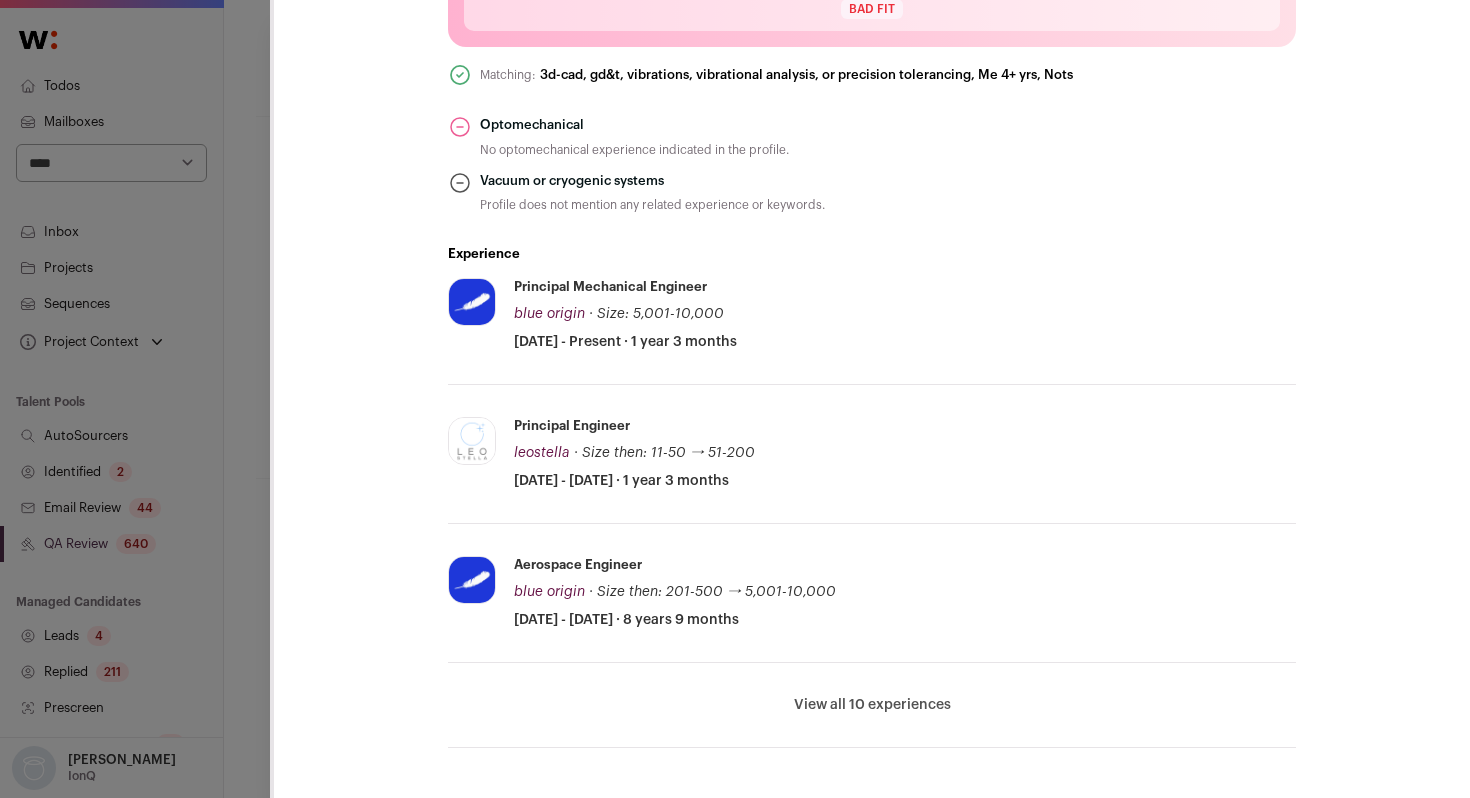 click on "**********" at bounding box center [735, 399] 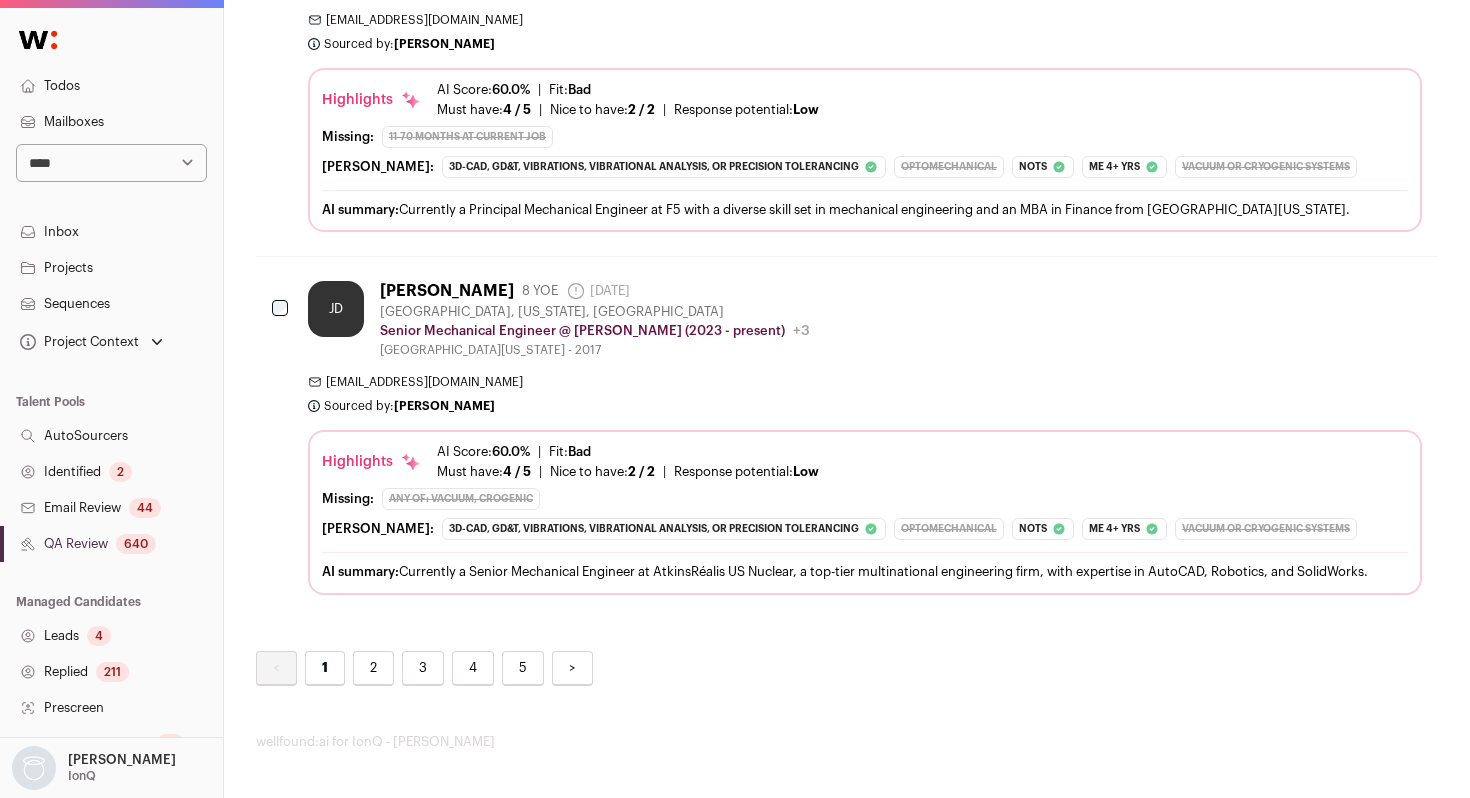 scroll, scrollTop: 7642, scrollLeft: 0, axis: vertical 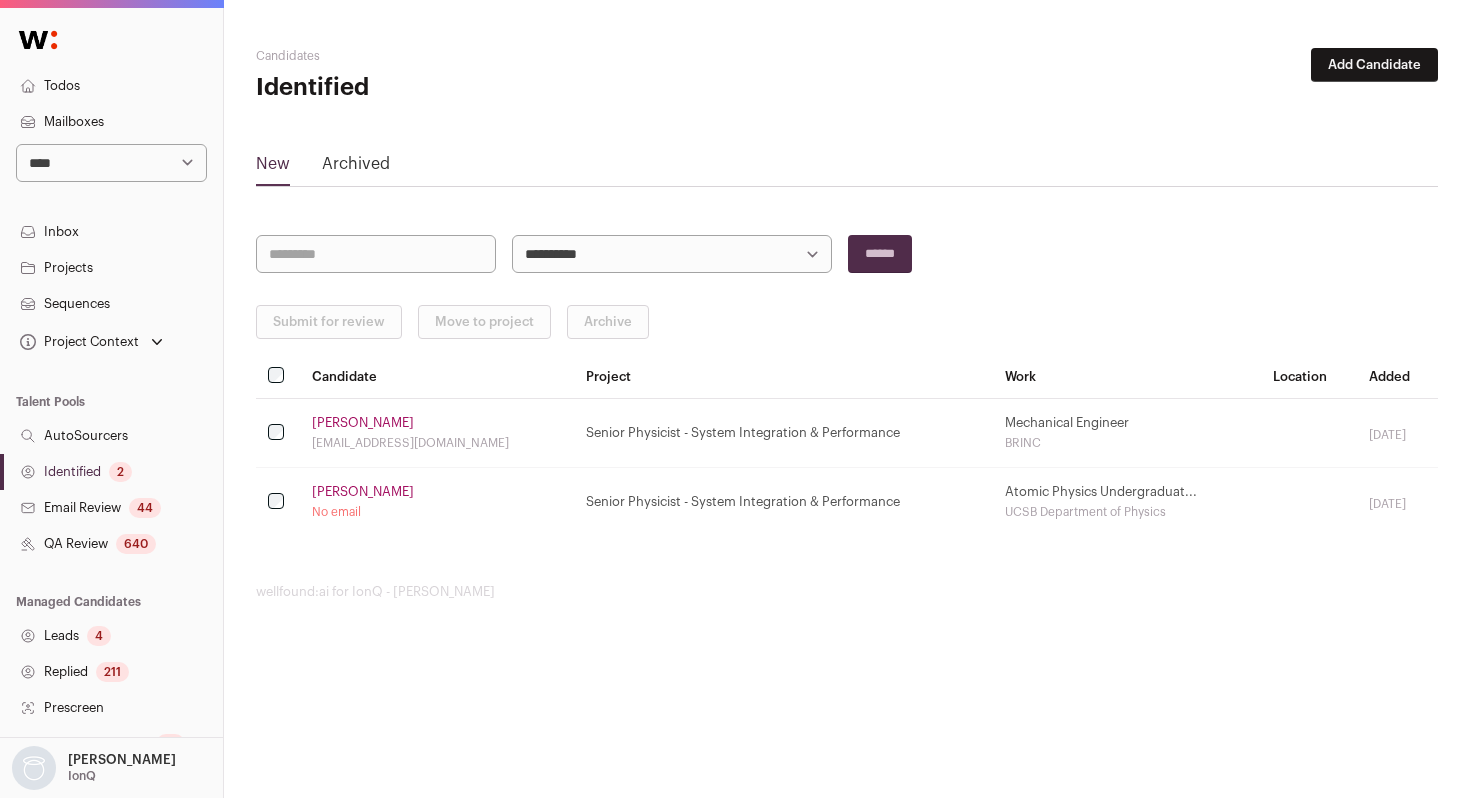 click on "QA Review
640" at bounding box center [111, 544] 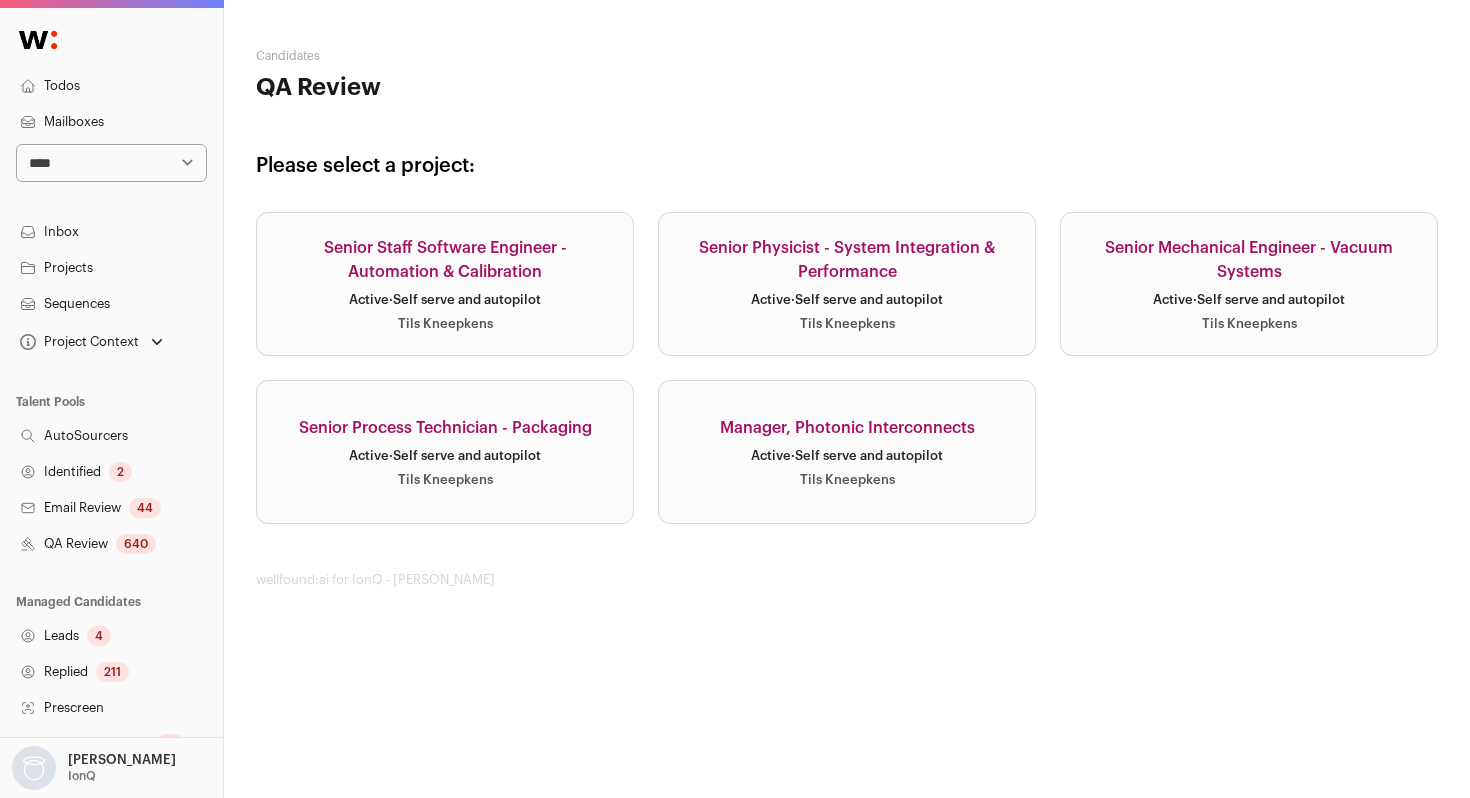 click on "Active
·
Self serve and autopilot" at bounding box center (1249, 300) 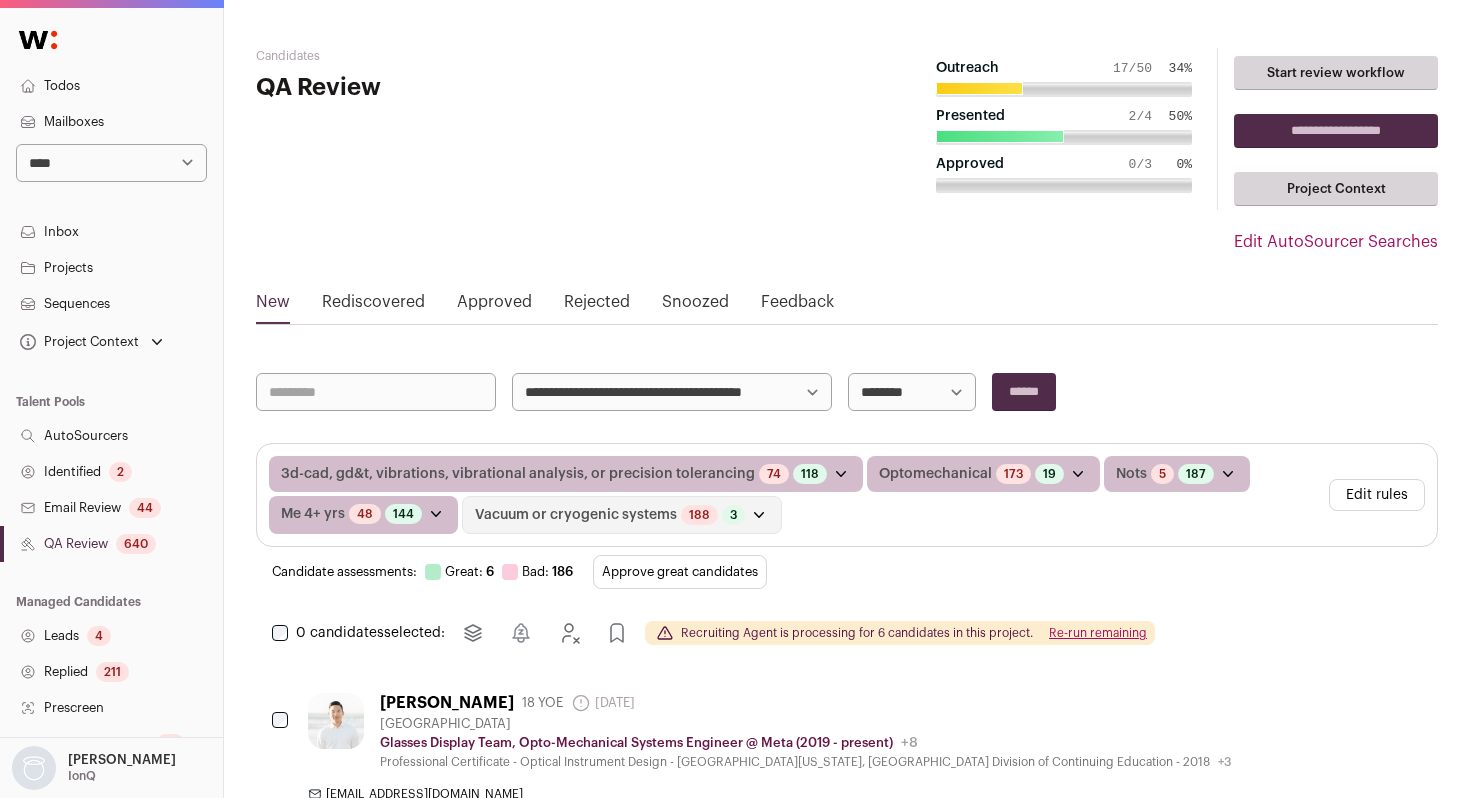 click on "**********" at bounding box center [735, 4199] 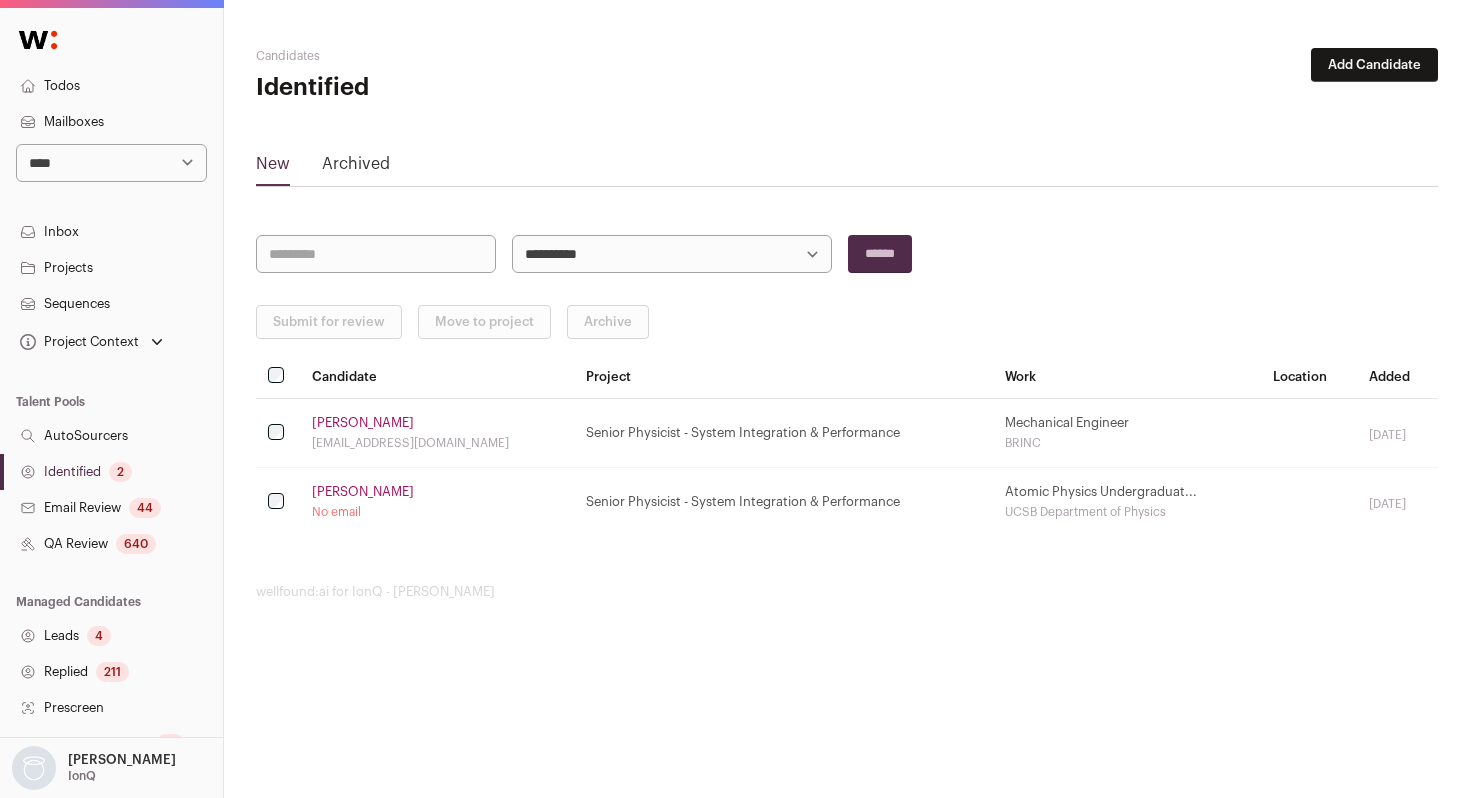 click on "QA Review
640" at bounding box center [111, 544] 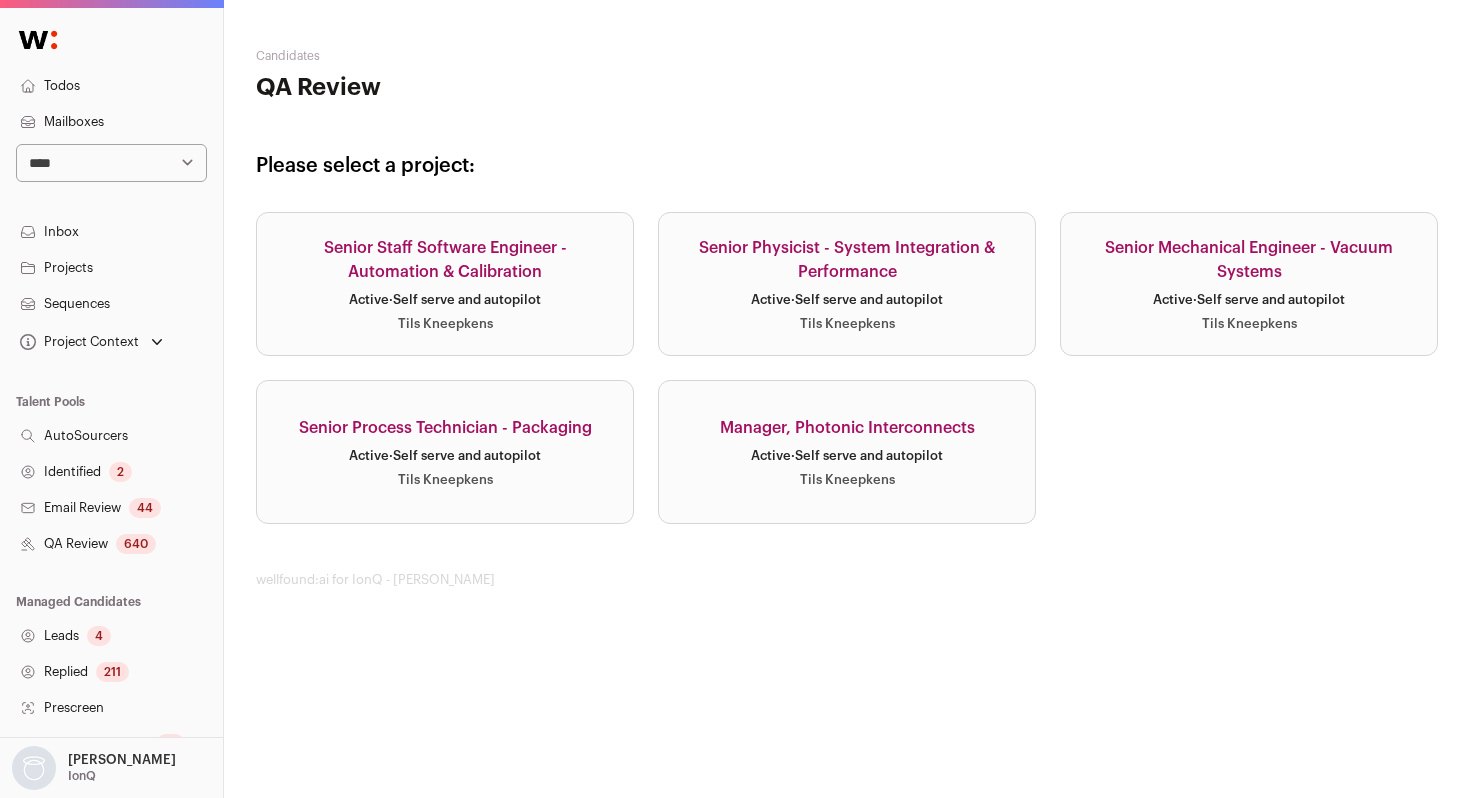click on "Senior Mechanical Engineer - Vacuum Systems" at bounding box center [1249, 260] 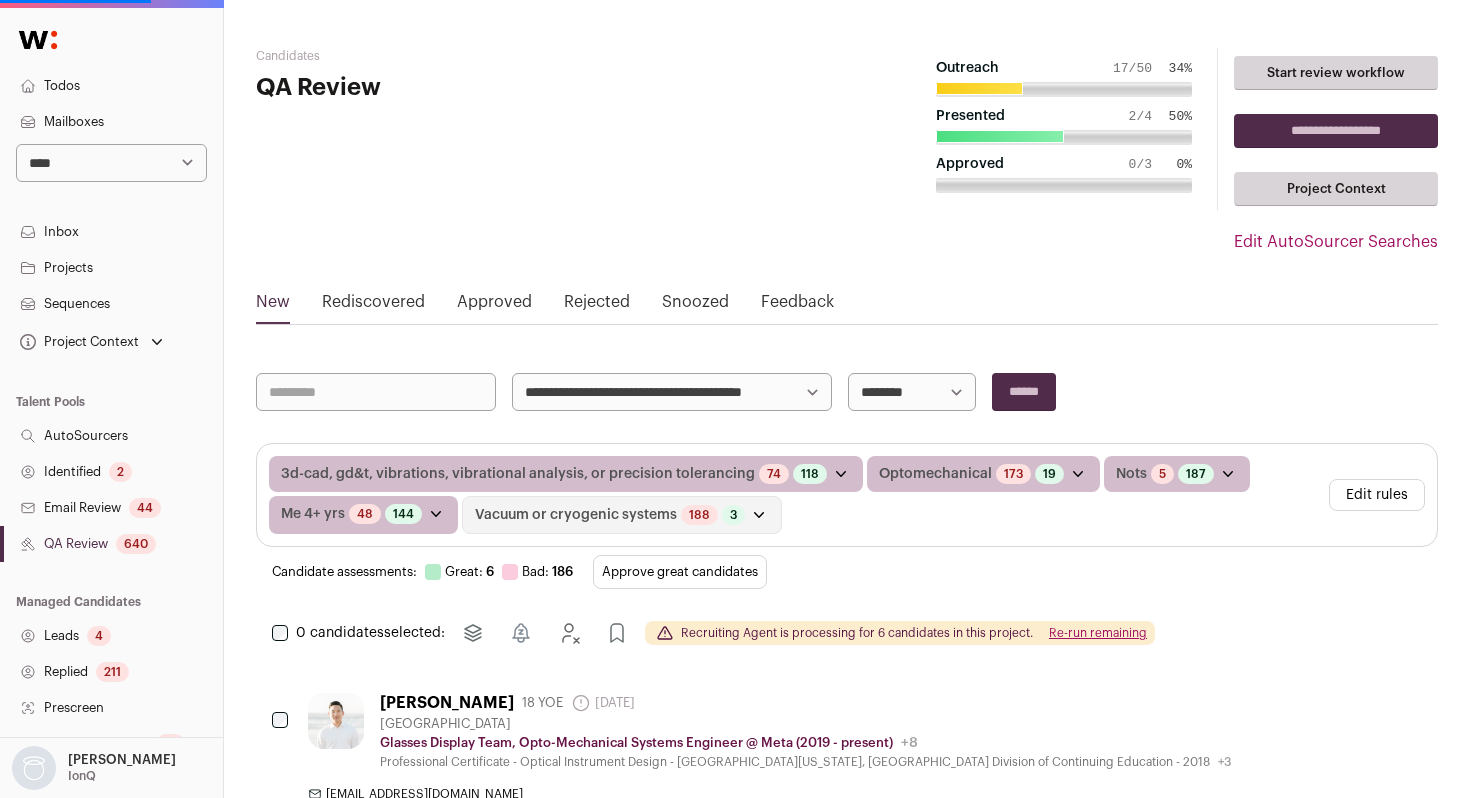 click on "**********" at bounding box center (912, 392) 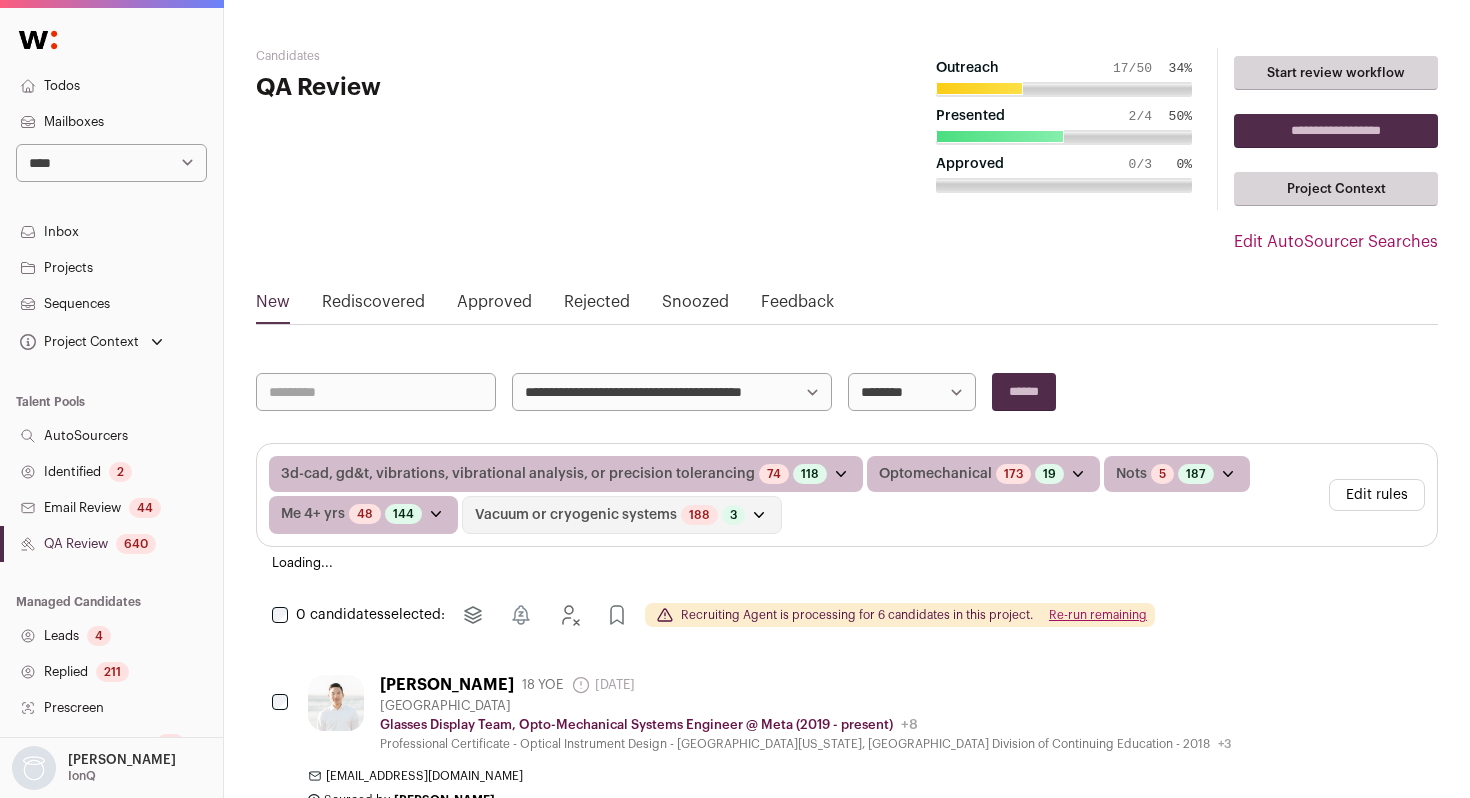 click on "**********" at bounding box center [847, 4190] 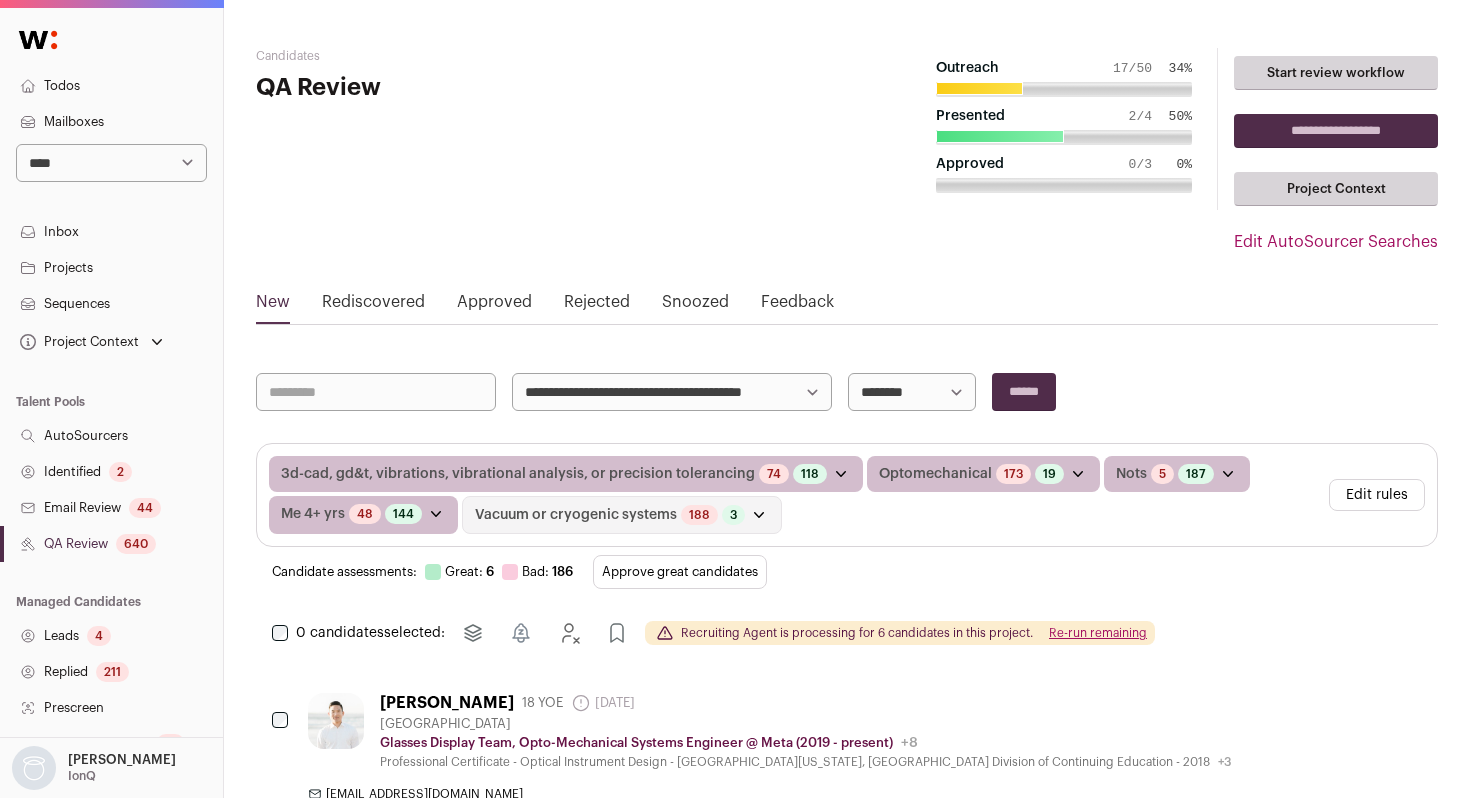 click on "**********" at bounding box center [912, 392] 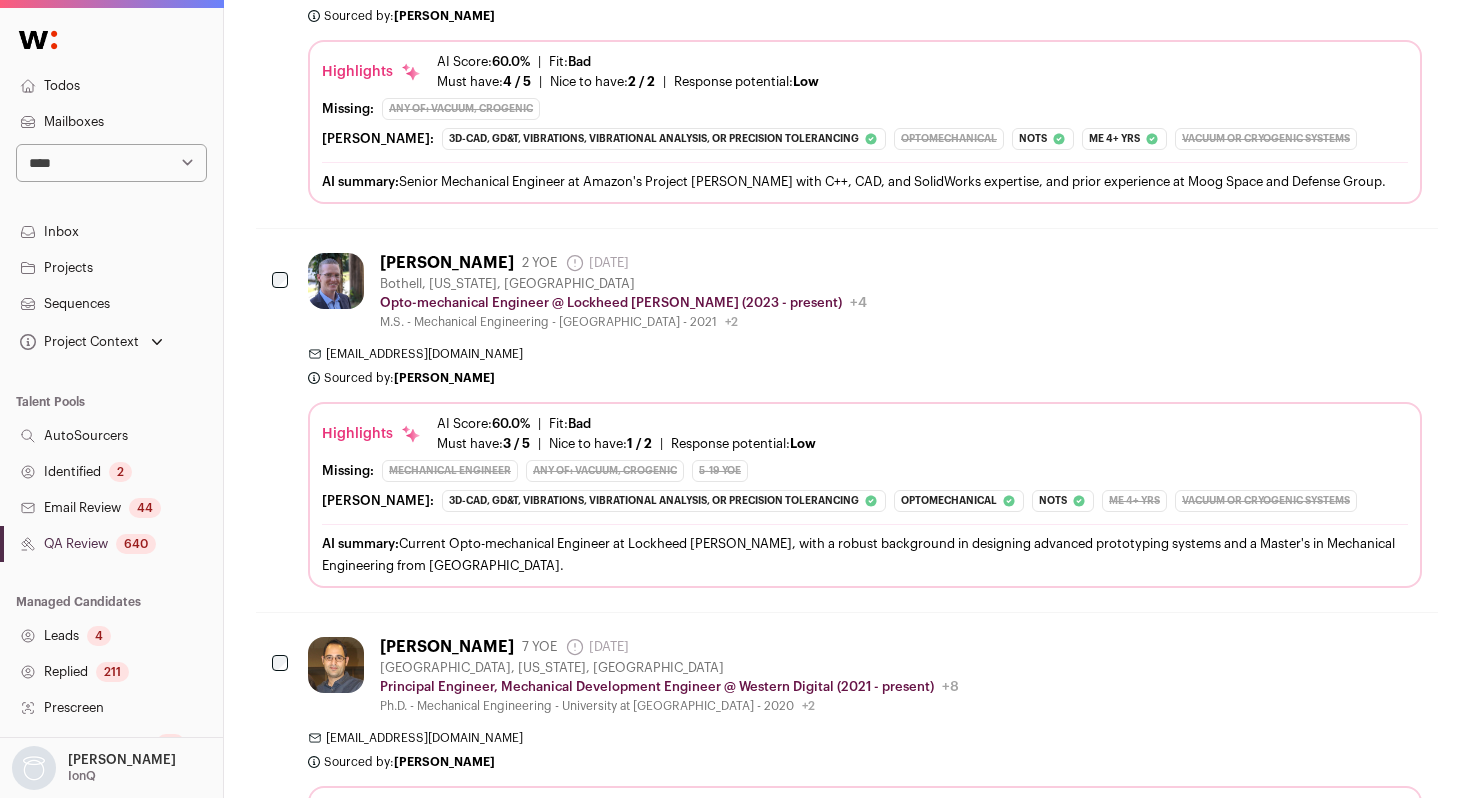 scroll, scrollTop: 1192, scrollLeft: 0, axis: vertical 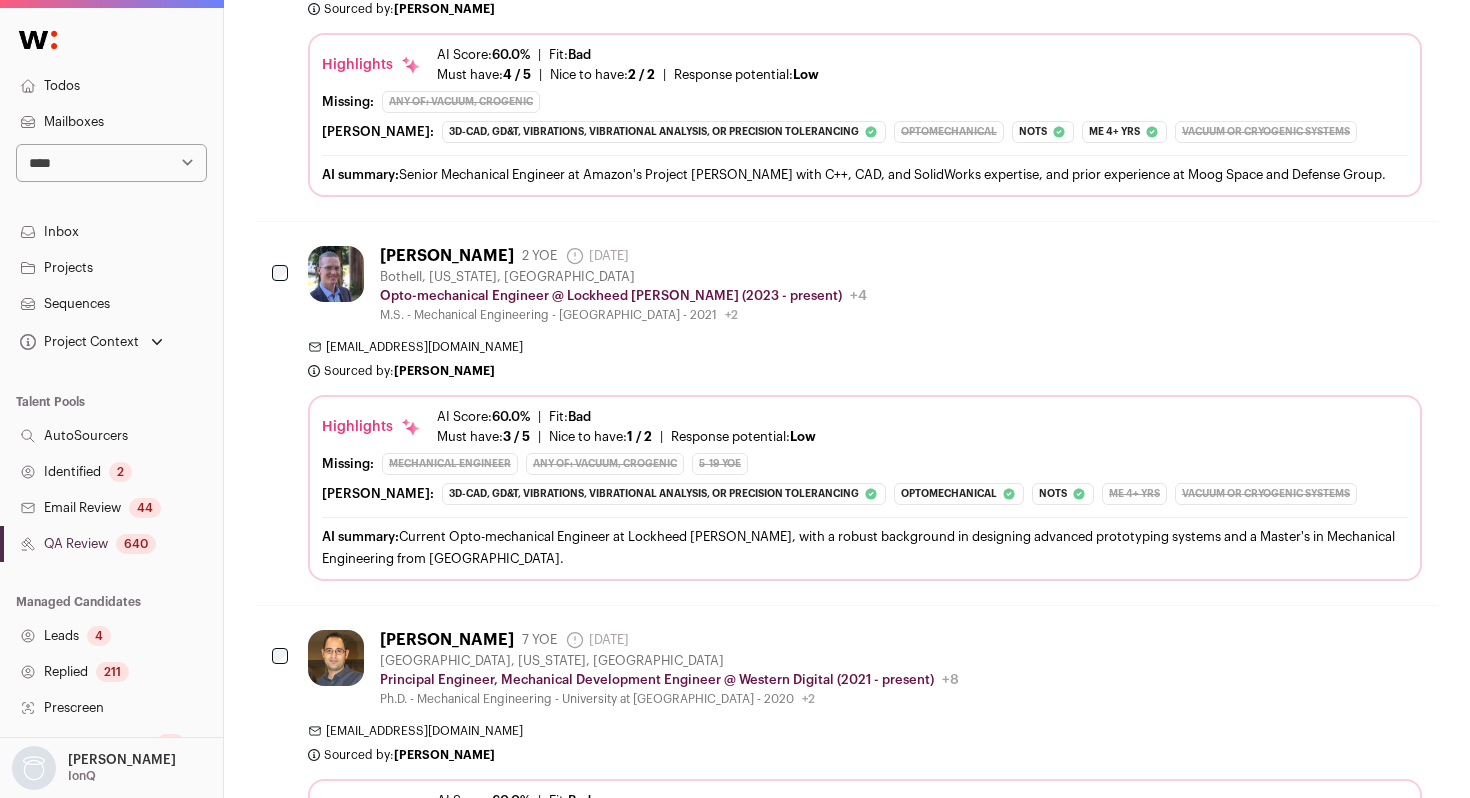 click on "[PERSON_NAME]
2 YOE
[DATE]
Admin only. The last time the profile was updated.
[PERSON_NAME], [US_STATE], [GEOGRAPHIC_DATA]
Opto-mechanical Engineer @ Lockheed [PERSON_NAME]
(2023 - present)
Lockheed [PERSON_NAME]
Public / Private
Public
Company size
10,001+
Tags B2B" at bounding box center (865, 284) 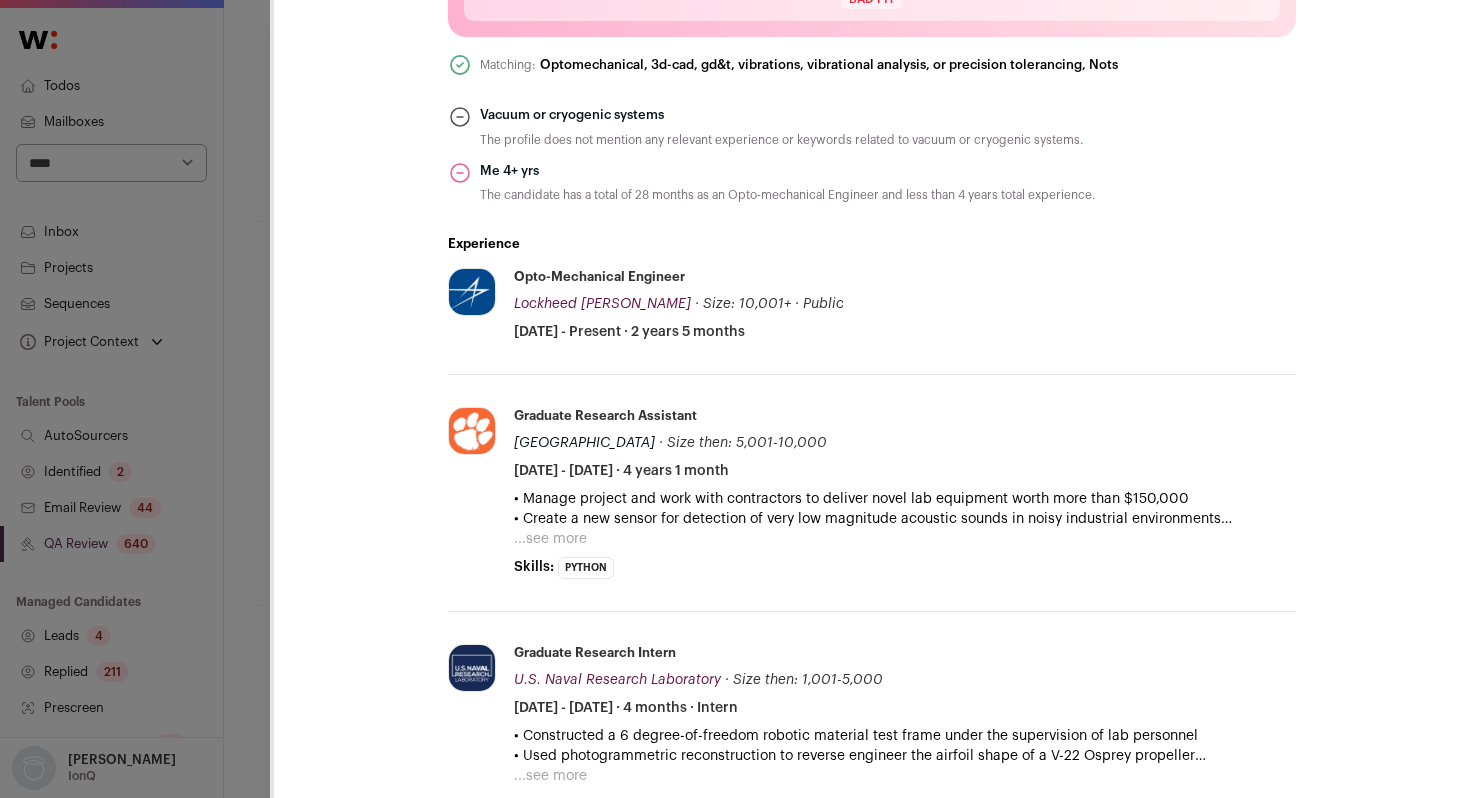 scroll, scrollTop: 793, scrollLeft: 0, axis: vertical 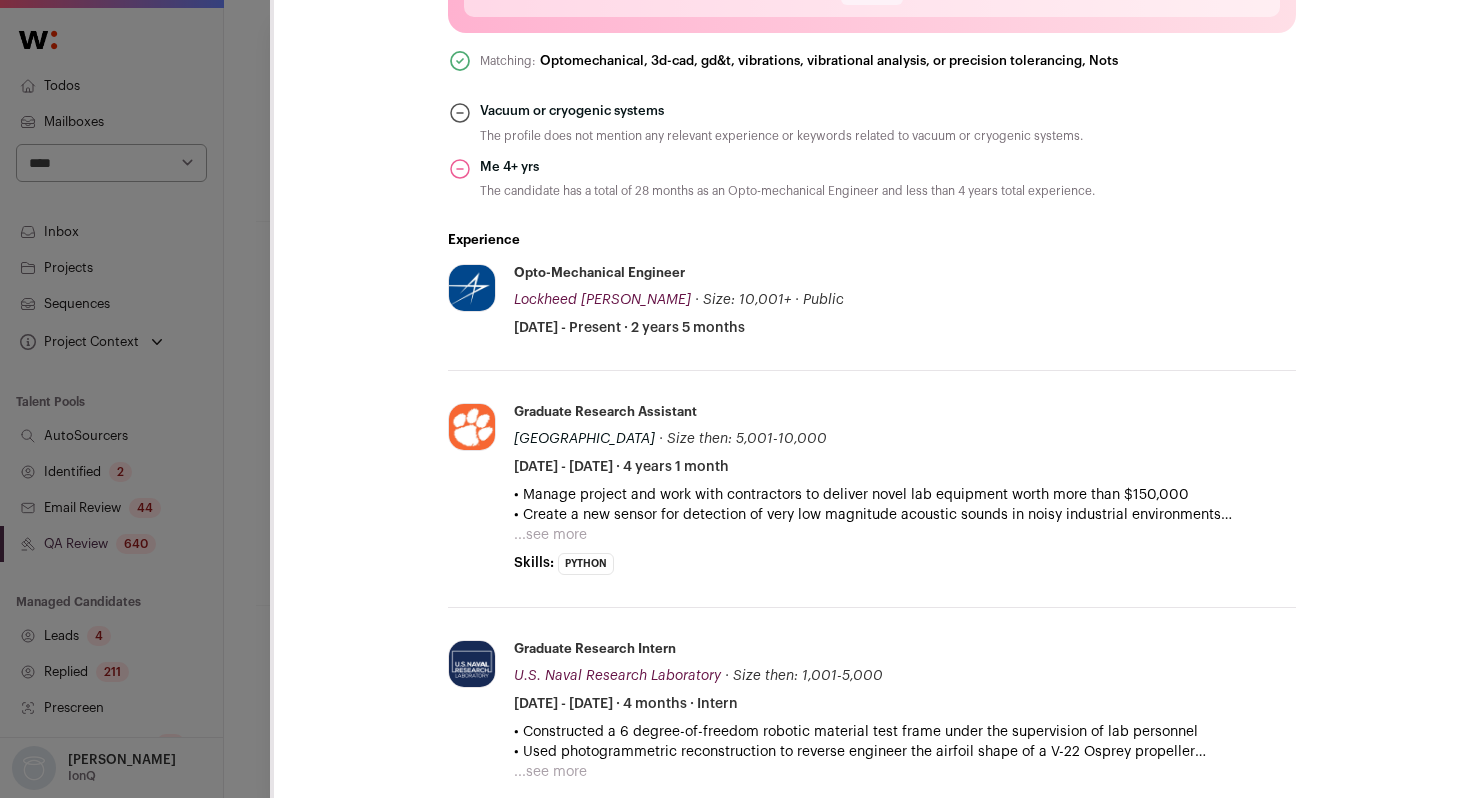 click on "**********" at bounding box center [735, 399] 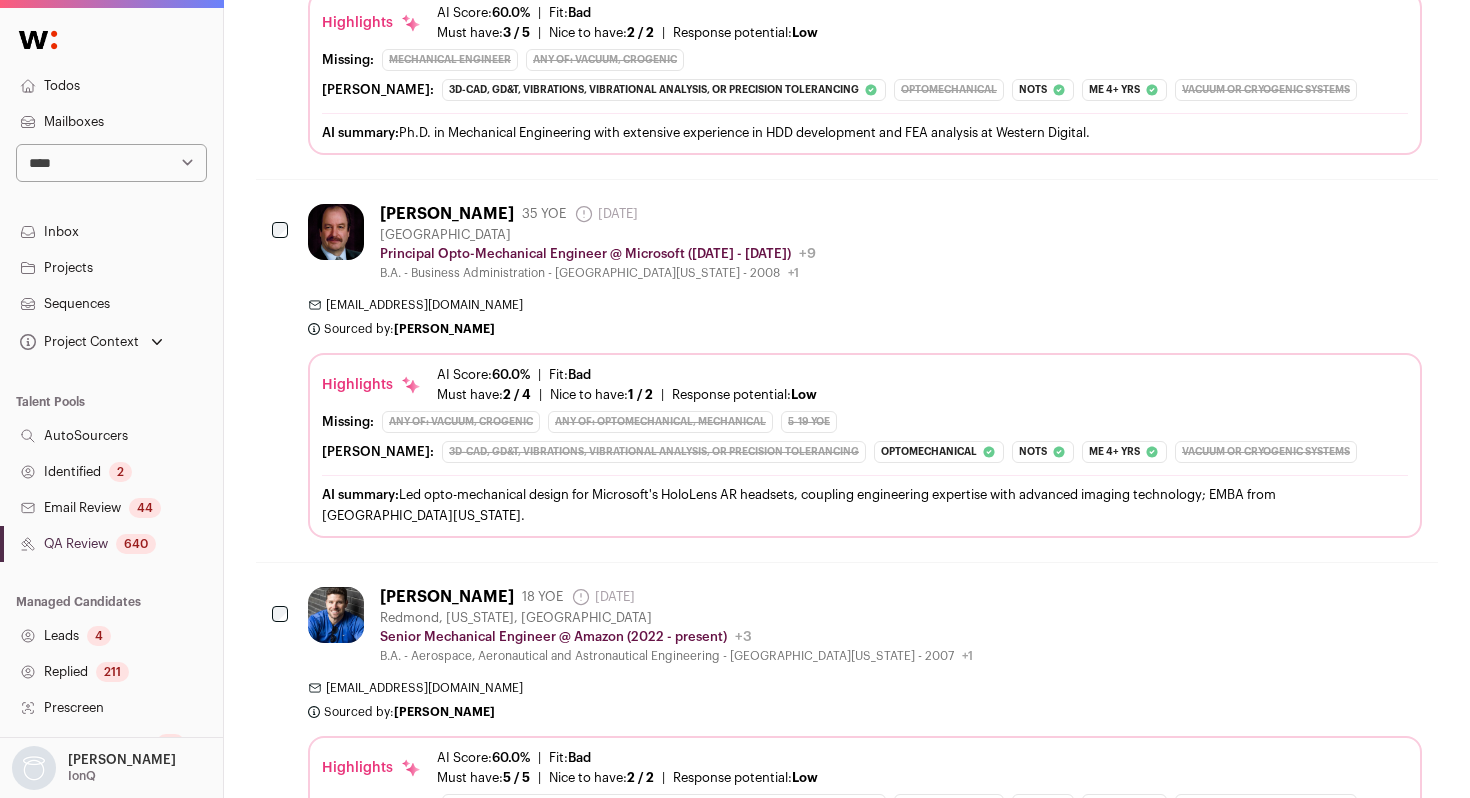 scroll, scrollTop: 1989, scrollLeft: 0, axis: vertical 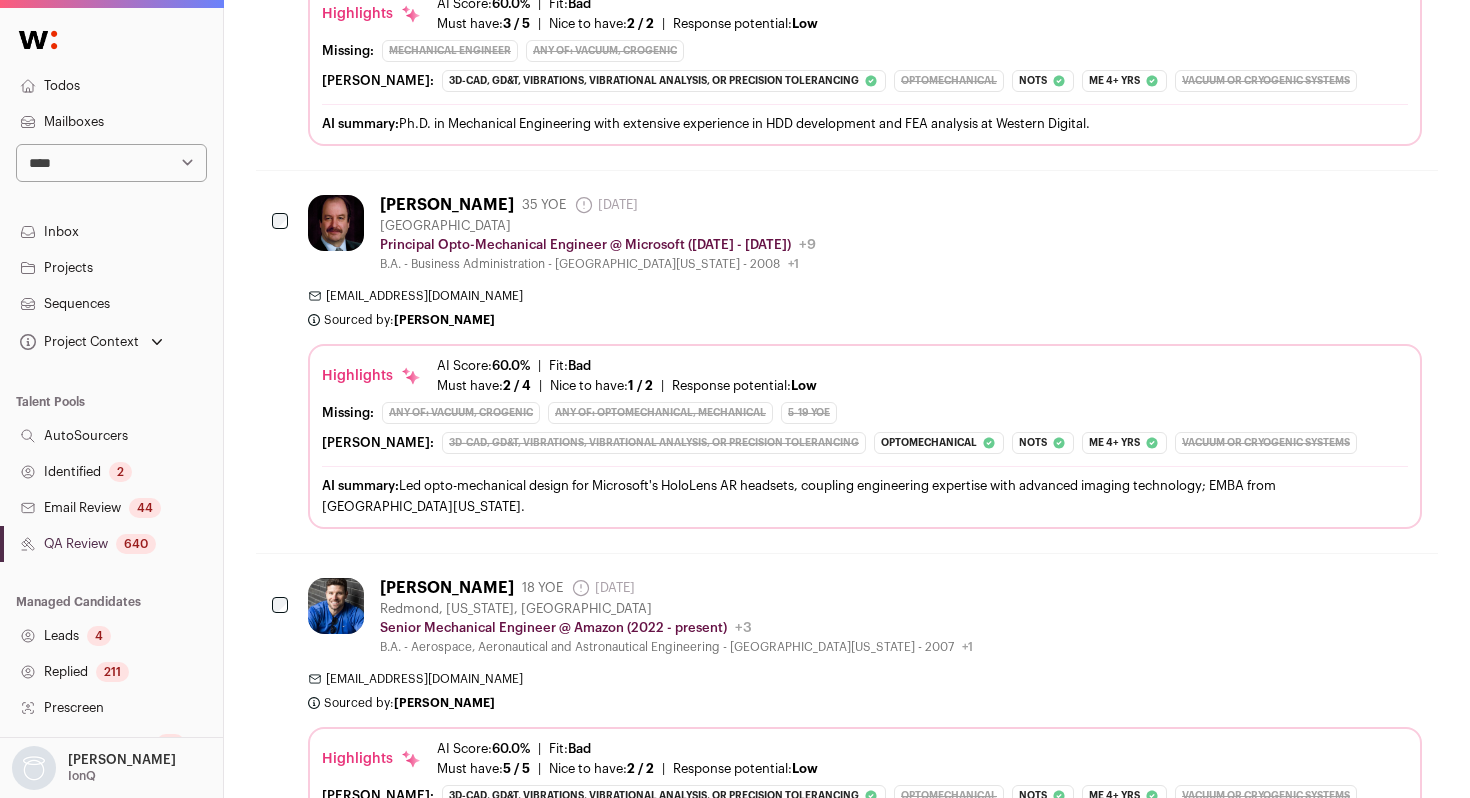 click on "[EMAIL_ADDRESS][DOMAIN_NAME]" at bounding box center (865, 296) 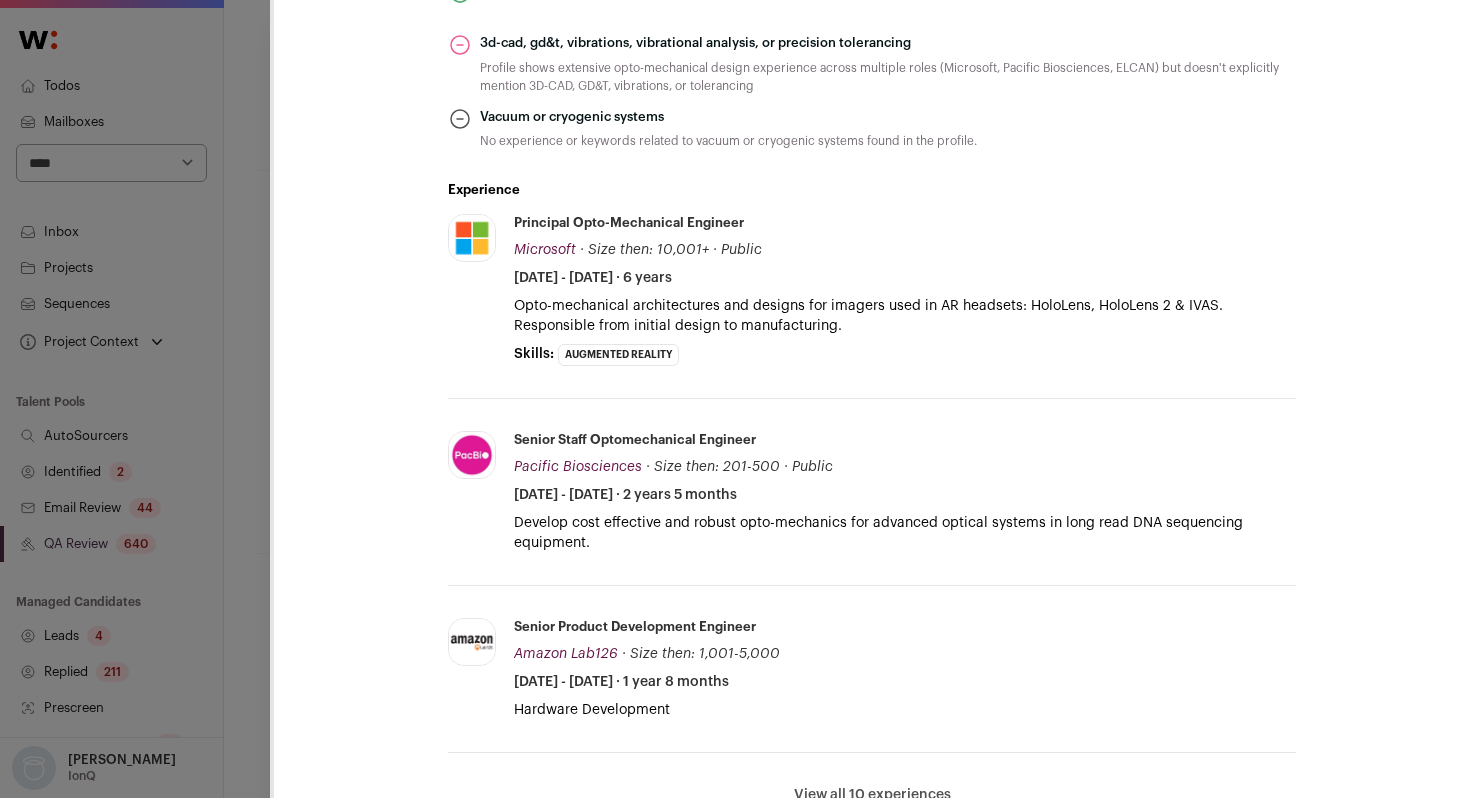 scroll, scrollTop: 823, scrollLeft: 0, axis: vertical 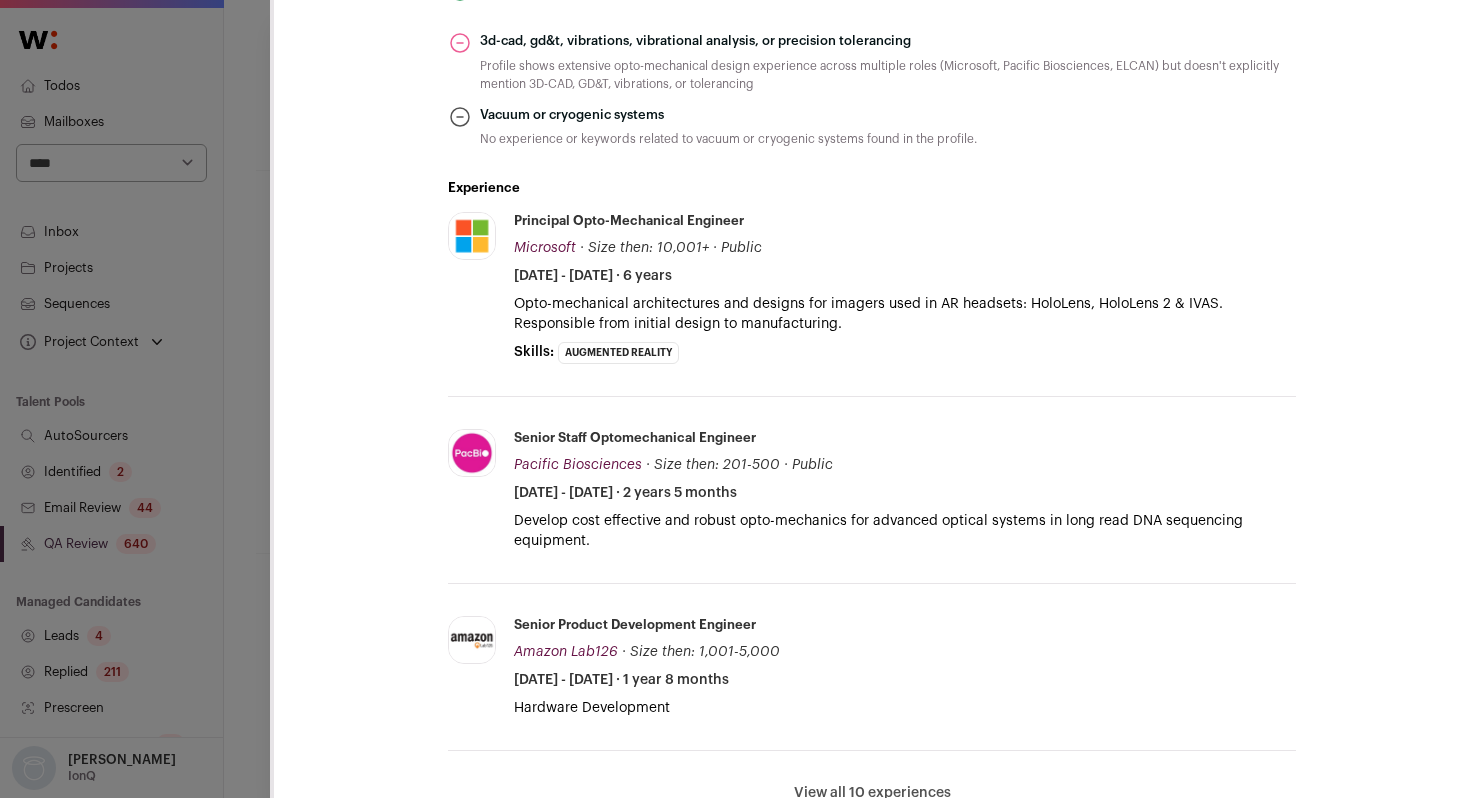 click on "**********" at bounding box center [735, 399] 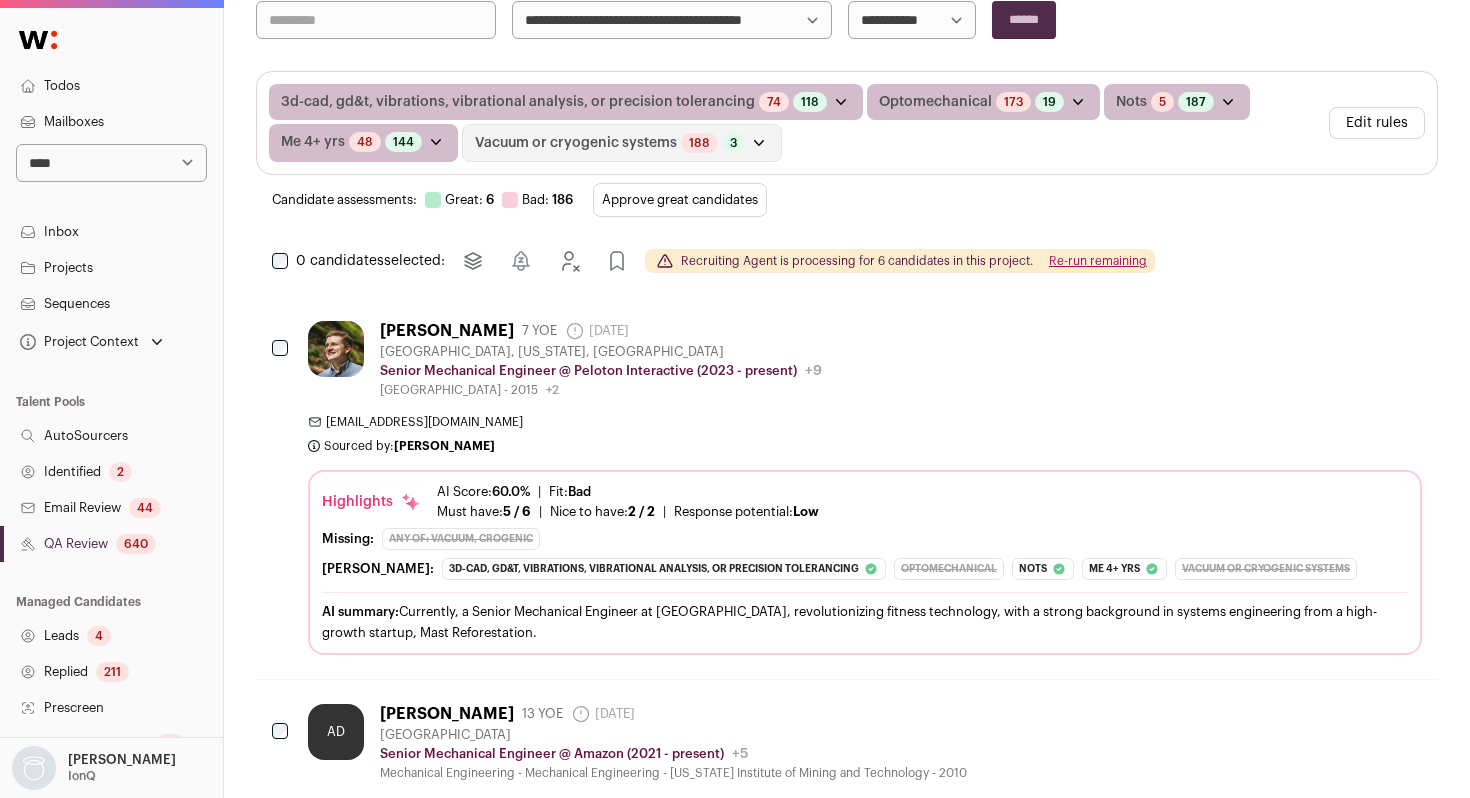 scroll, scrollTop: 405, scrollLeft: 0, axis: vertical 